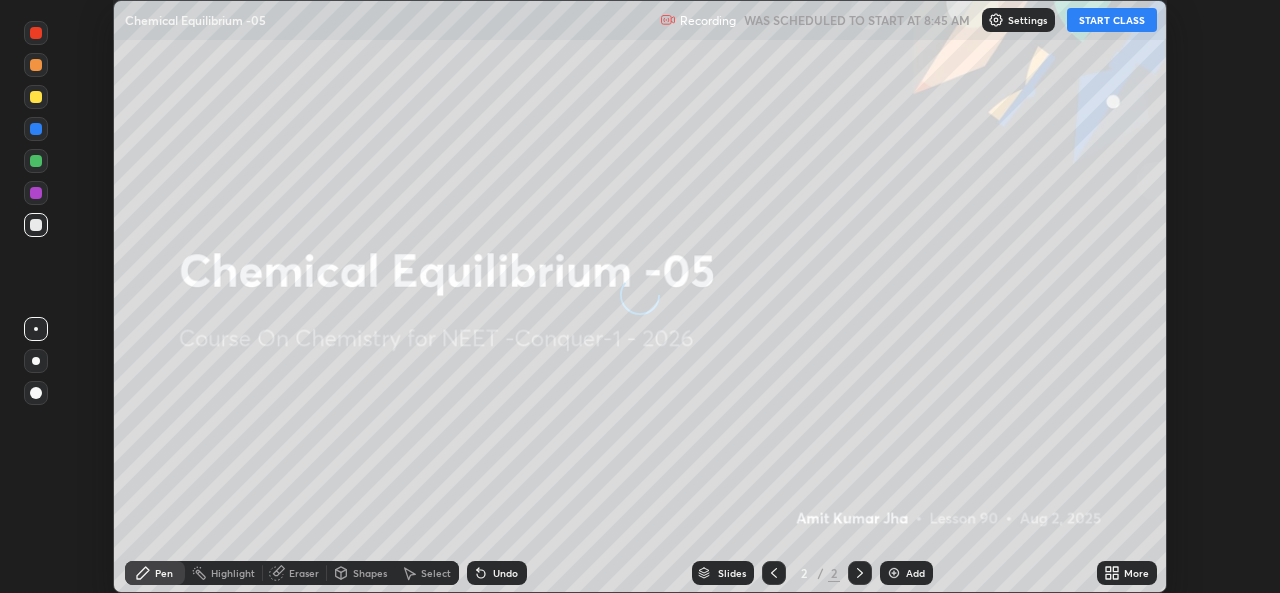 scroll, scrollTop: 0, scrollLeft: 0, axis: both 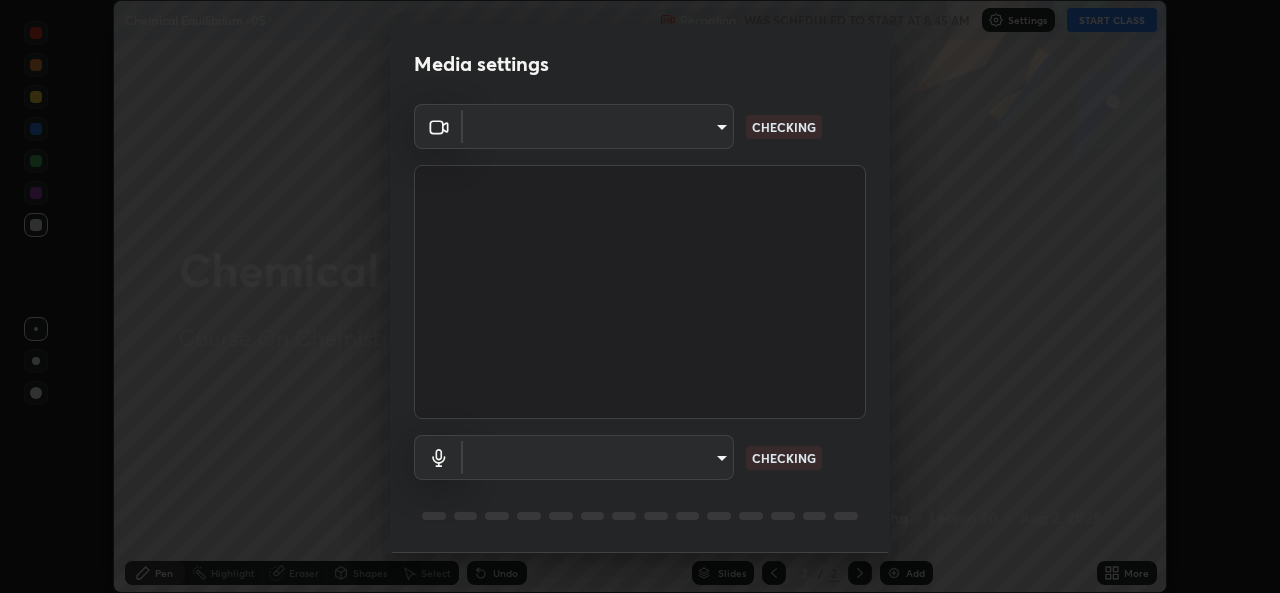type on "05e0618f62b054dcc40553c7fbd7031c96524e68235480b96fb1515208e4dd7f" 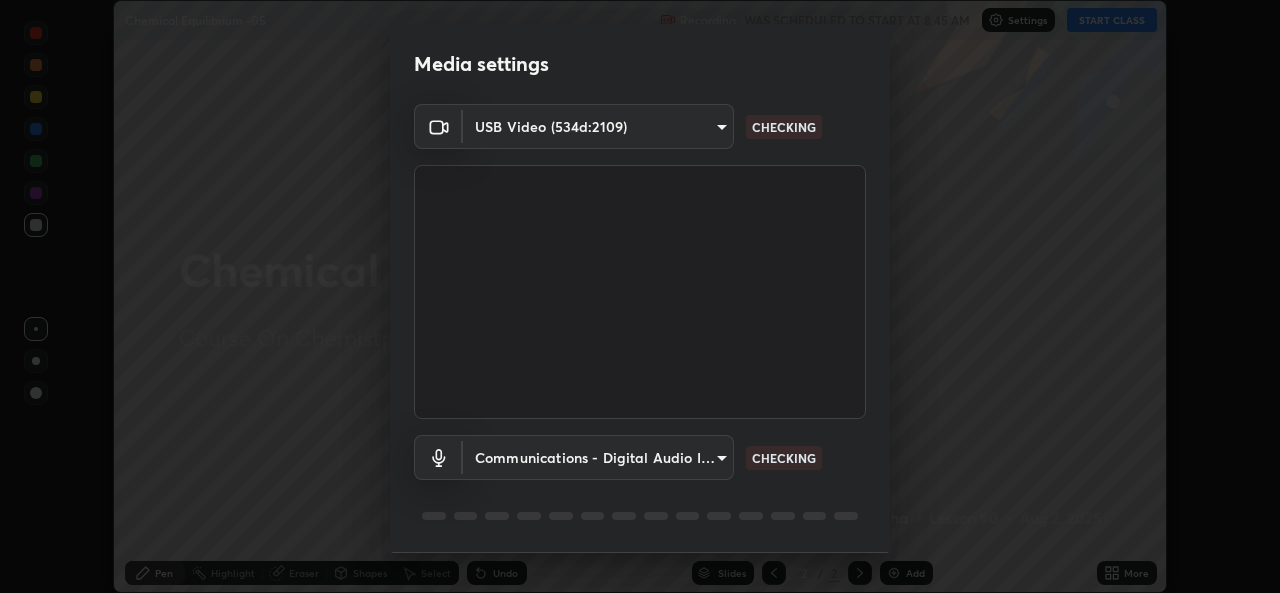 click on "Erase all Chemical Equilibrium -05 Recording WAS SCHEDULED TO START AT  8:45 AM Settings START CLASS Setting up your live class Chemical Equilibrium -05 • L90 of Course On Chemistry for NEET -Conquer-1 - 2026 [FIRST] [LAST] Pen Highlight Eraser Shapes Select Undo Slides 2 / 2 Add More No doubts shared Encourage your learners to ask a doubt for better clarity Report an issue Reason for reporting Buffering Chat not working Audio - Video sync issue Educator video quality low ​ Attach an image Report Media settings USB Video (534d:2109) 05e0618f62b054dcc40553c7fbd7031c96524e68235480b96fb1515208e4dd7f CHECKING Communications - Digital Audio Interface (3- USB Digital Audio) communications CHECKING 1 / 5 Next" at bounding box center (640, 296) 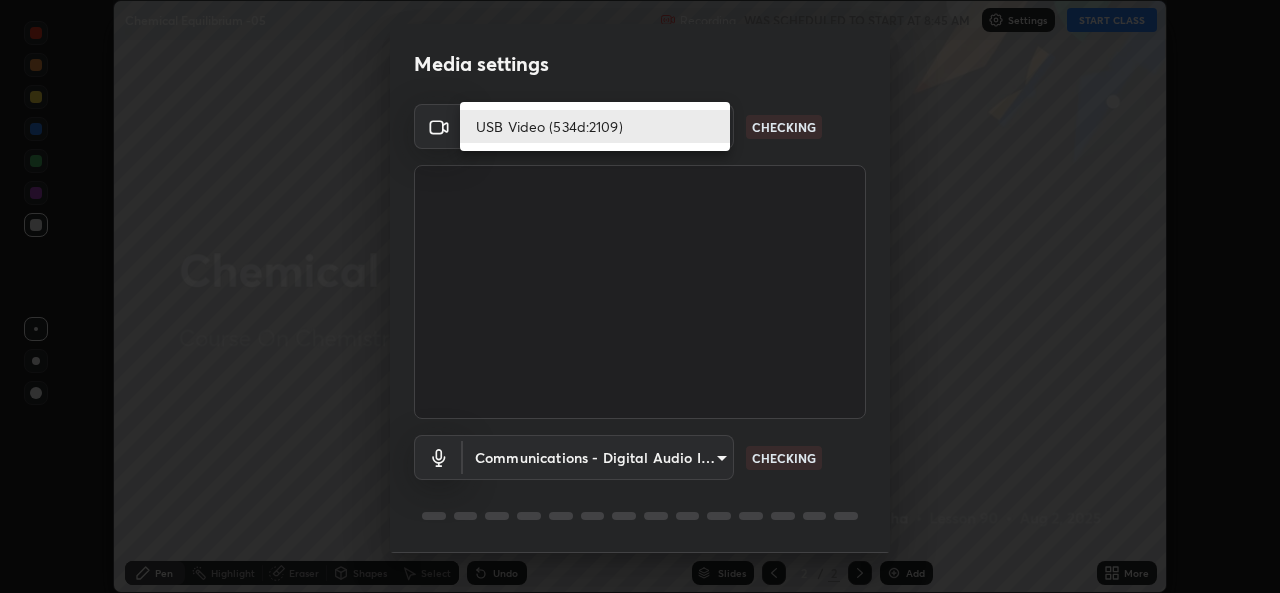 click on "USB Video (534d:2109)" at bounding box center (595, 126) 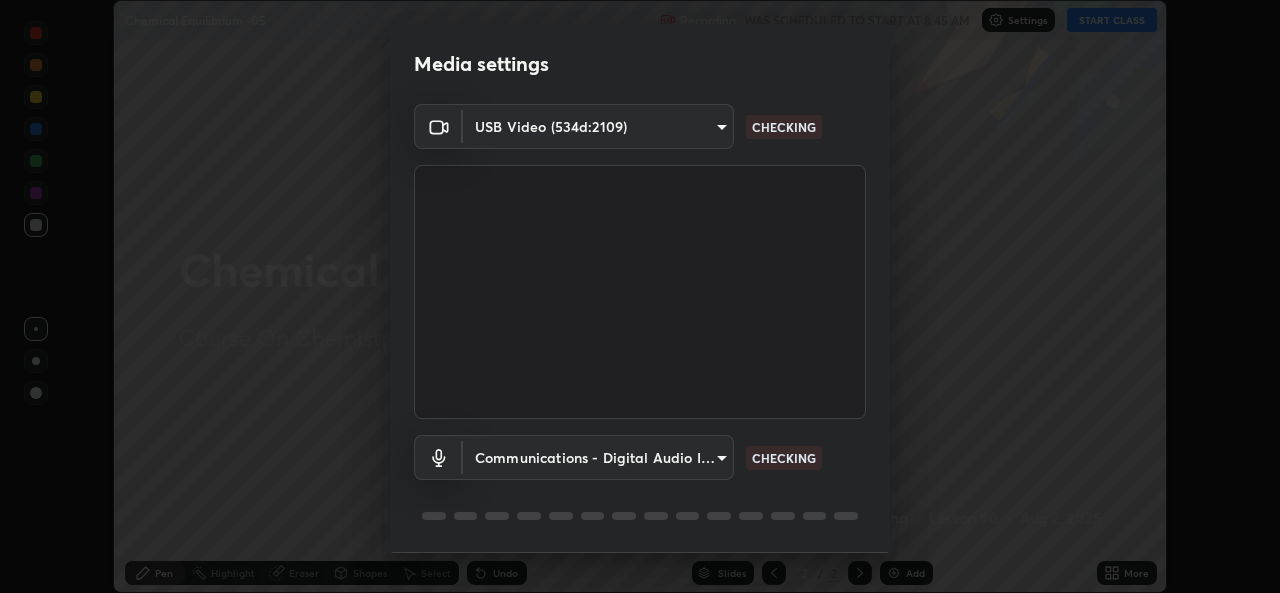 scroll, scrollTop: 63, scrollLeft: 0, axis: vertical 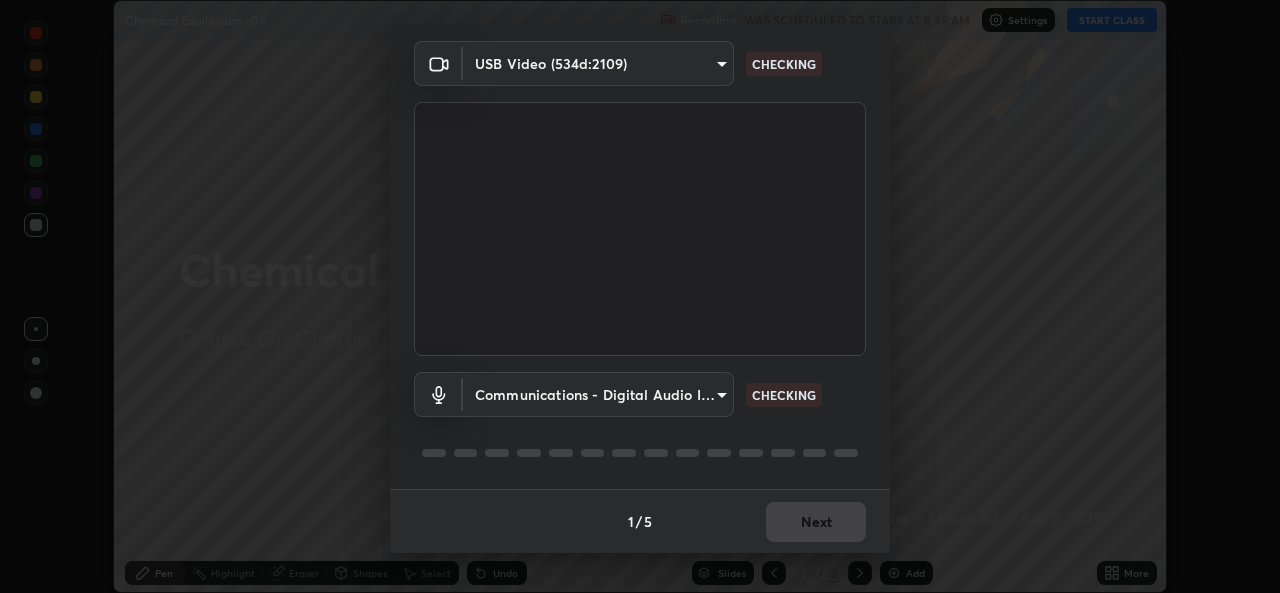 click on "Erase all Chemical Equilibrium -05 Recording WAS SCHEDULED TO START AT  8:45 AM Settings START CLASS Setting up your live class Chemical Equilibrium -05 • L90 of Course On Chemistry for NEET -Conquer-1 - 2026 [FIRST] [LAST] Pen Highlight Eraser Shapes Select Undo Slides 2 / 2 Add More No doubts shared Encourage your learners to ask a doubt for better clarity Report an issue Reason for reporting Buffering Chat not working Audio - Video sync issue Educator video quality low ​ Attach an image Report Media settings USB Video (534d:2109) 05e0618f62b054dcc40553c7fbd7031c96524e68235480b96fb1515208e4dd7f CHECKING Communications - Digital Audio Interface (3- USB Digital Audio) communications CHECKING 1 / 5 Next" at bounding box center [640, 296] 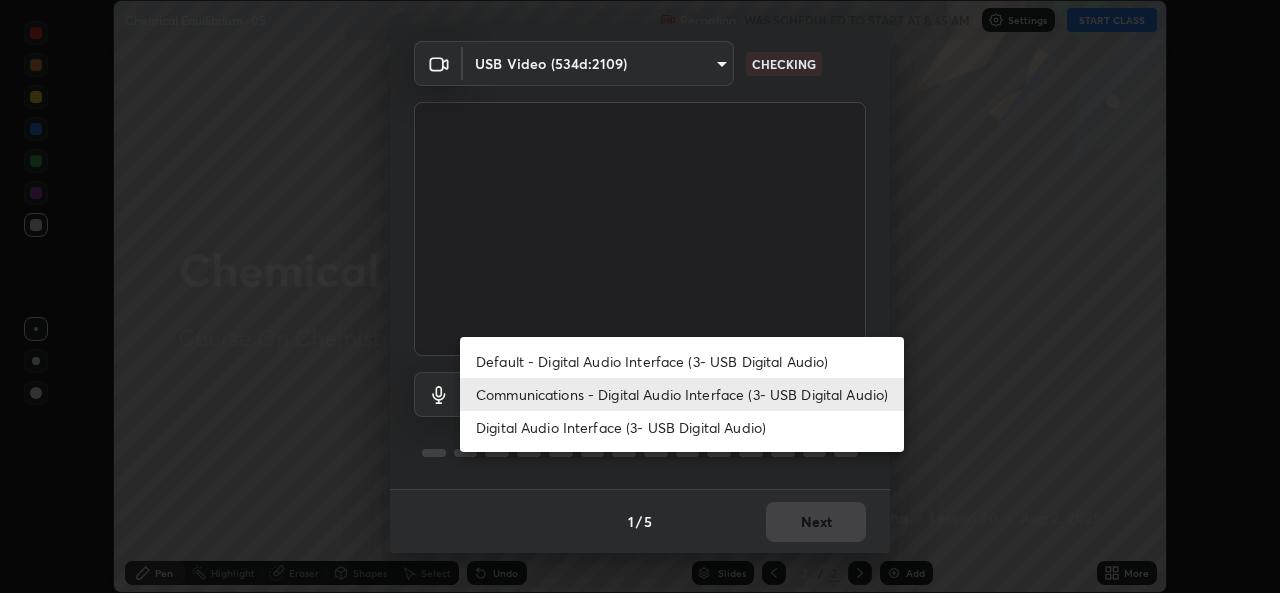 click on "Digital Audio Interface (3- USB Digital Audio)" at bounding box center [682, 427] 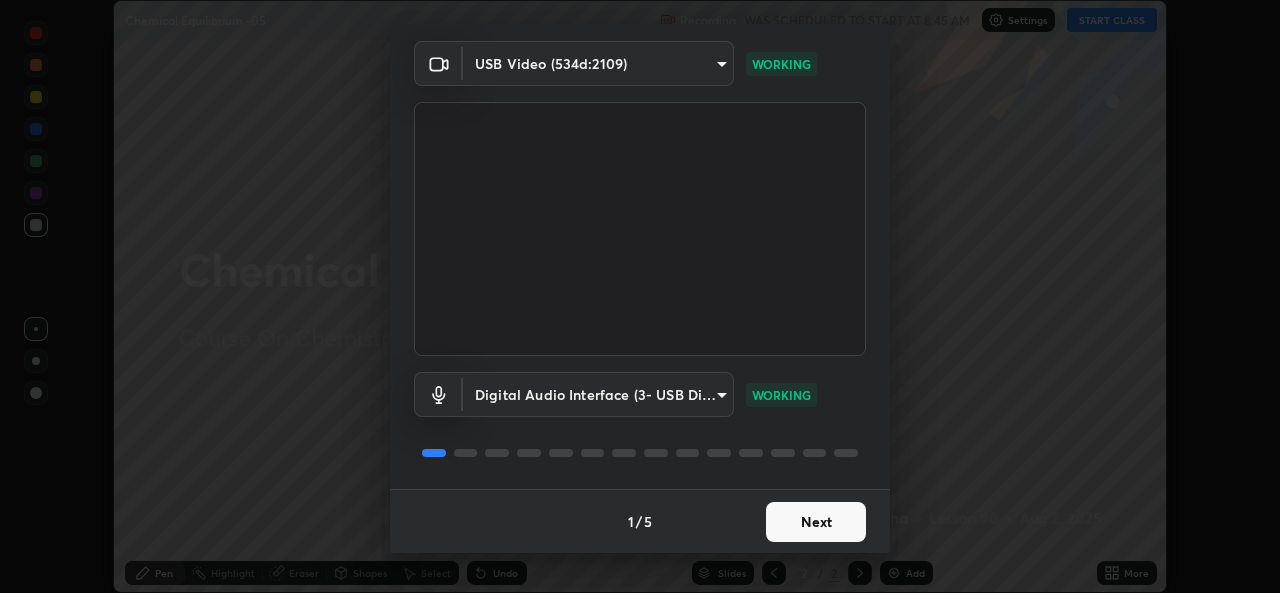 click on "Next" at bounding box center (816, 522) 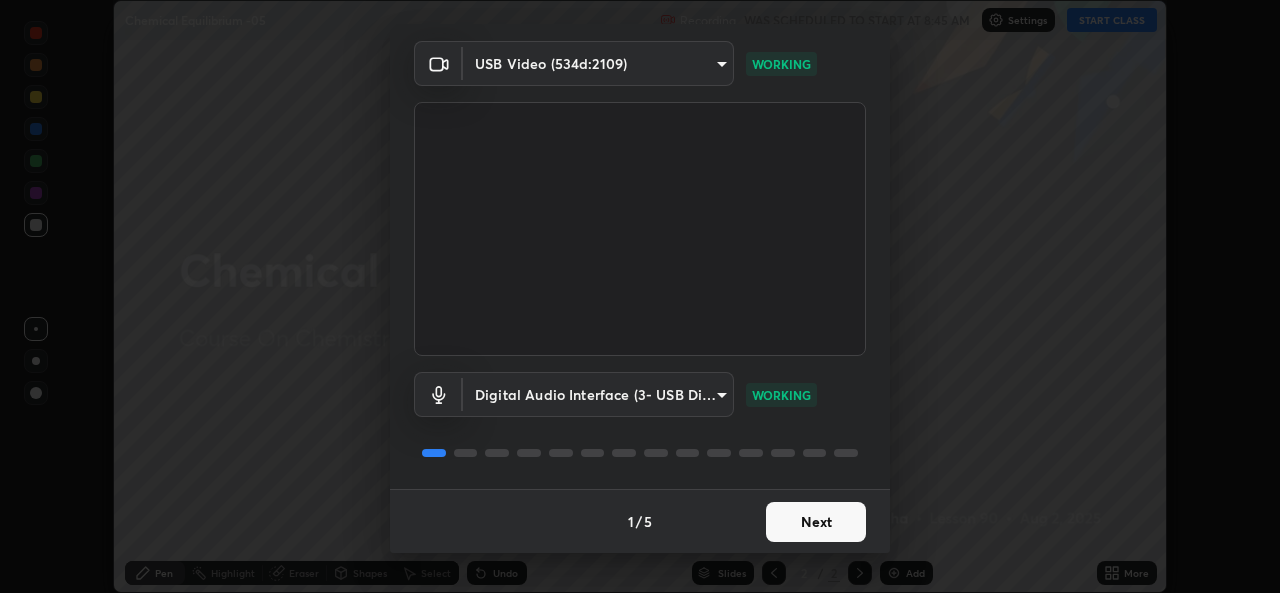 scroll, scrollTop: 0, scrollLeft: 0, axis: both 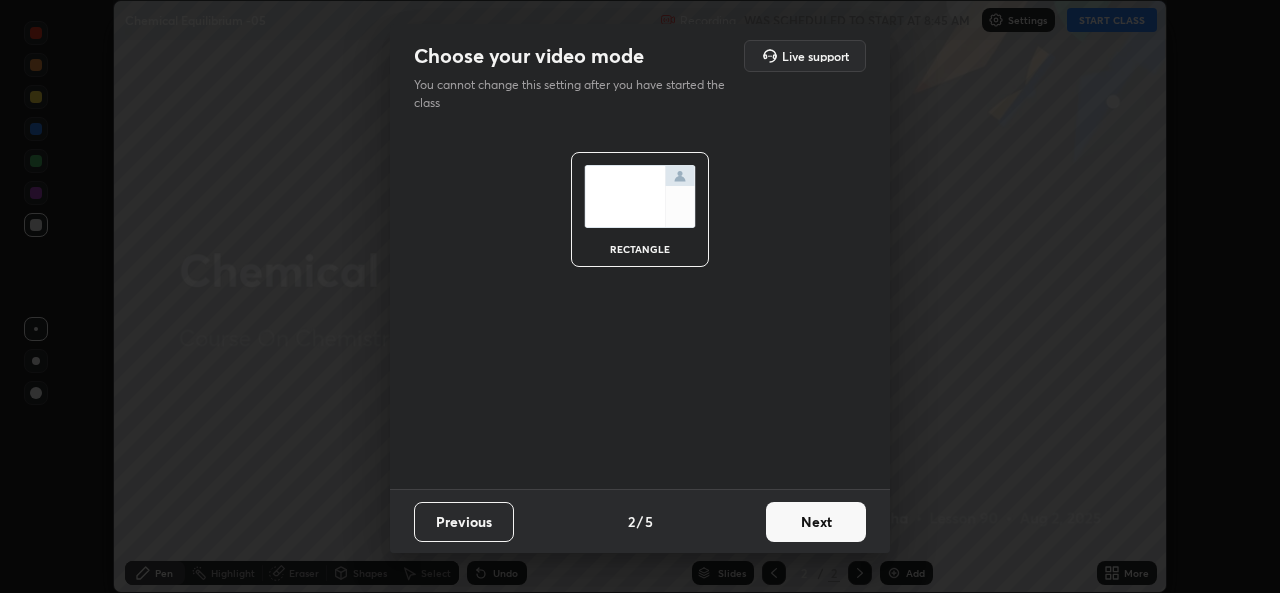 click on "Next" at bounding box center (816, 522) 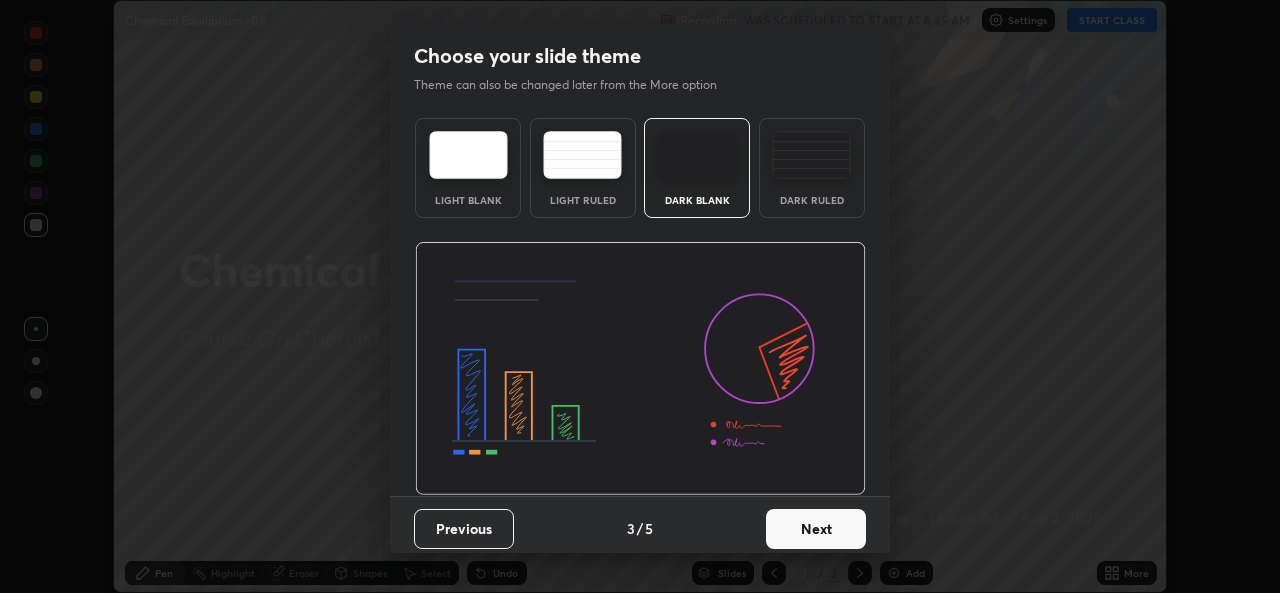 click on "Next" at bounding box center [816, 529] 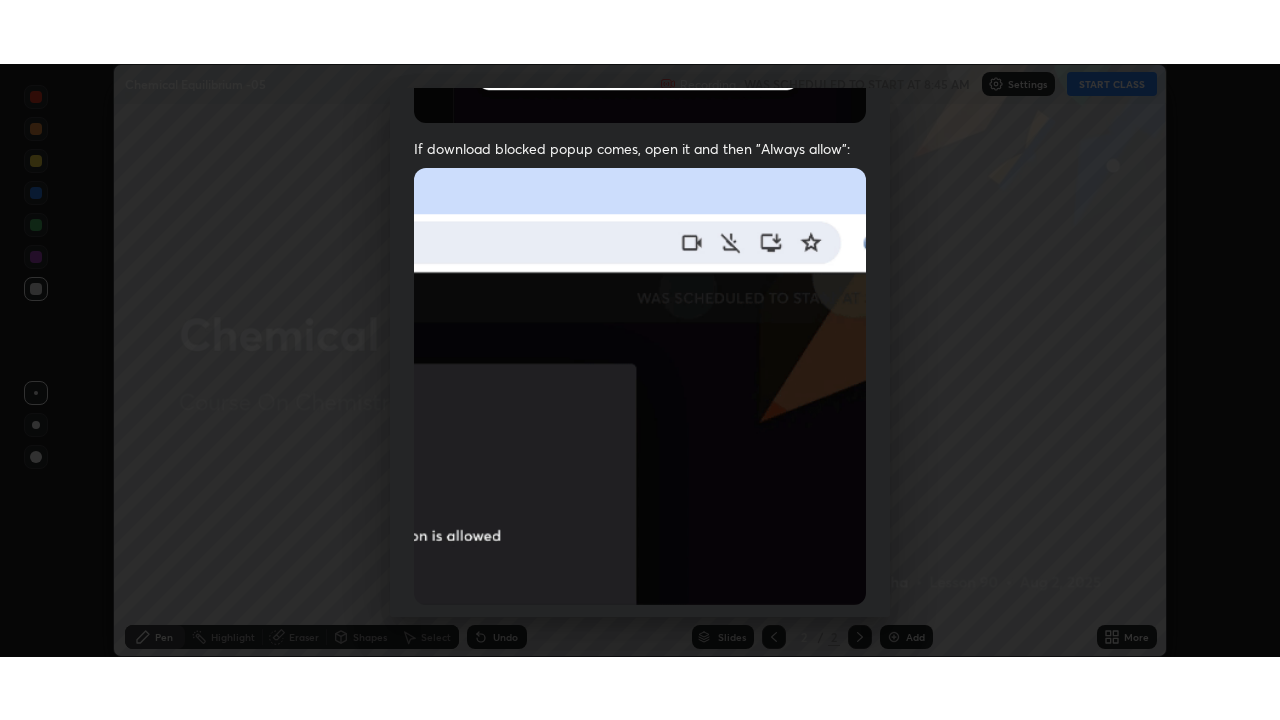 scroll, scrollTop: 471, scrollLeft: 0, axis: vertical 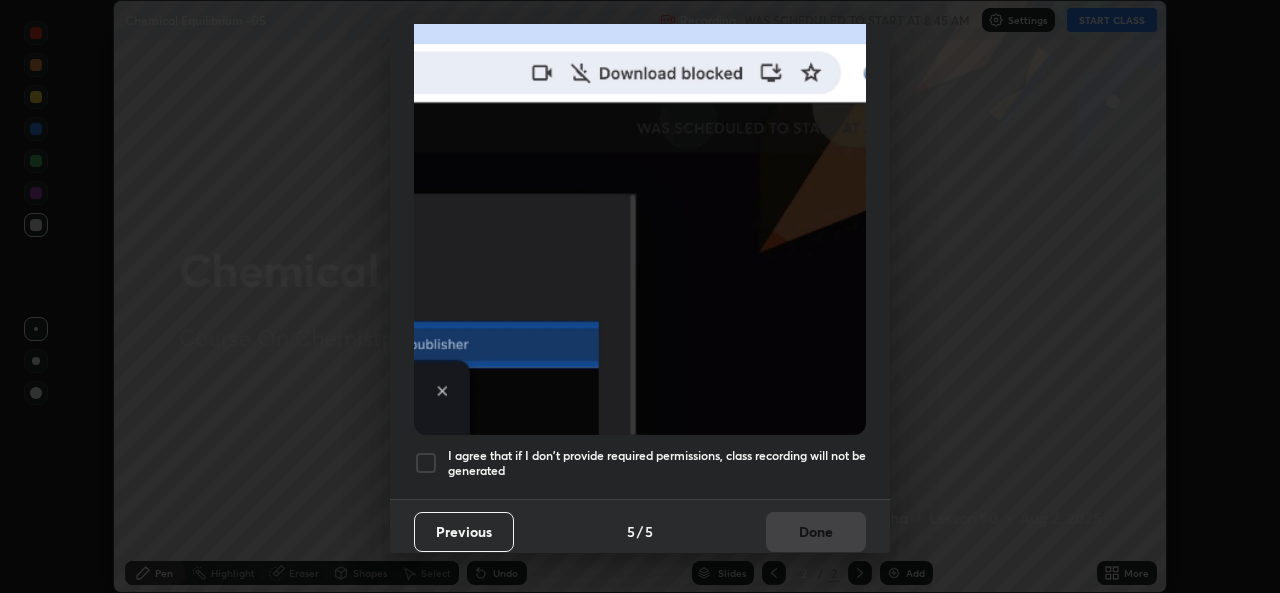 click at bounding box center [426, 463] 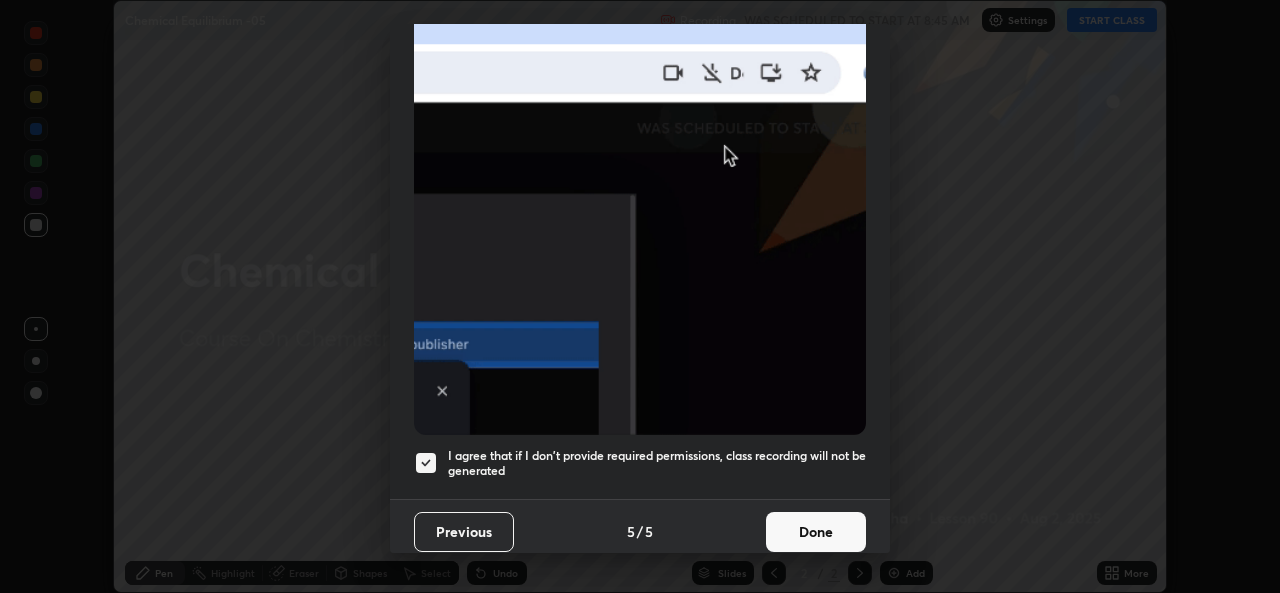click on "Done" at bounding box center [816, 532] 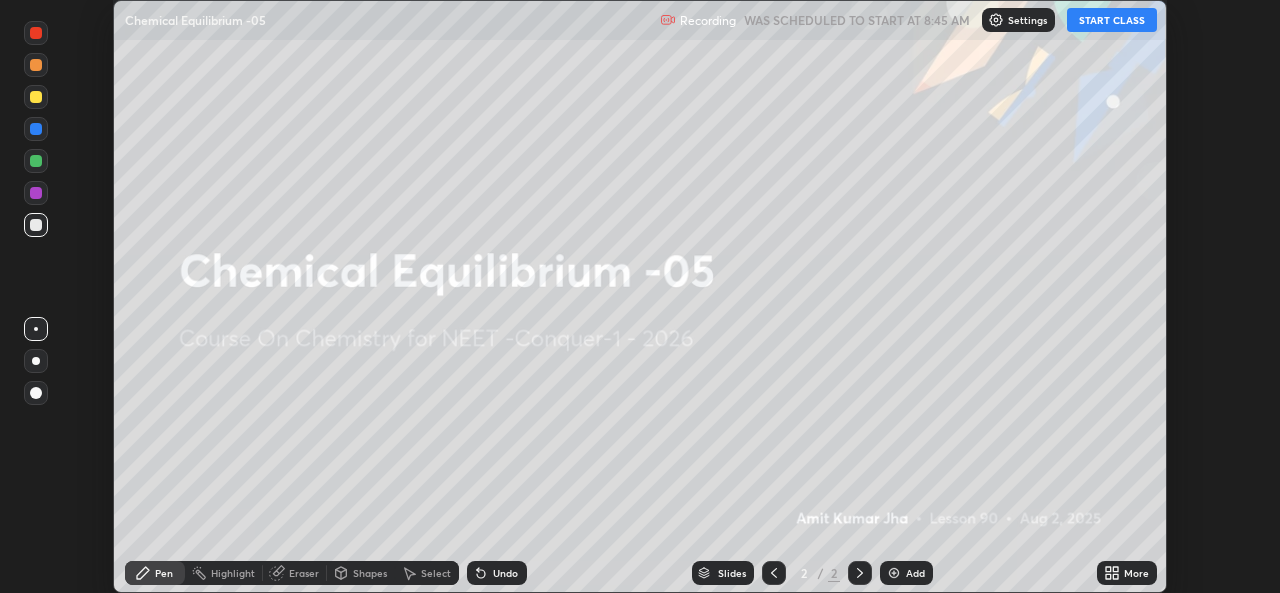 click 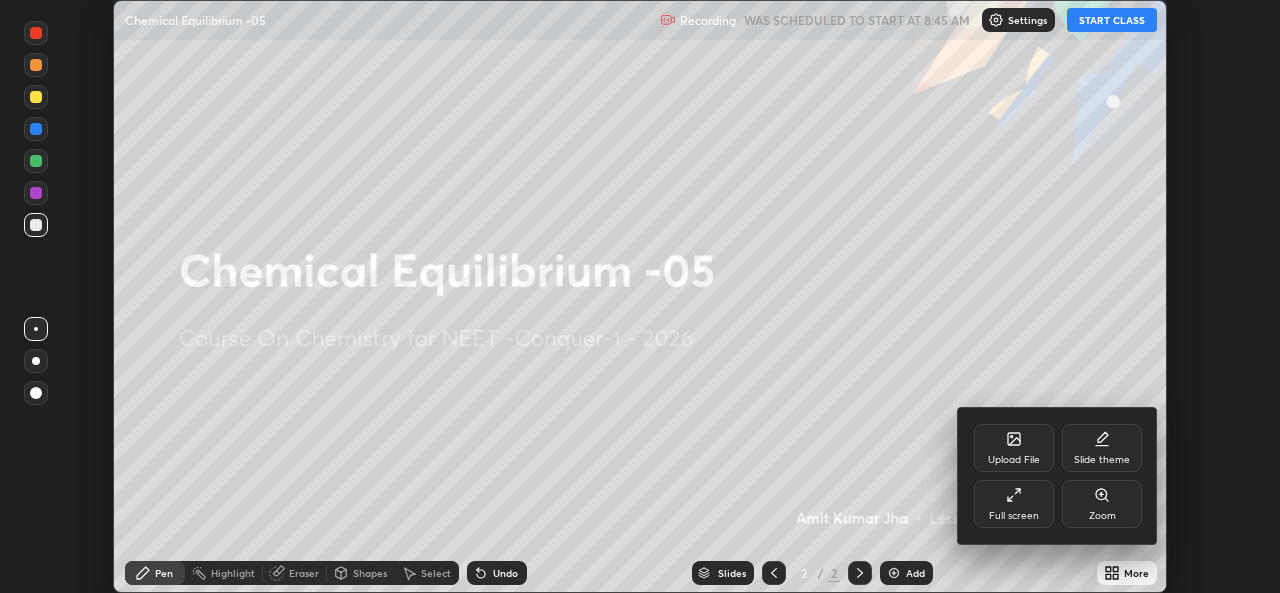 click on "Full screen" at bounding box center [1014, 516] 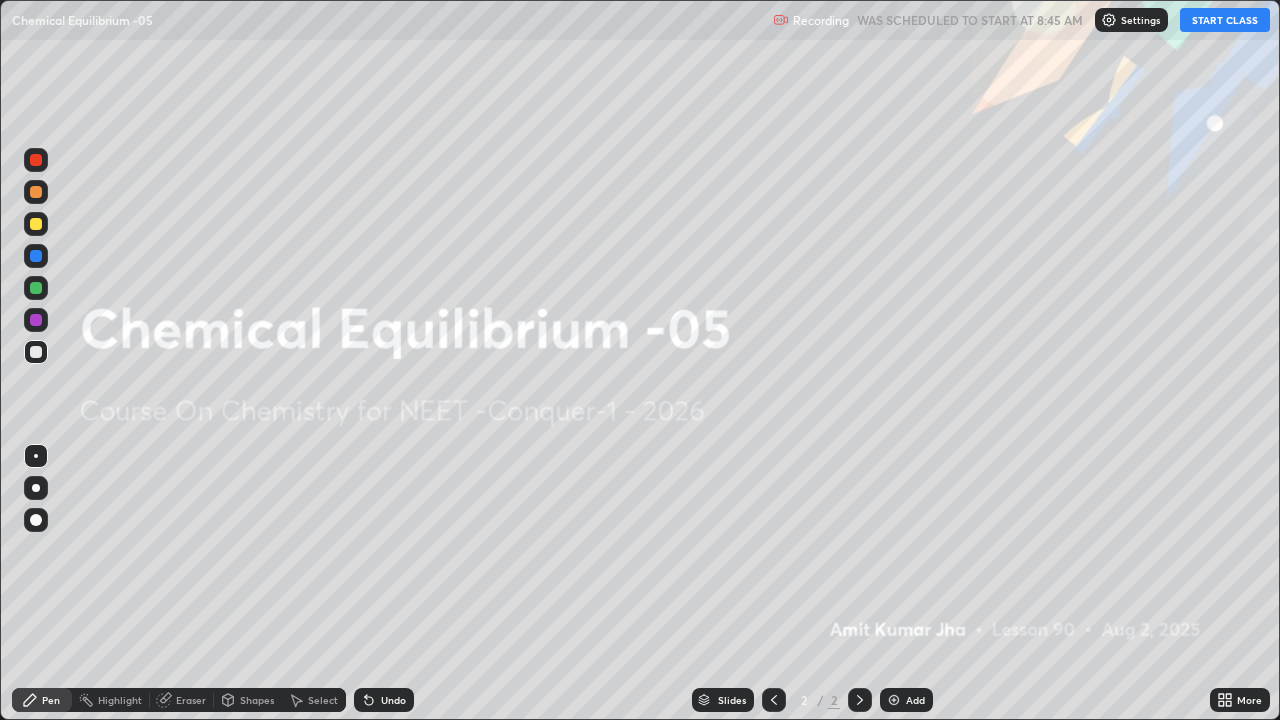 scroll, scrollTop: 99280, scrollLeft: 98720, axis: both 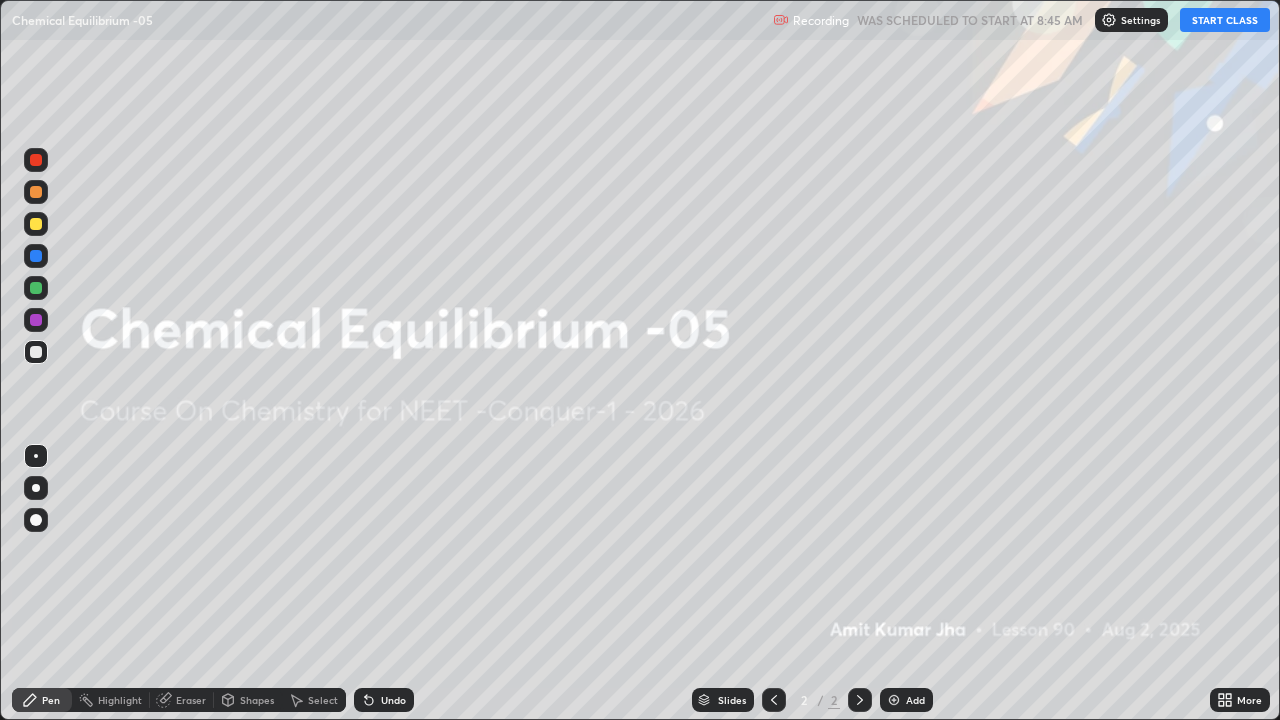 click on "Settings" at bounding box center [1131, 20] 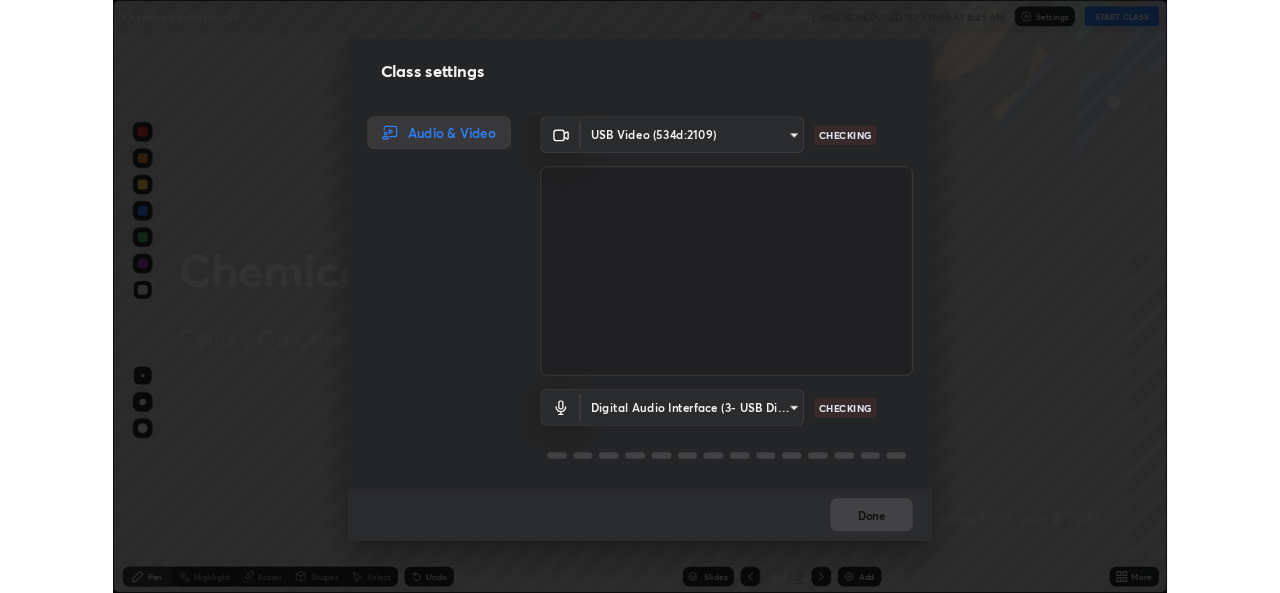 scroll, scrollTop: 2, scrollLeft: 0, axis: vertical 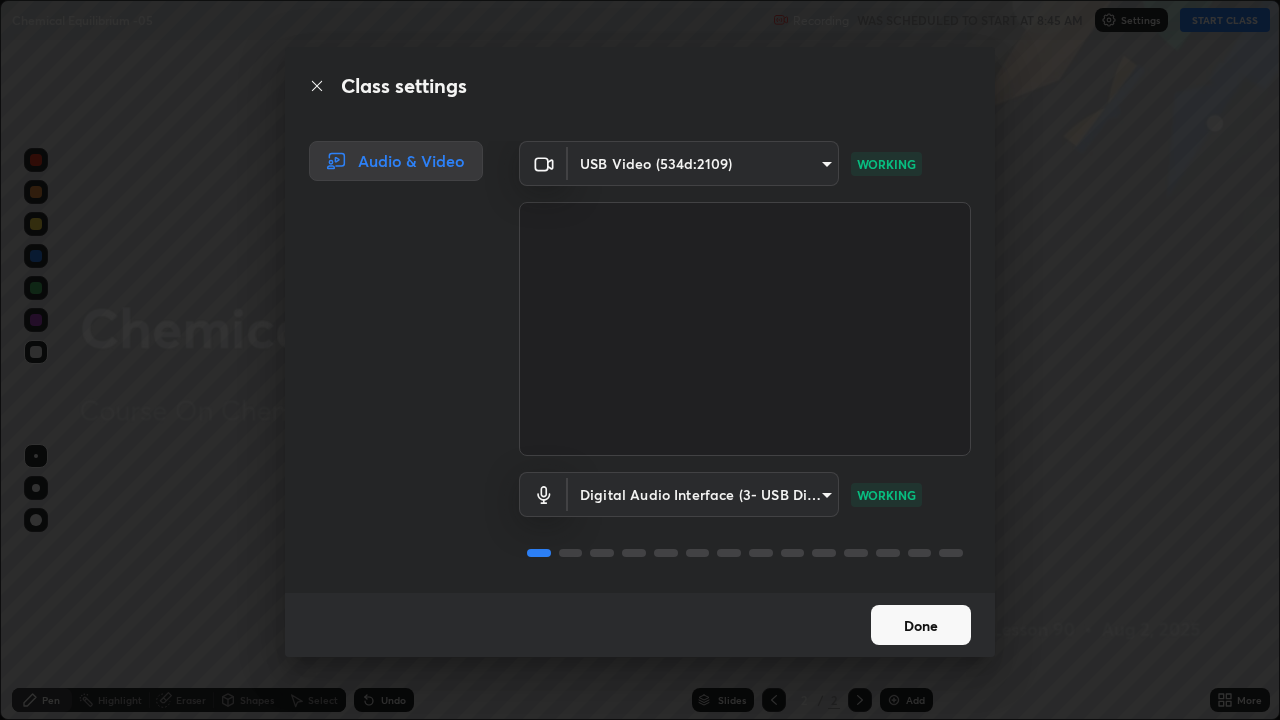 click on "Done" at bounding box center (921, 625) 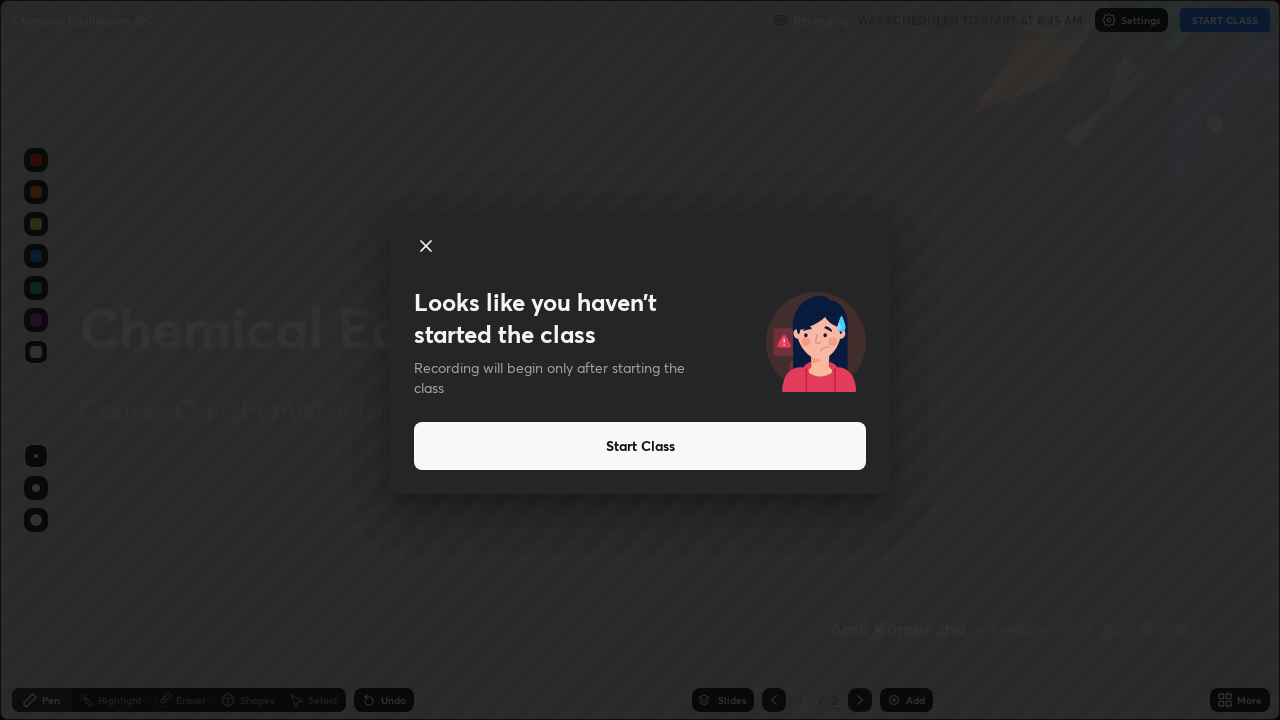 click on "Start Class" at bounding box center [640, 446] 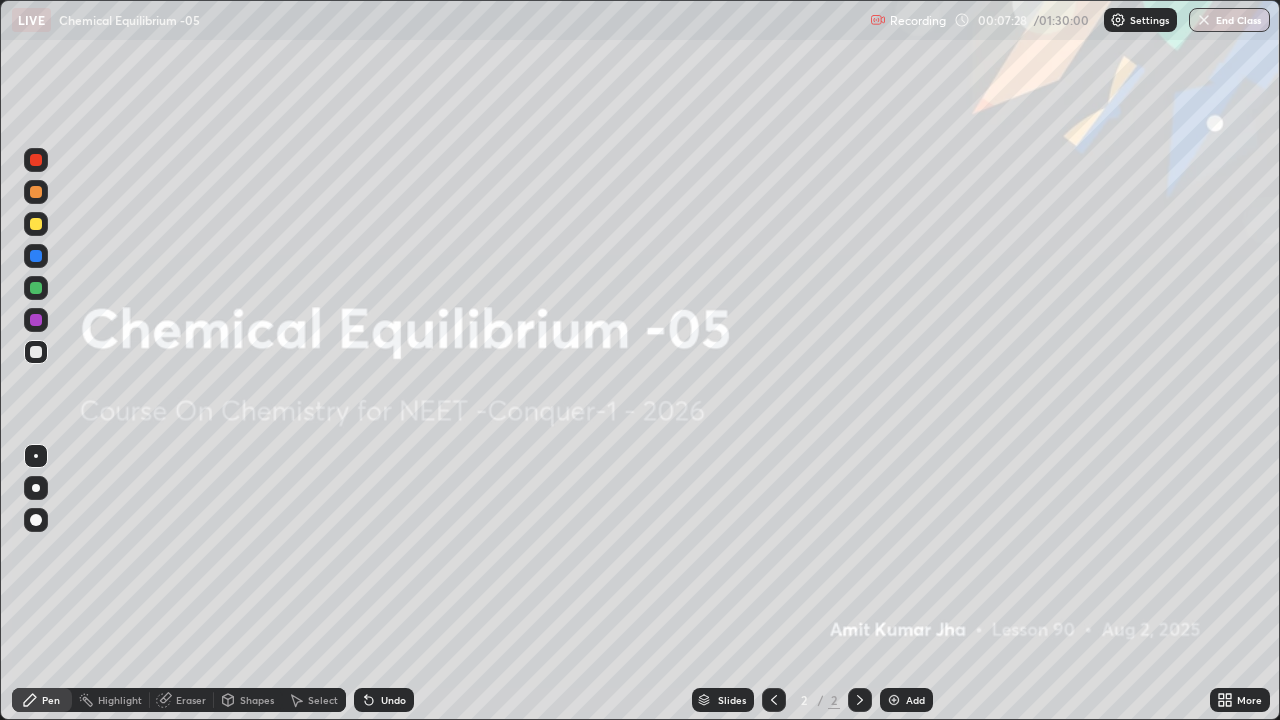 click at bounding box center (894, 700) 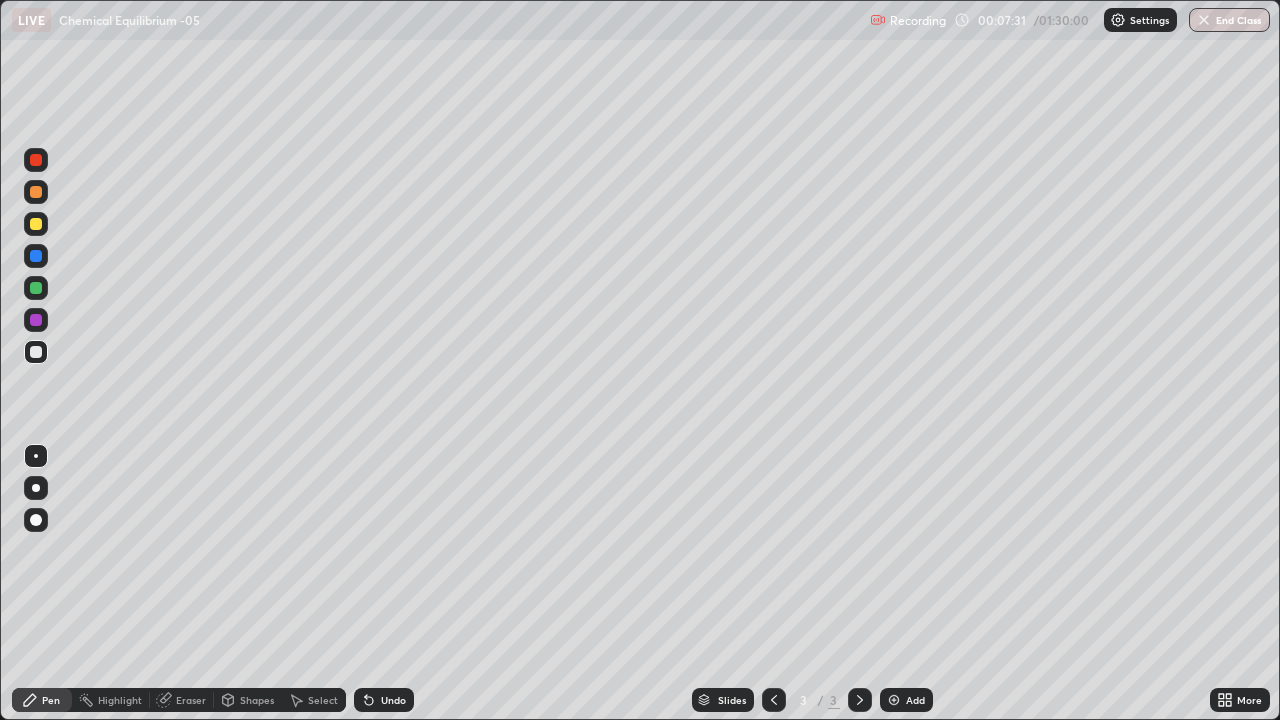 click 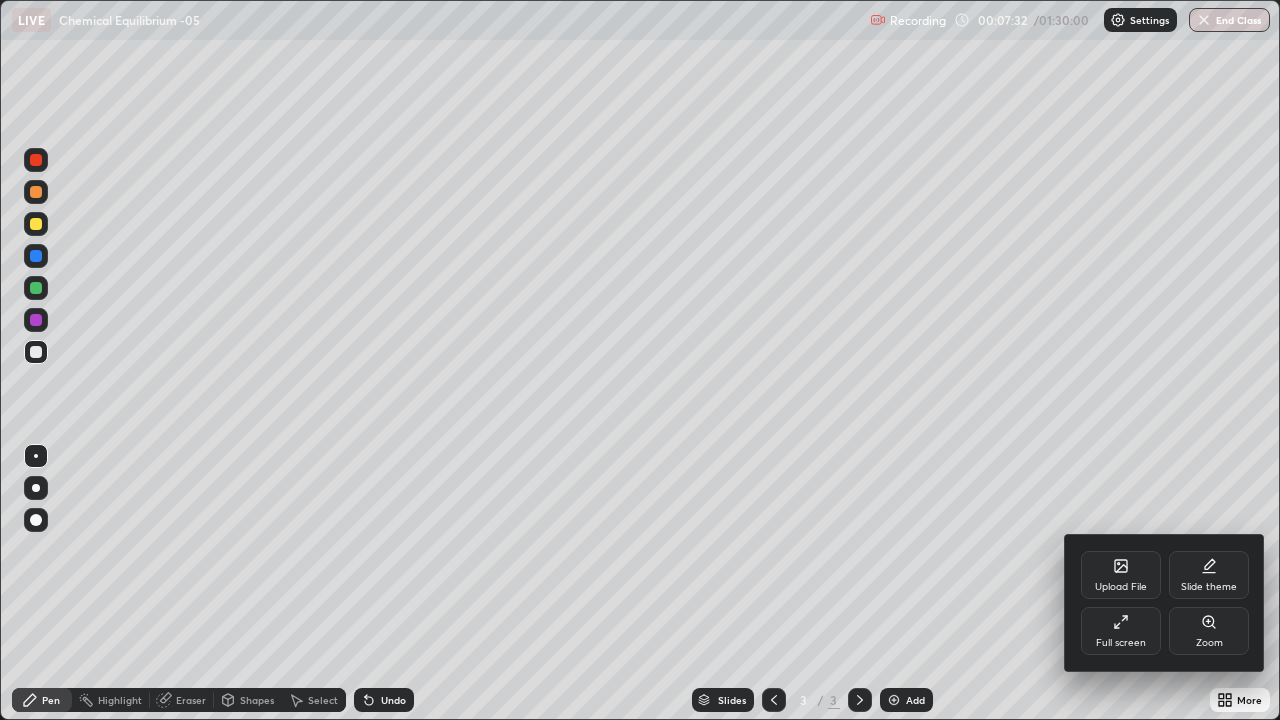 click on "Full screen" at bounding box center (1121, 643) 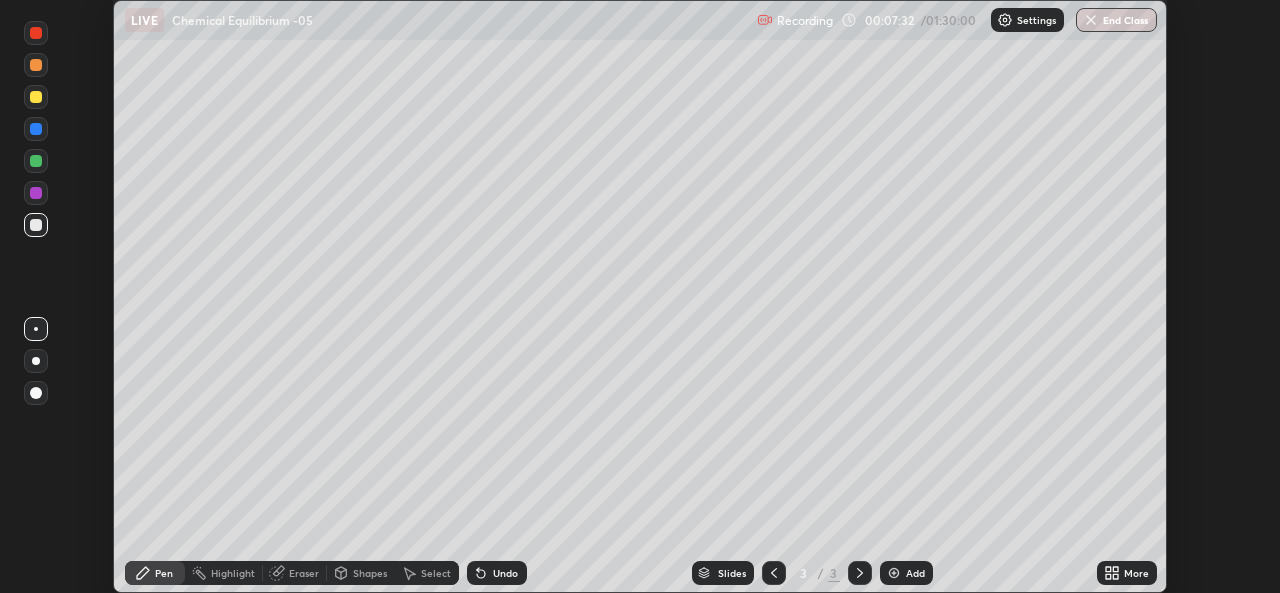 scroll, scrollTop: 593, scrollLeft: 1280, axis: both 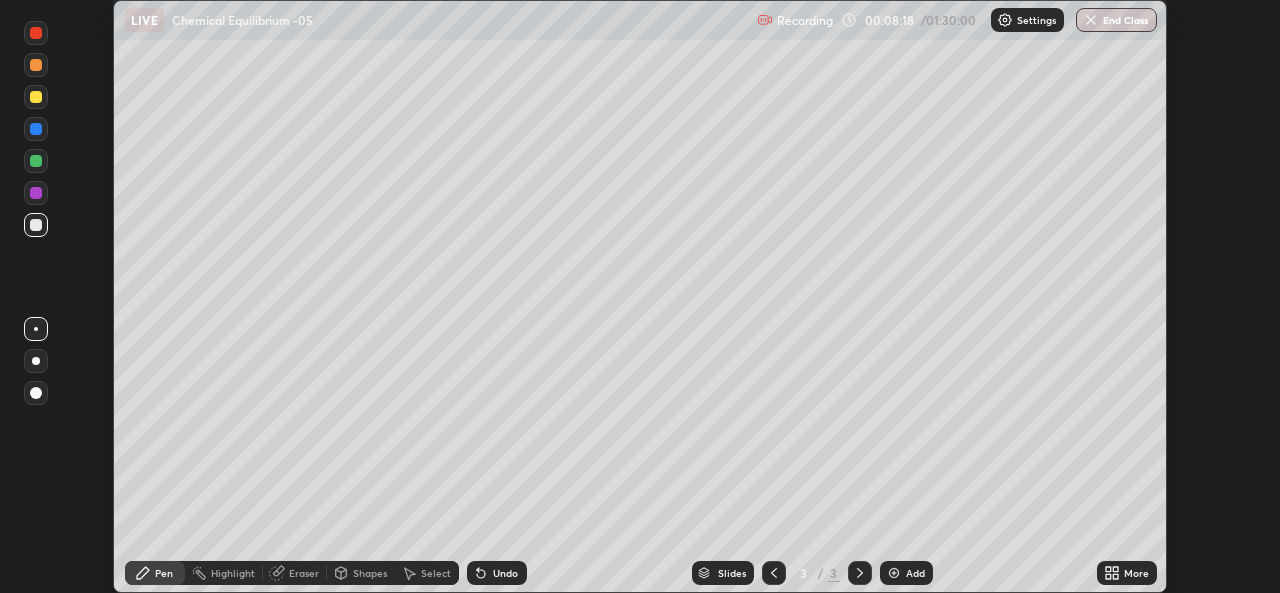 click 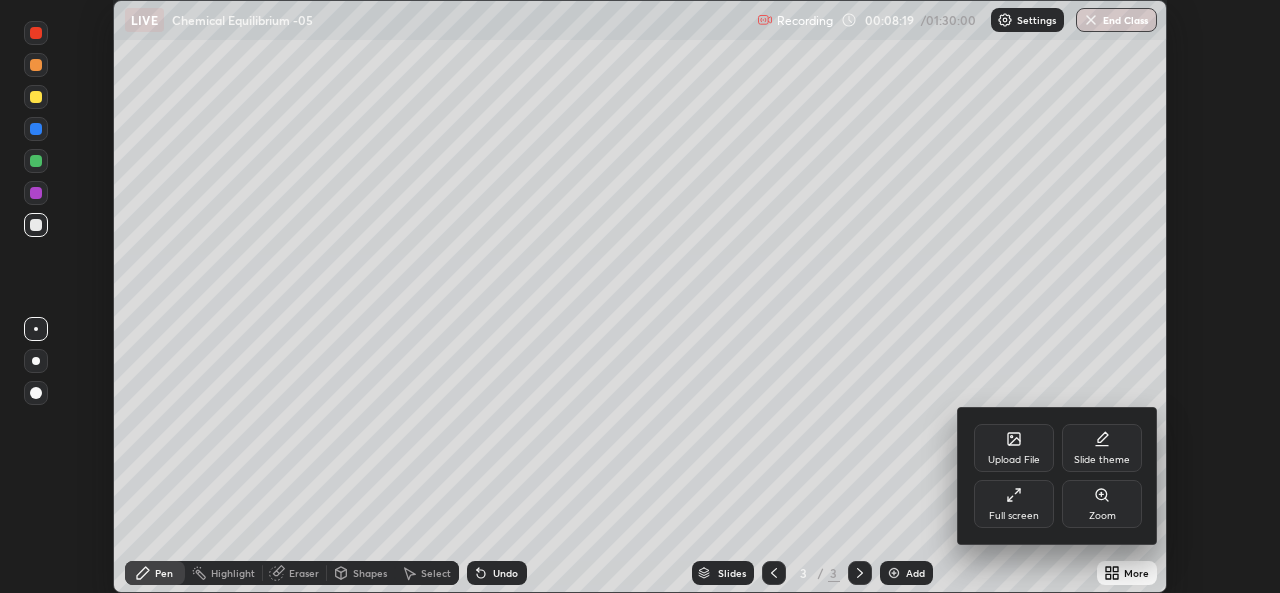 click on "Upload File" at bounding box center (1014, 460) 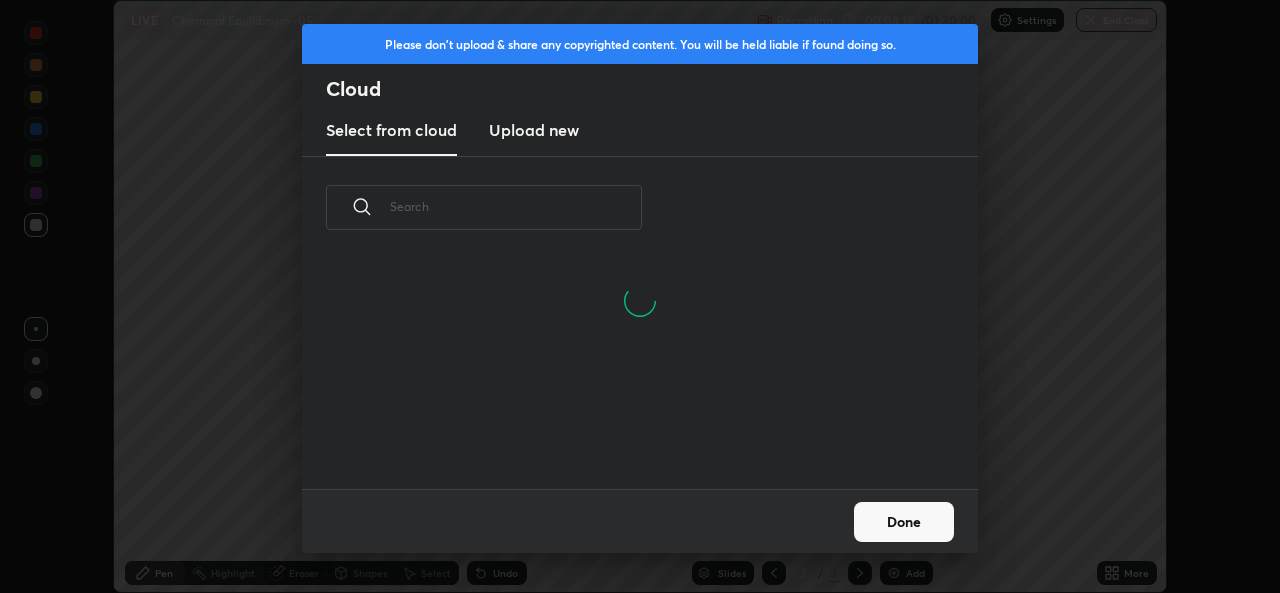 click on "Upload new" at bounding box center (534, 130) 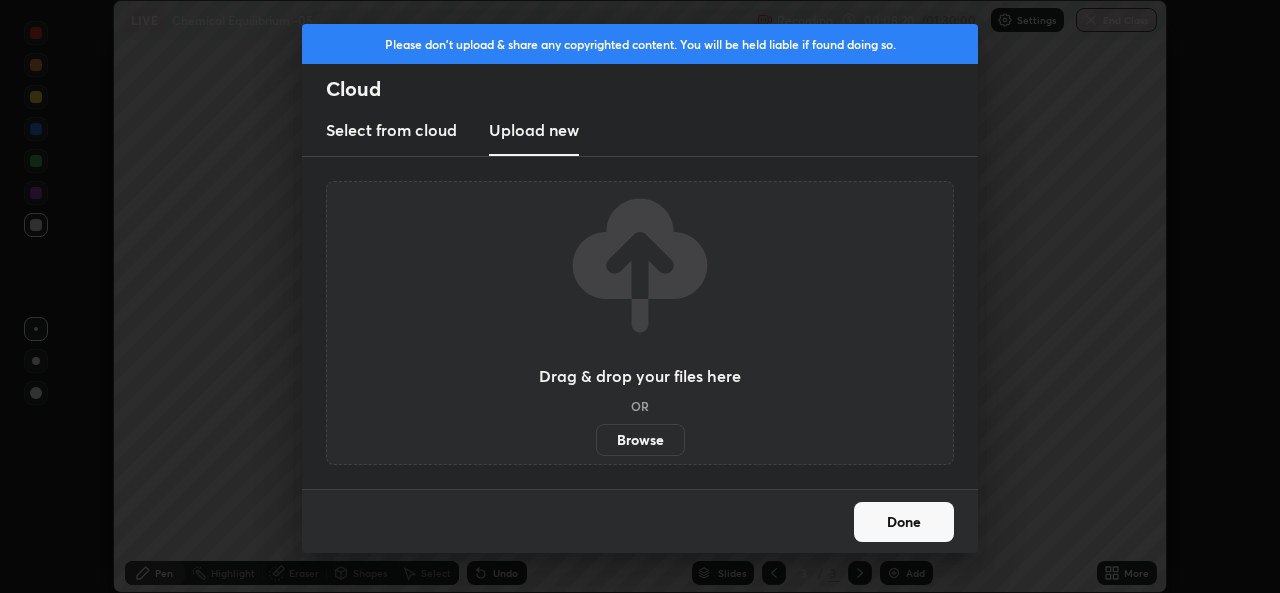 click on "Browse" at bounding box center (640, 440) 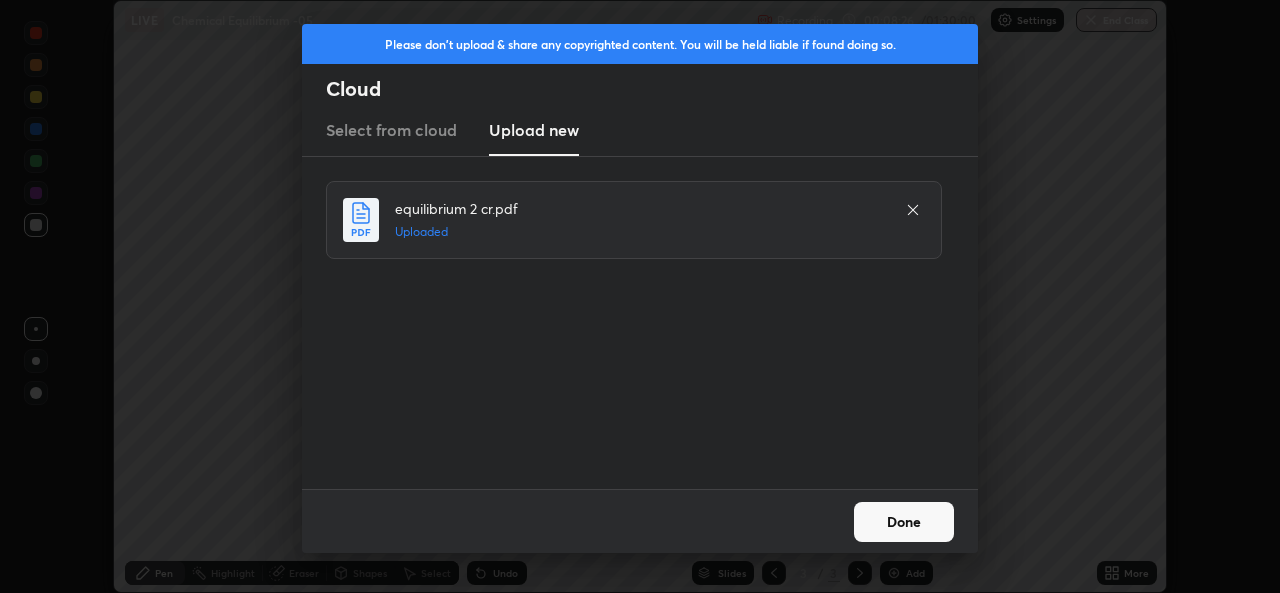 click on "Done" at bounding box center [904, 522] 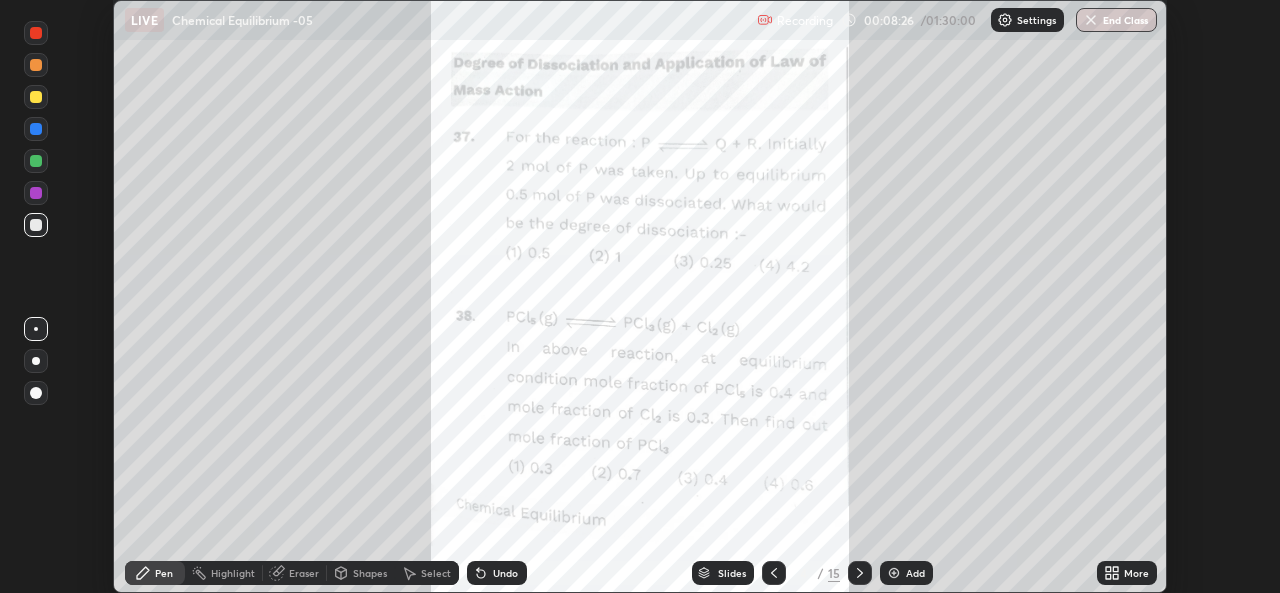 click on "More" at bounding box center [1136, 573] 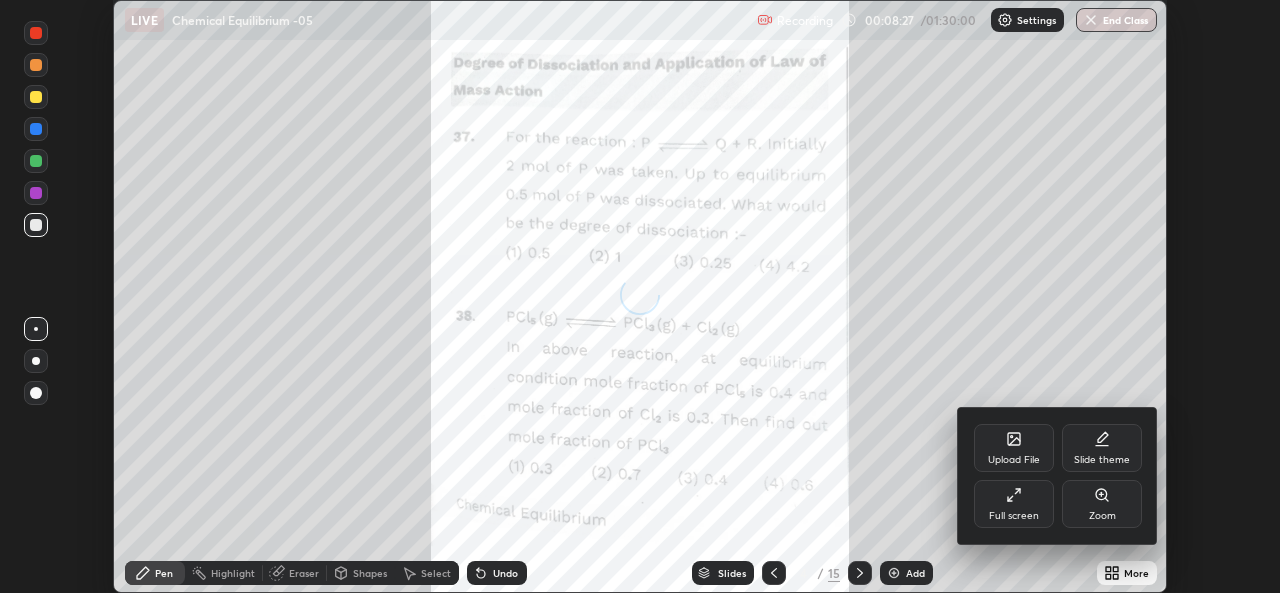 click on "Full screen" at bounding box center (1014, 516) 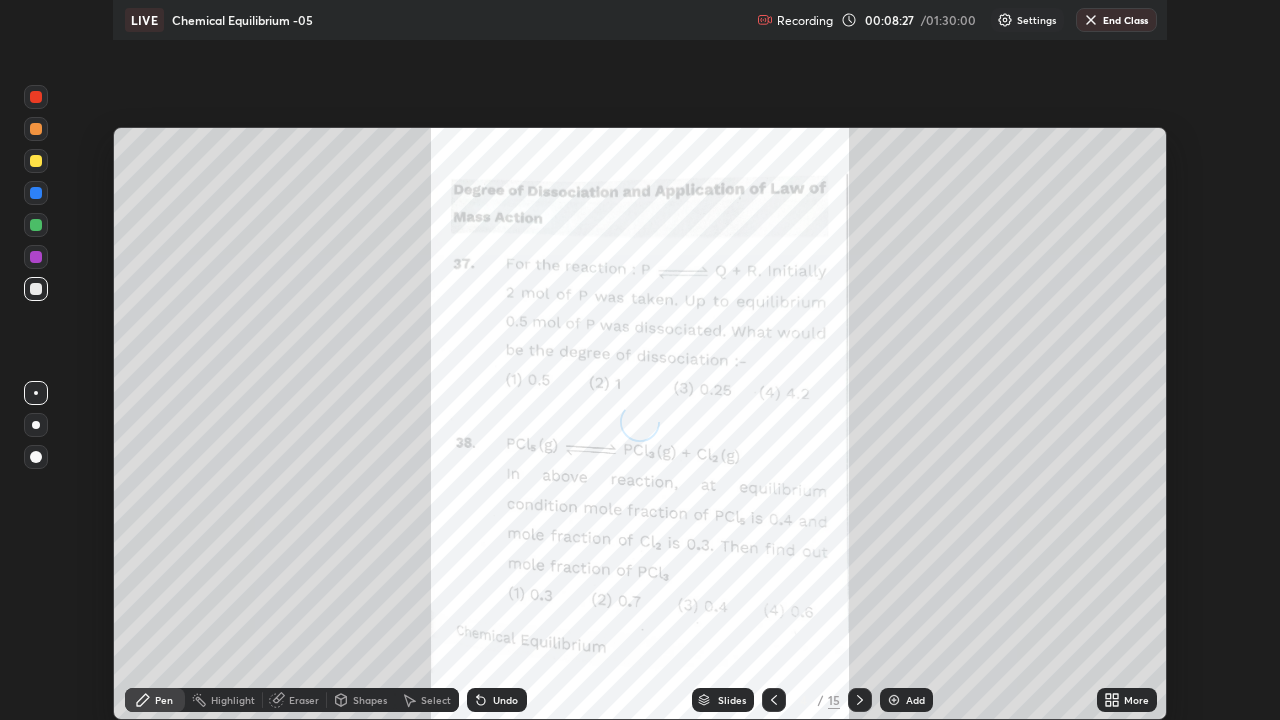 scroll, scrollTop: 99280, scrollLeft: 98720, axis: both 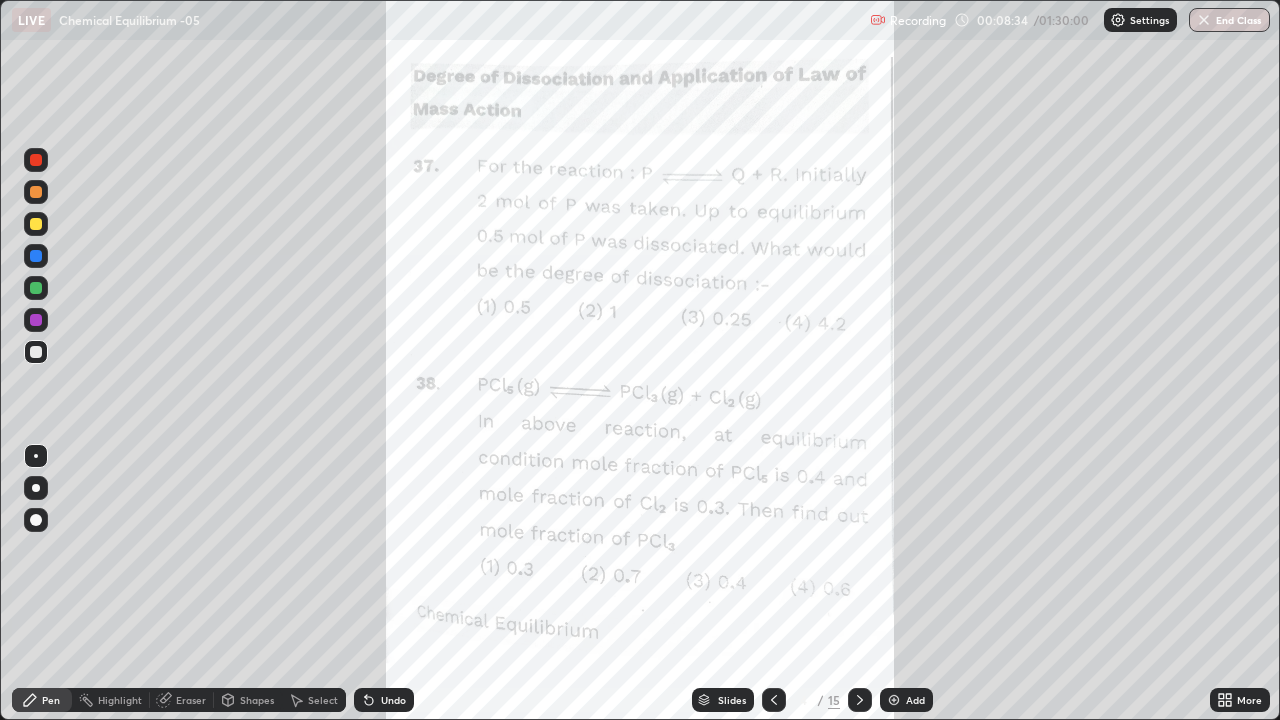 click at bounding box center (894, 700) 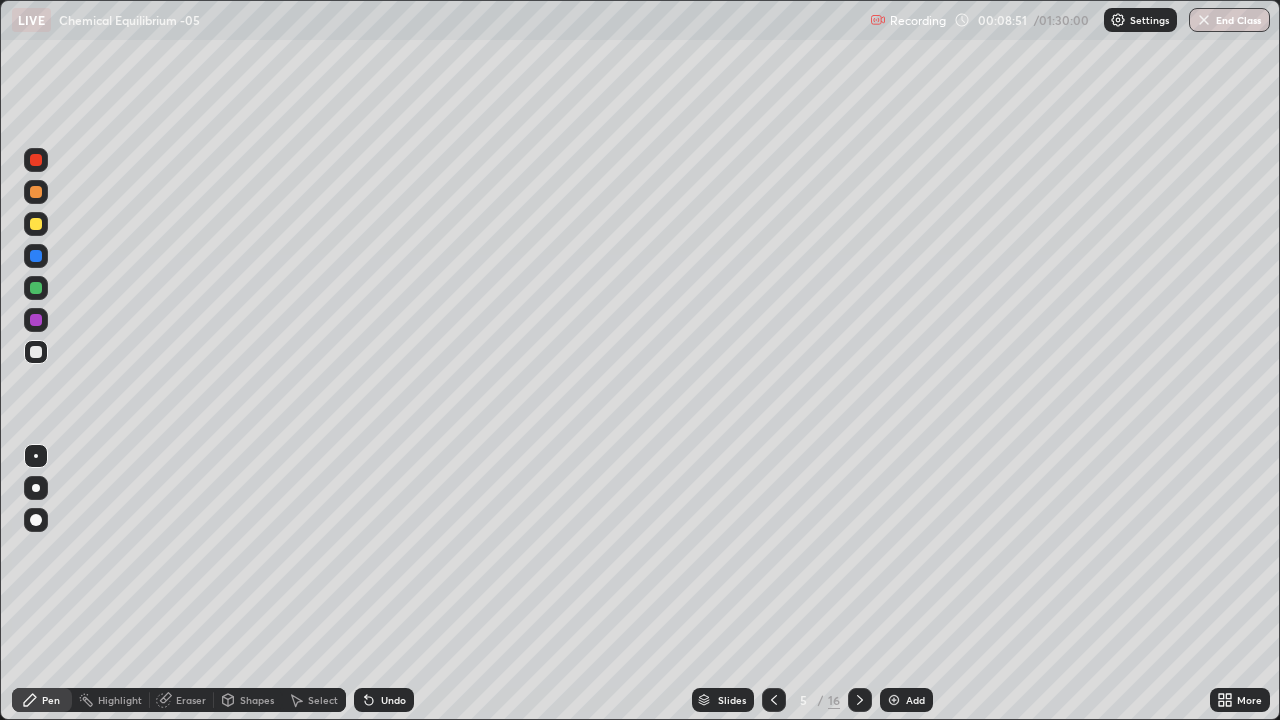 click at bounding box center (36, 224) 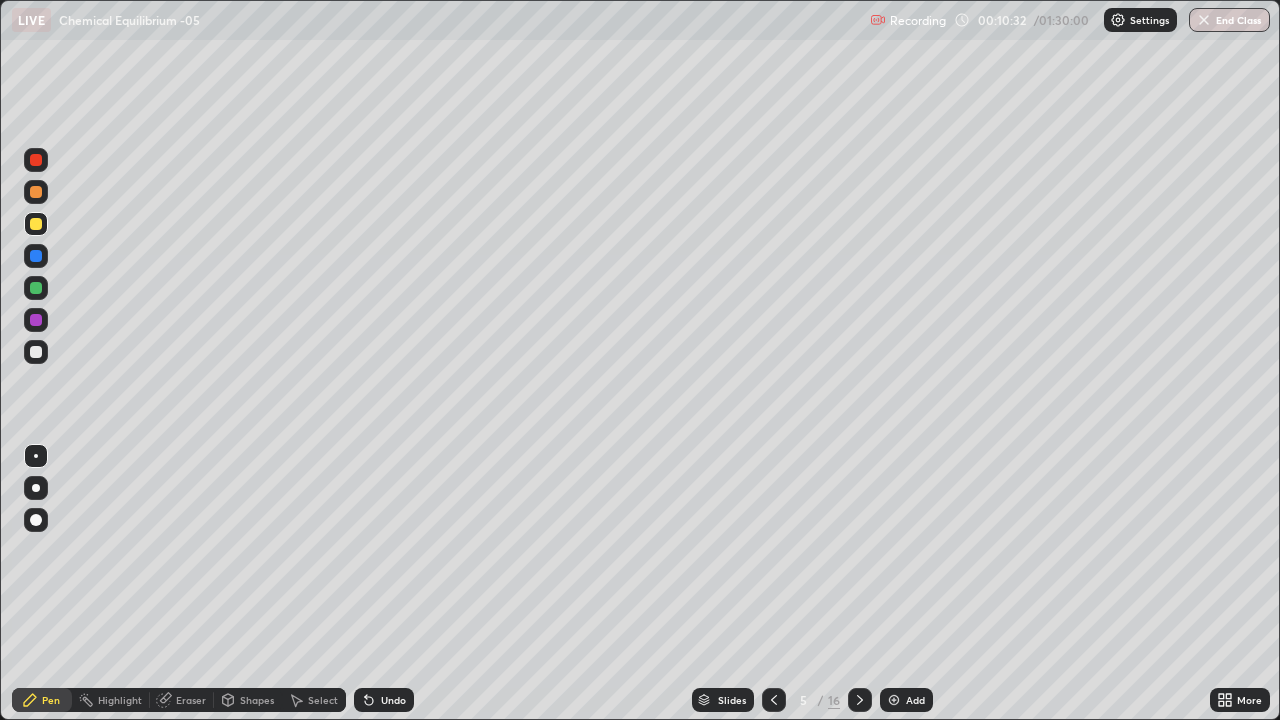 click on "Eraser" at bounding box center [191, 700] 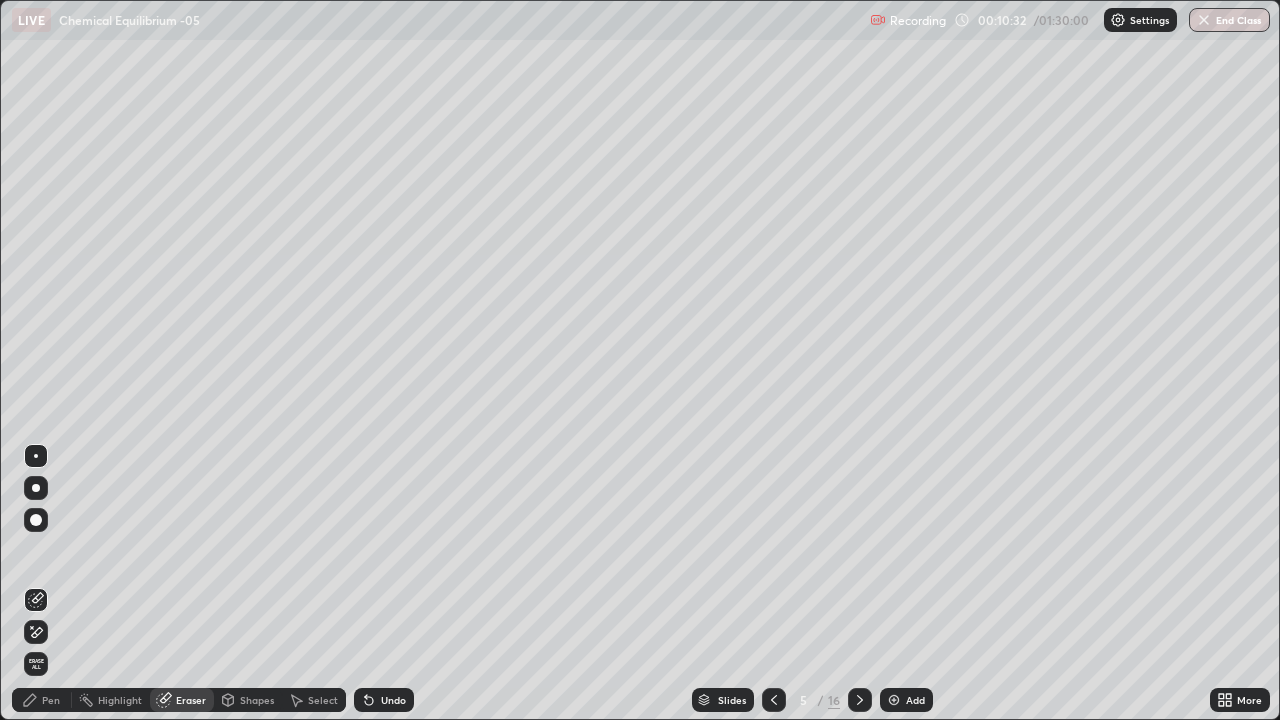 click on "Erase all" at bounding box center (36, 664) 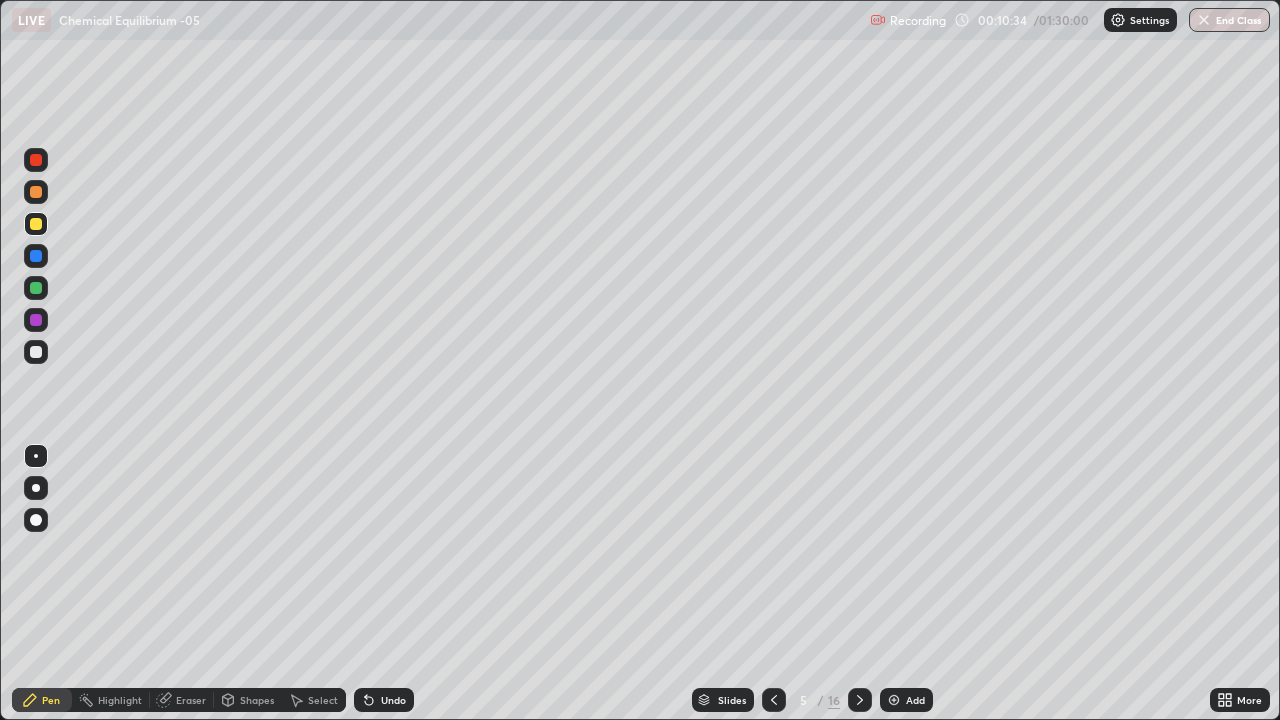 click at bounding box center (36, 224) 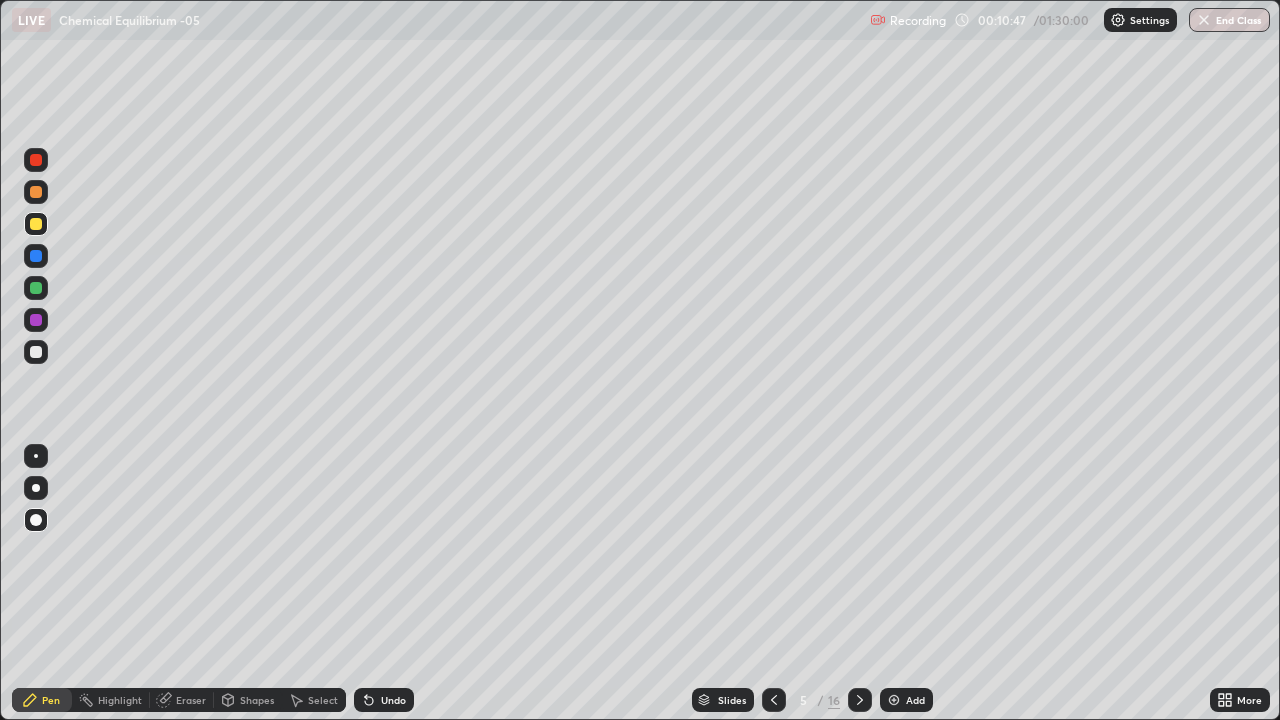 click at bounding box center [36, 224] 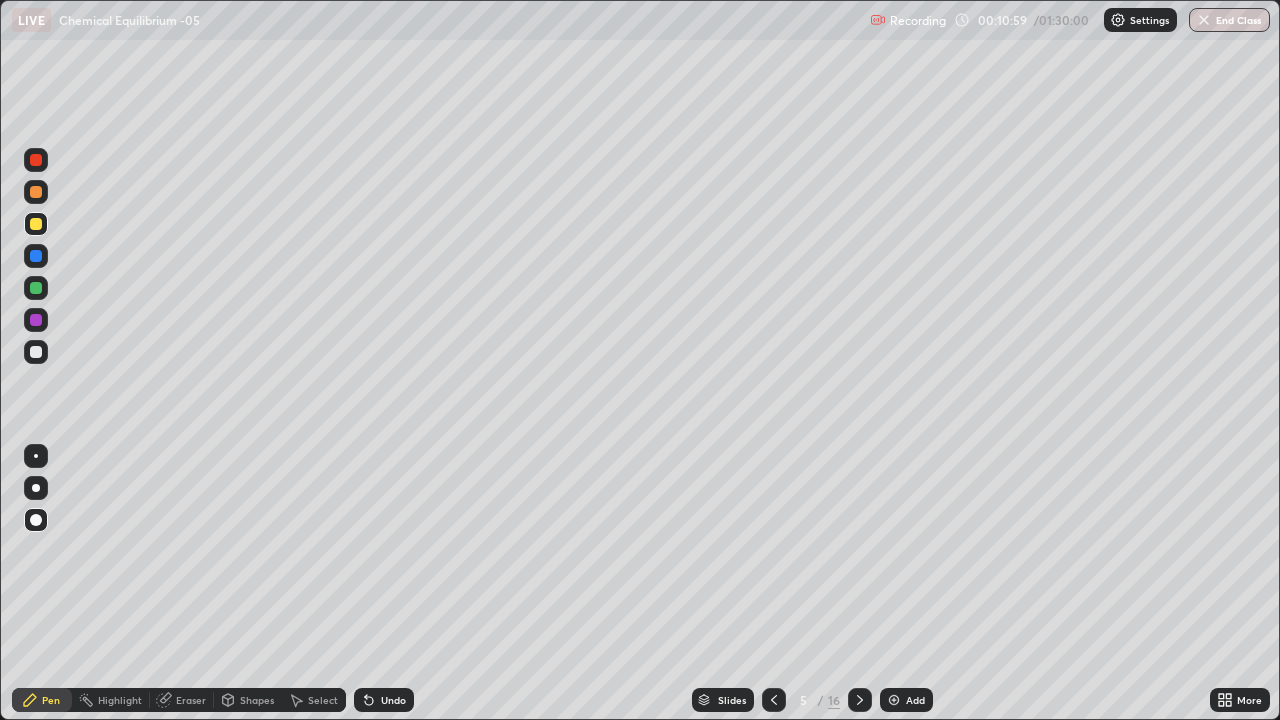 click at bounding box center (36, 224) 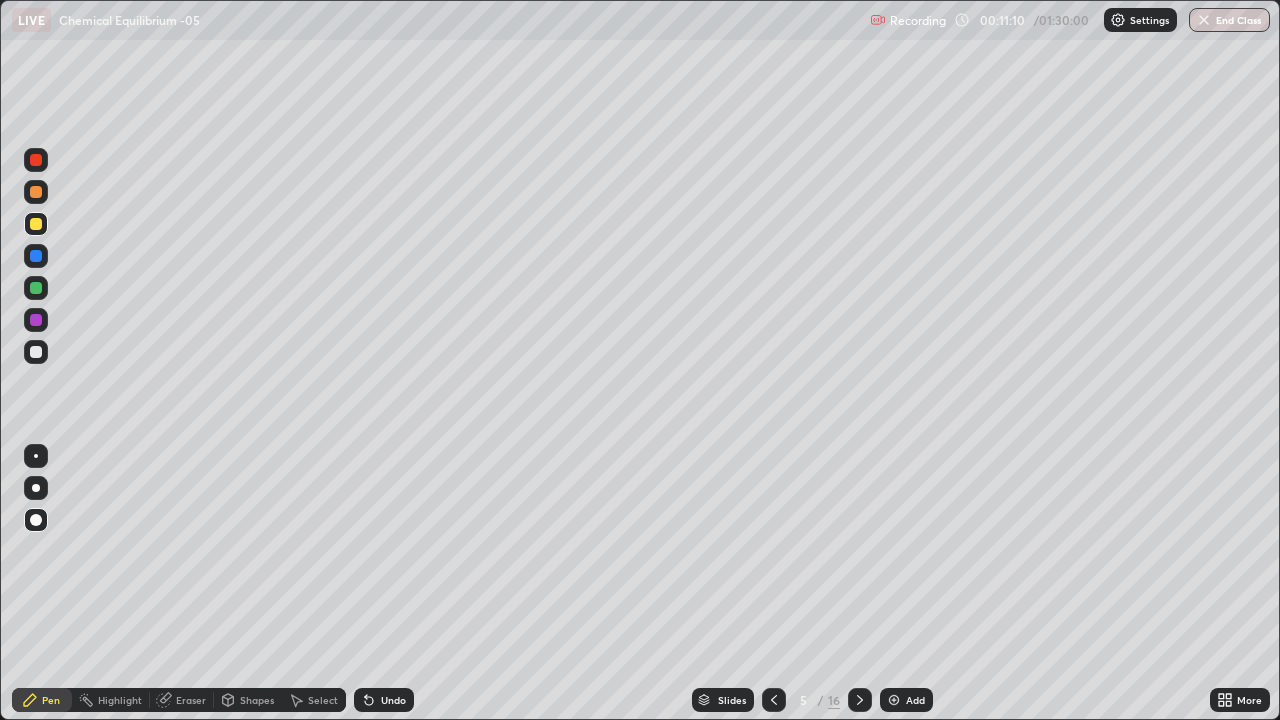 click on "Undo" at bounding box center (384, 700) 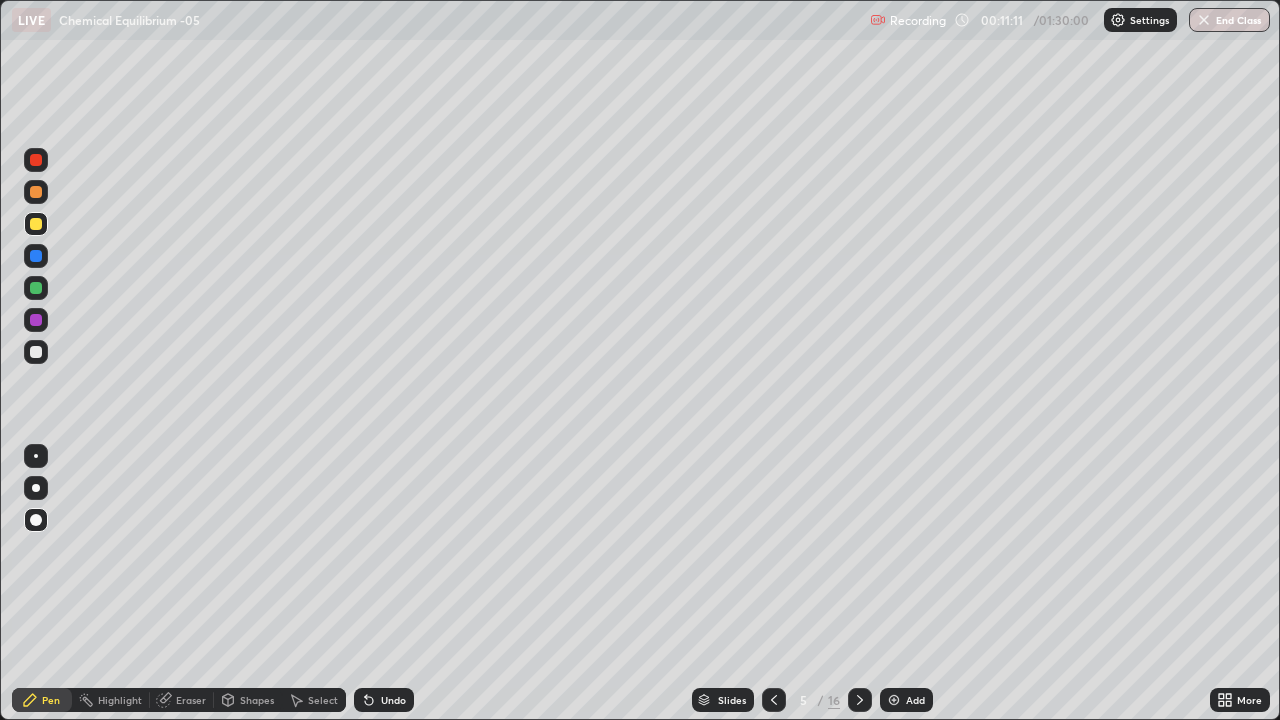 click 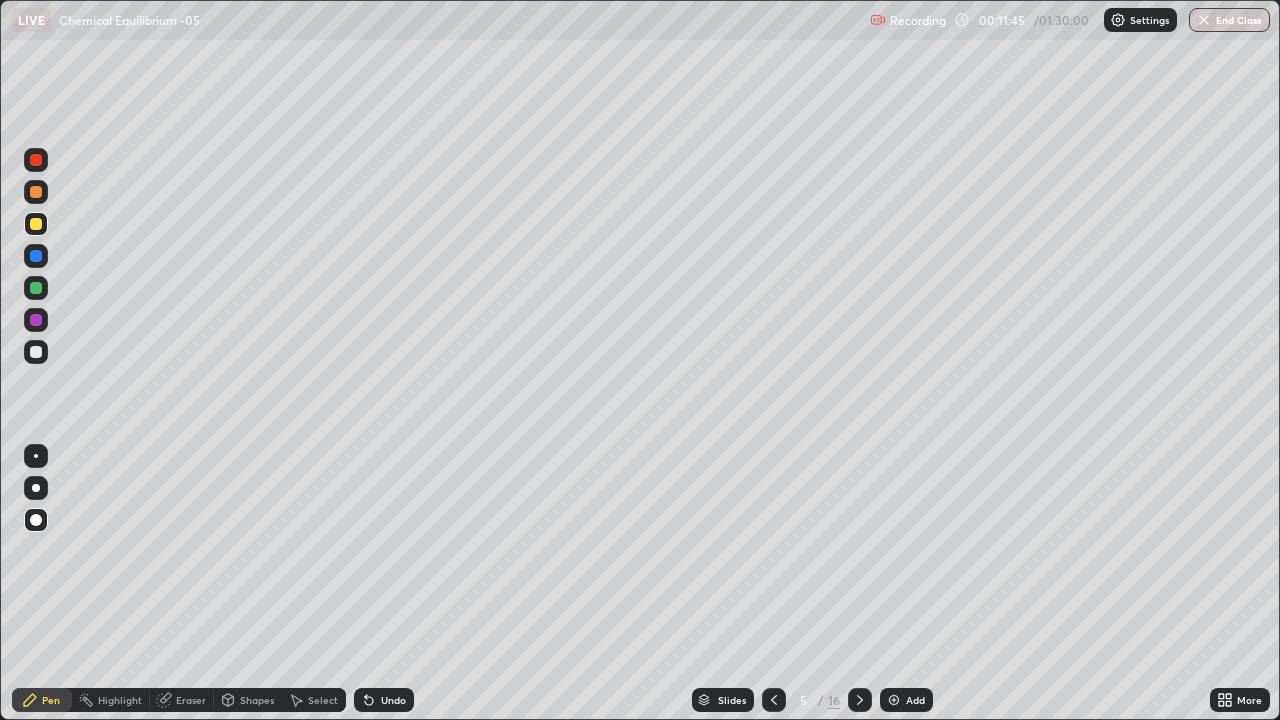 click 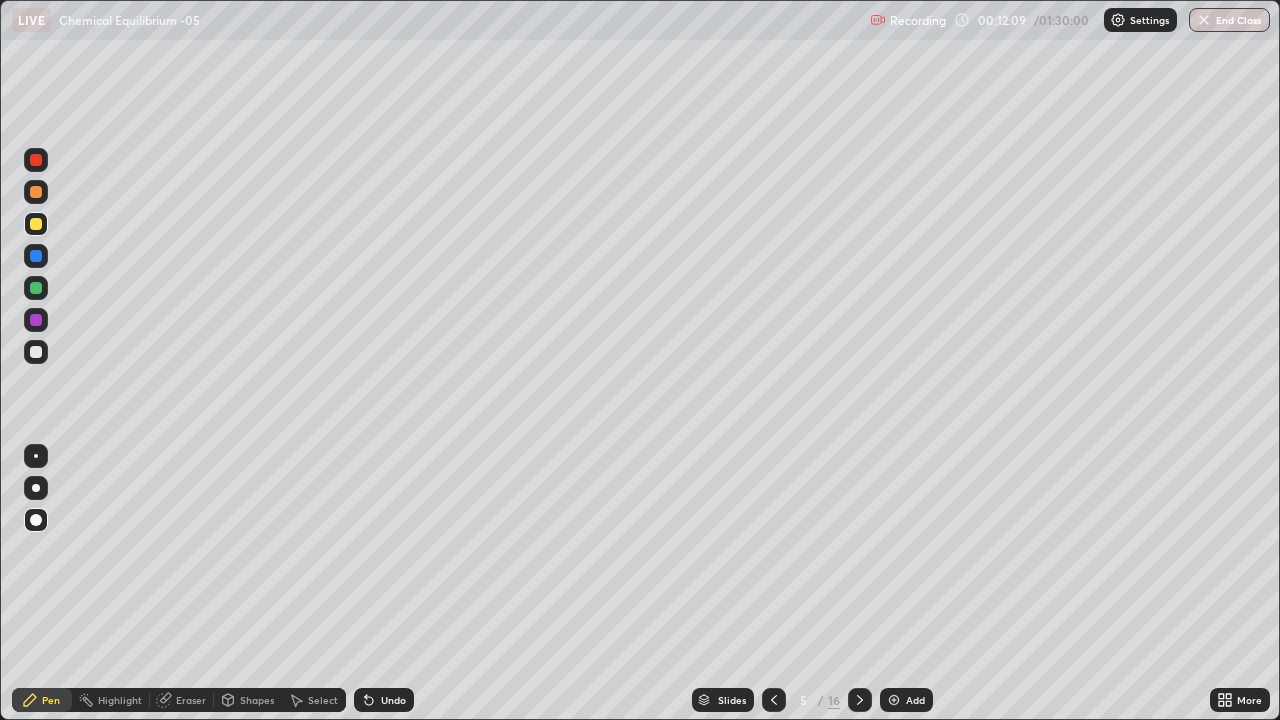click at bounding box center [36, 352] 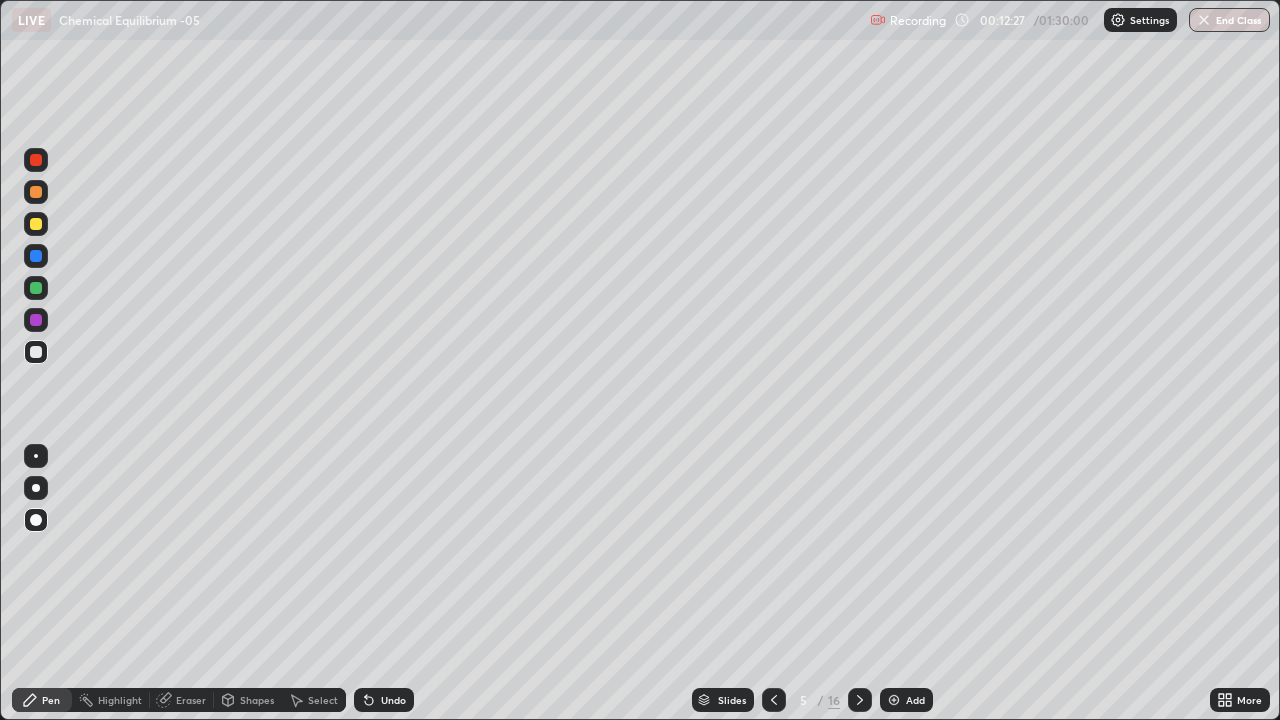 click at bounding box center [36, 224] 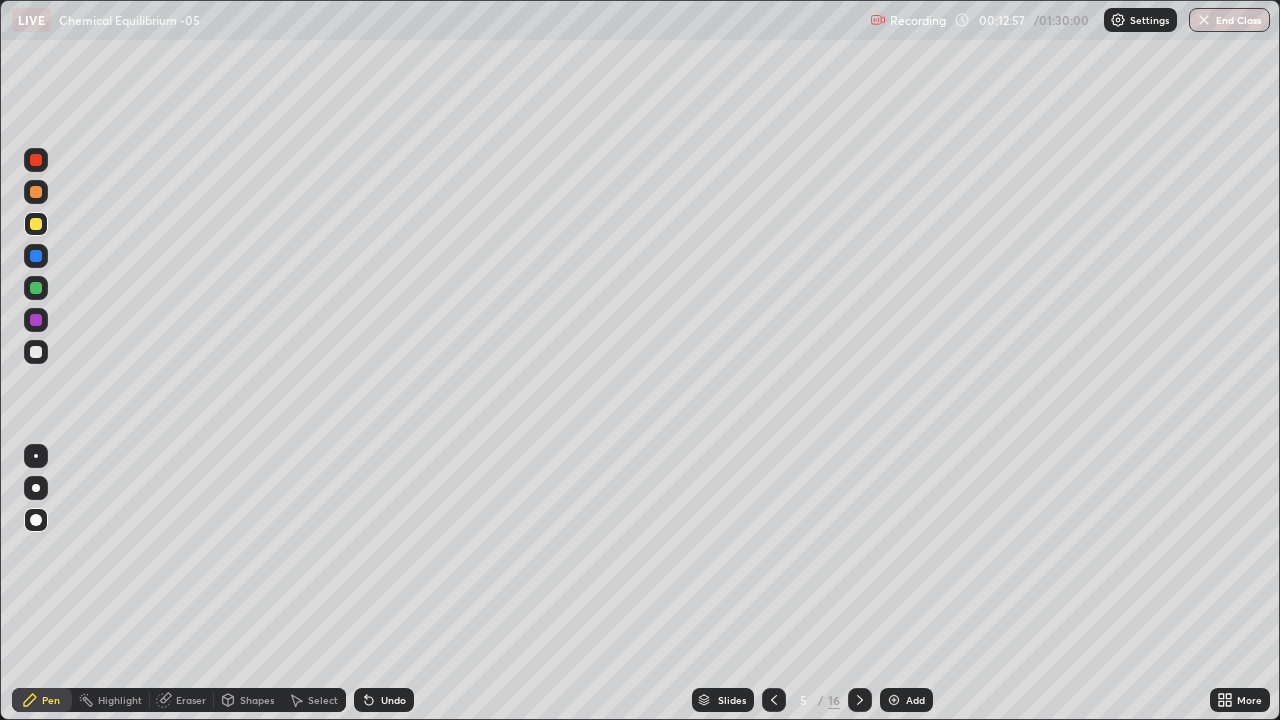 click at bounding box center [36, 192] 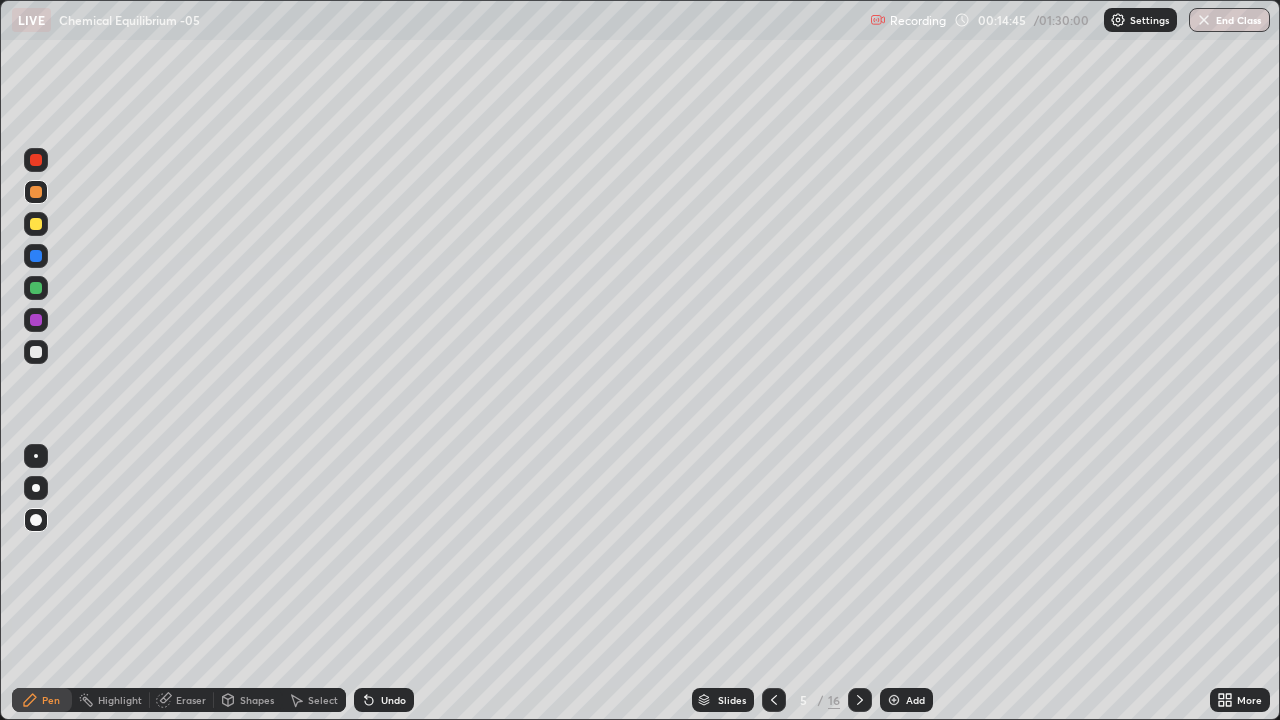 click at bounding box center [36, 224] 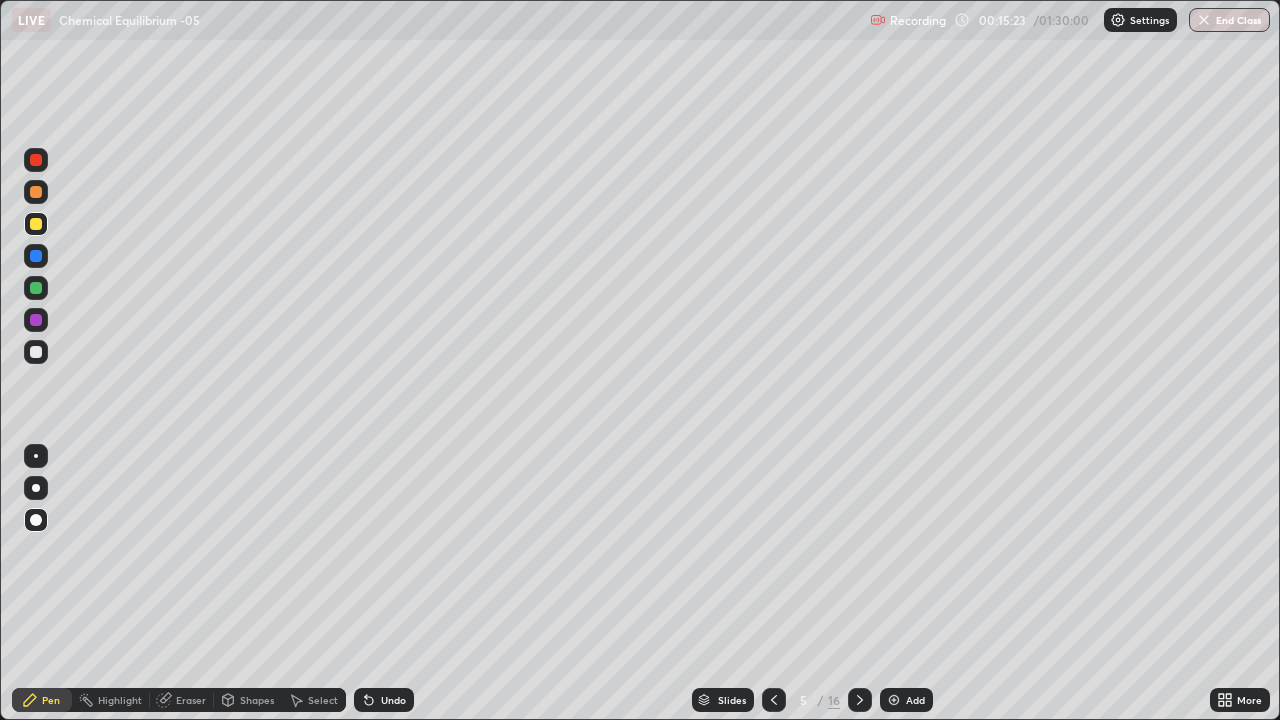 click on "Undo" at bounding box center (384, 700) 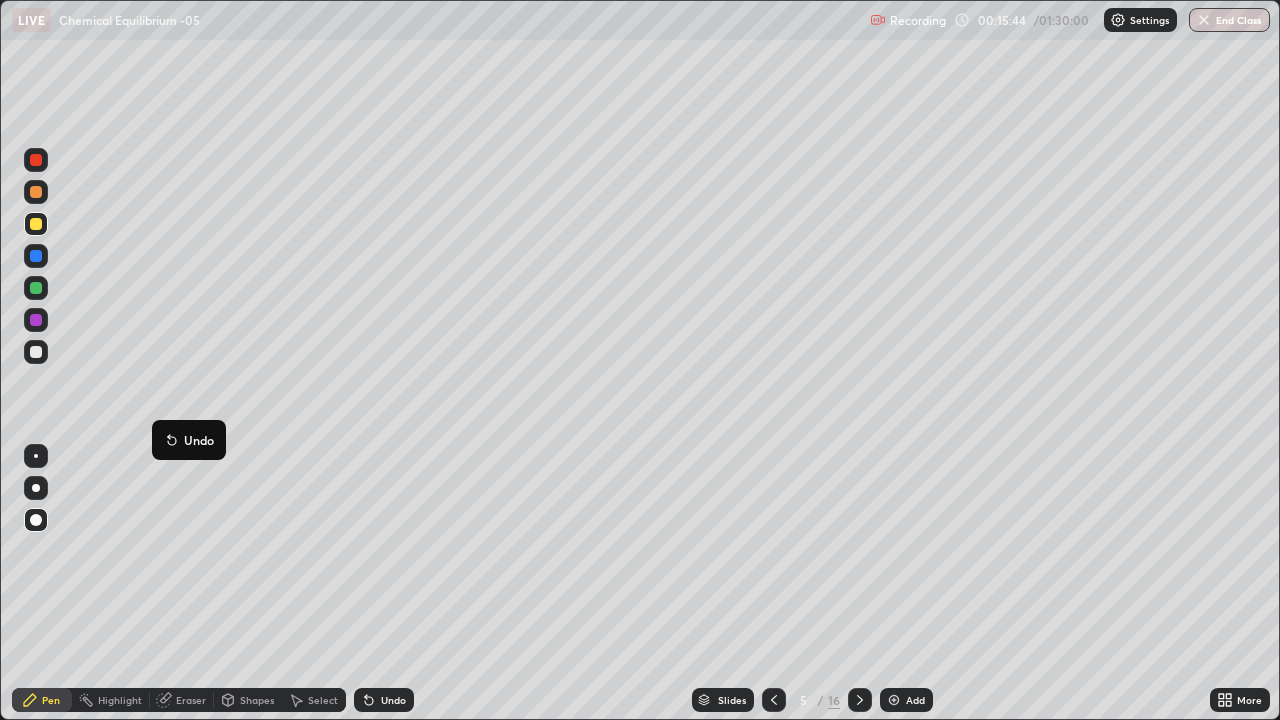 click at bounding box center [36, 352] 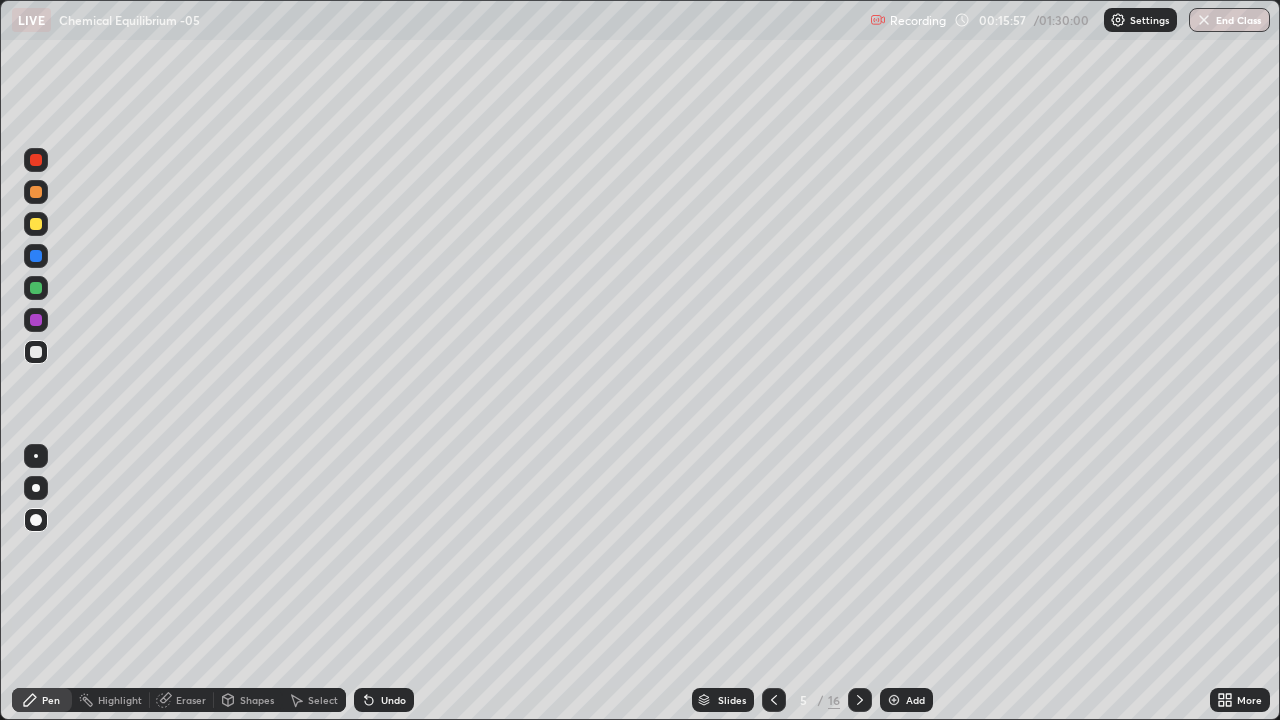 click 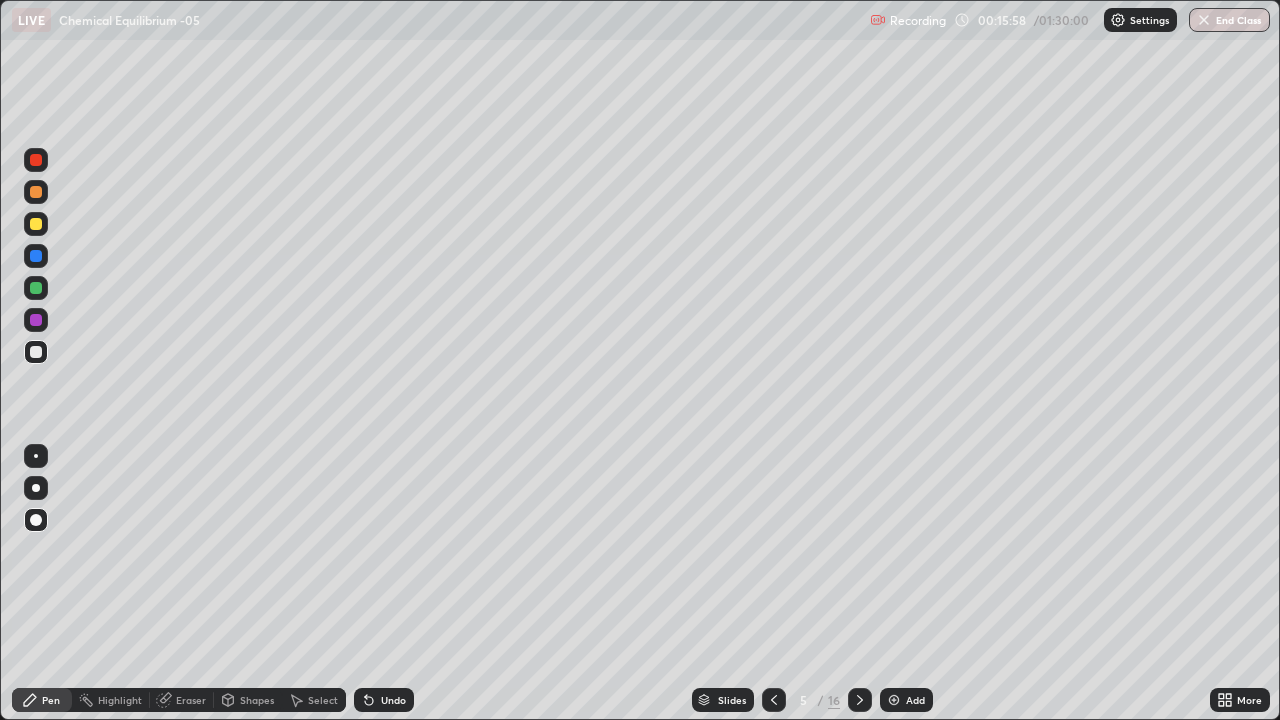 click 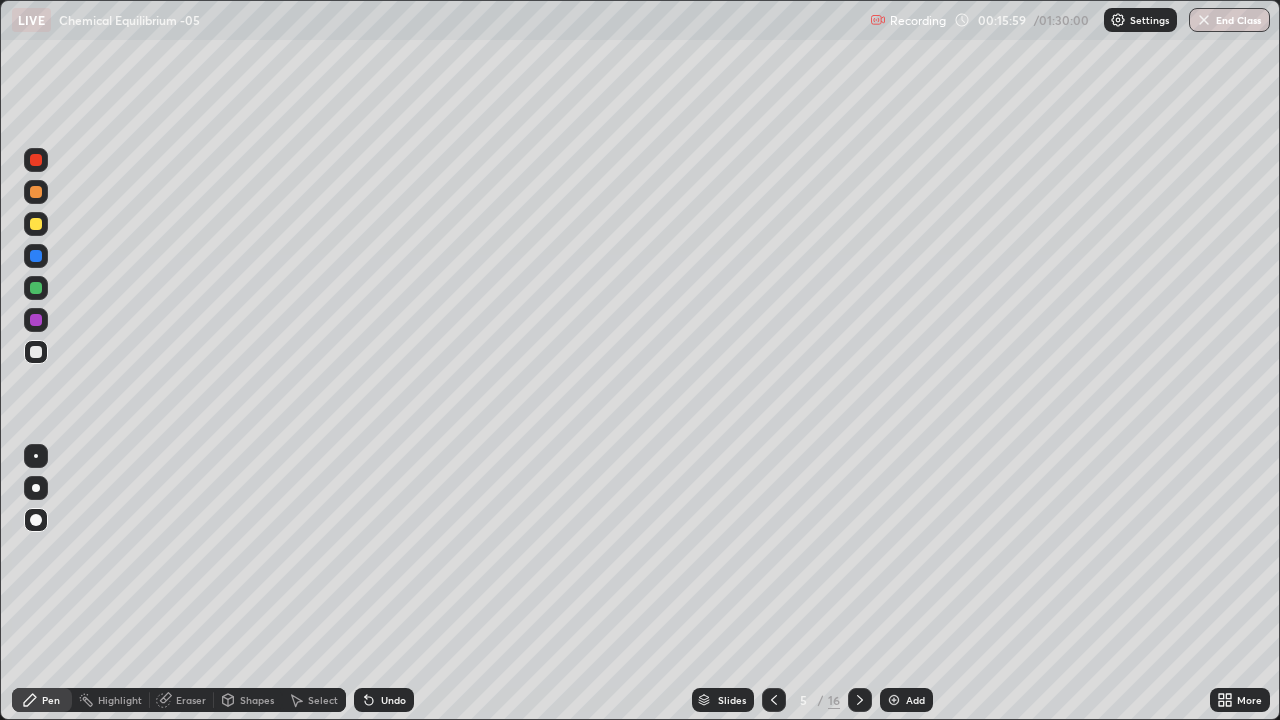 click 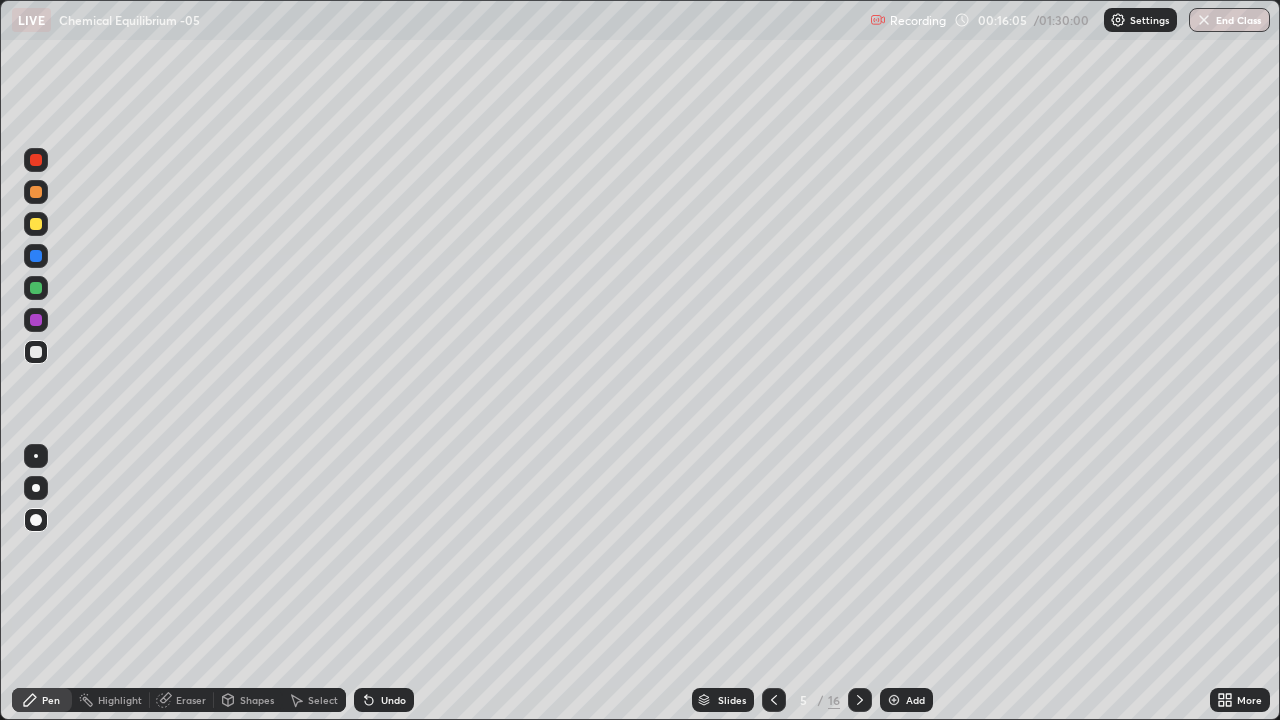 click on "Undo" at bounding box center (384, 700) 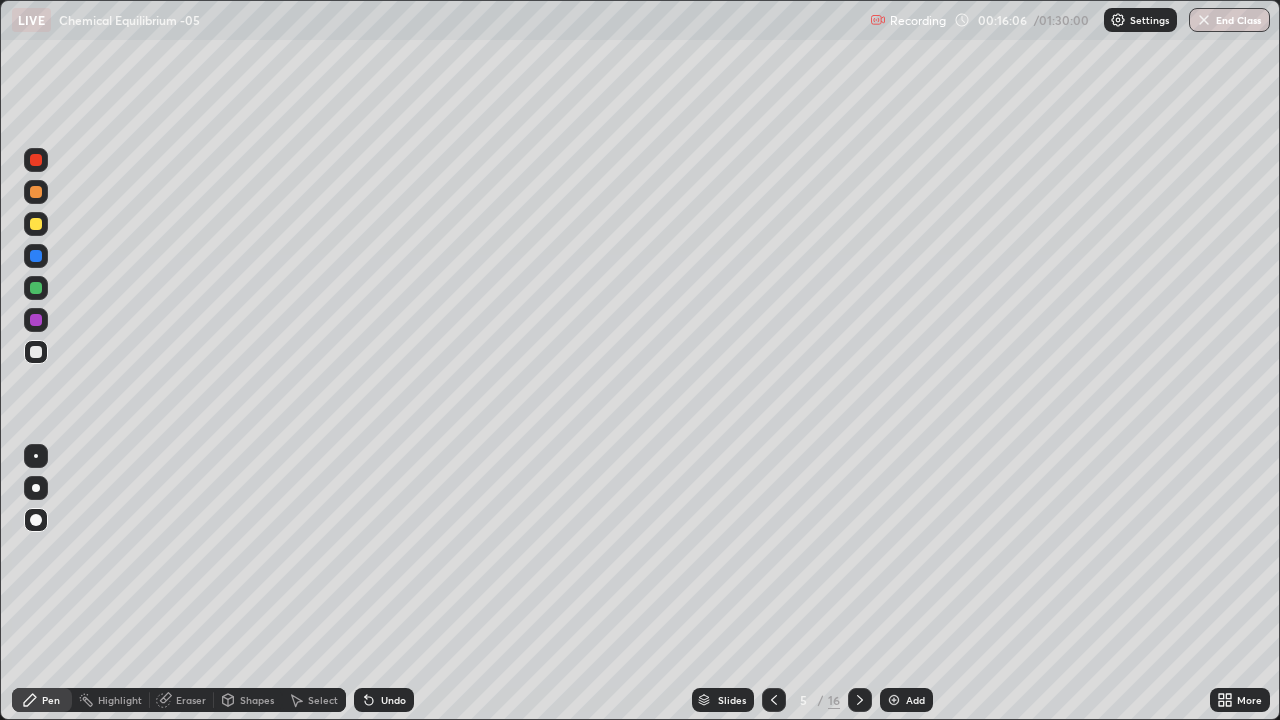 click on "Undo" at bounding box center [384, 700] 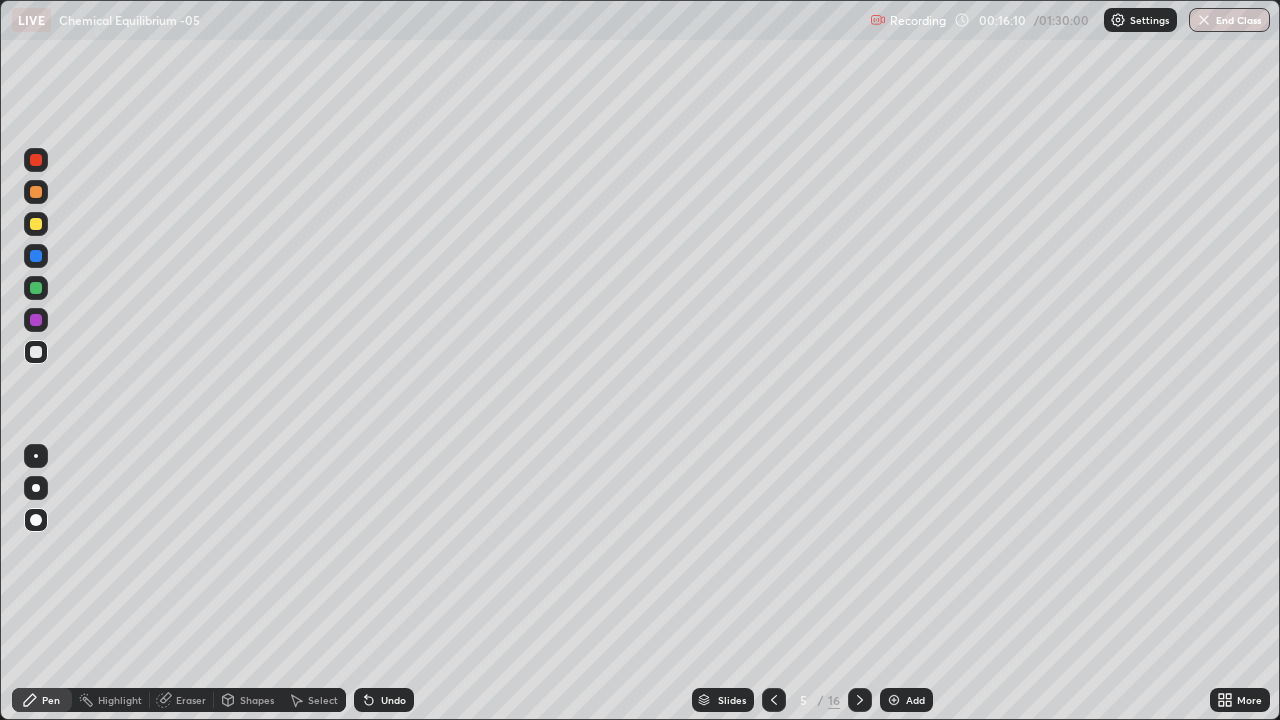 click at bounding box center [36, 224] 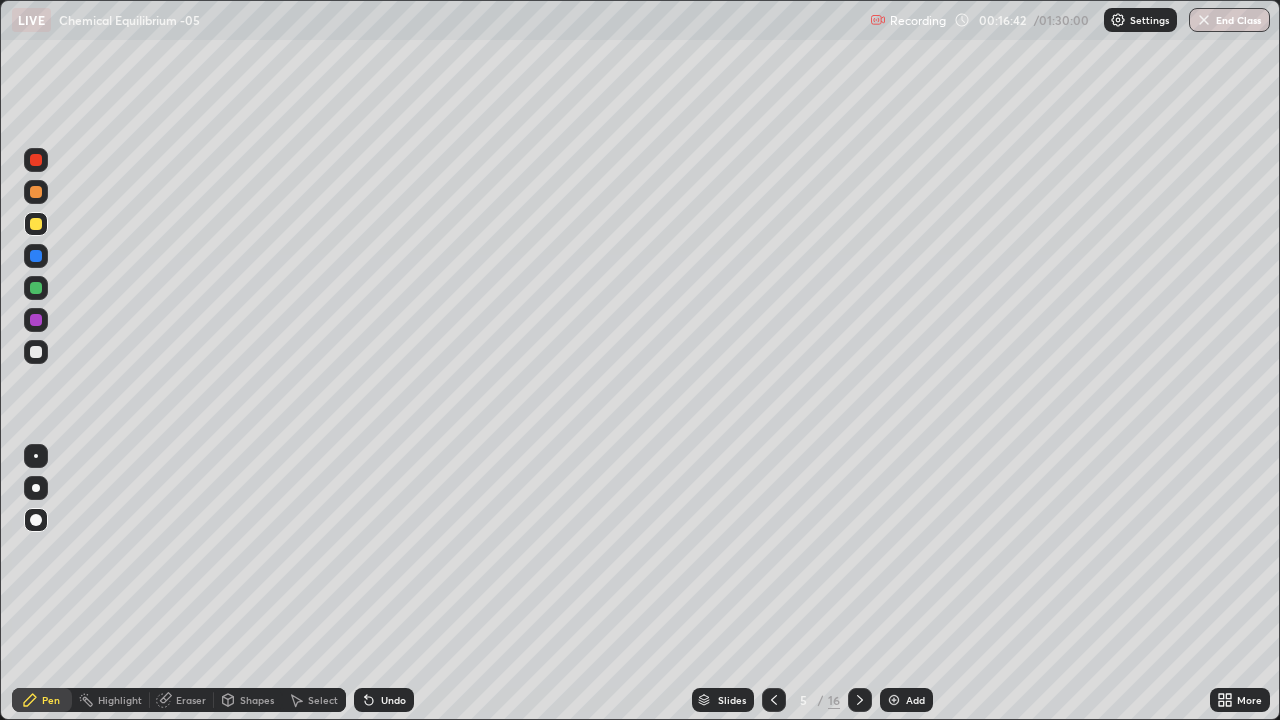 click at bounding box center (36, 160) 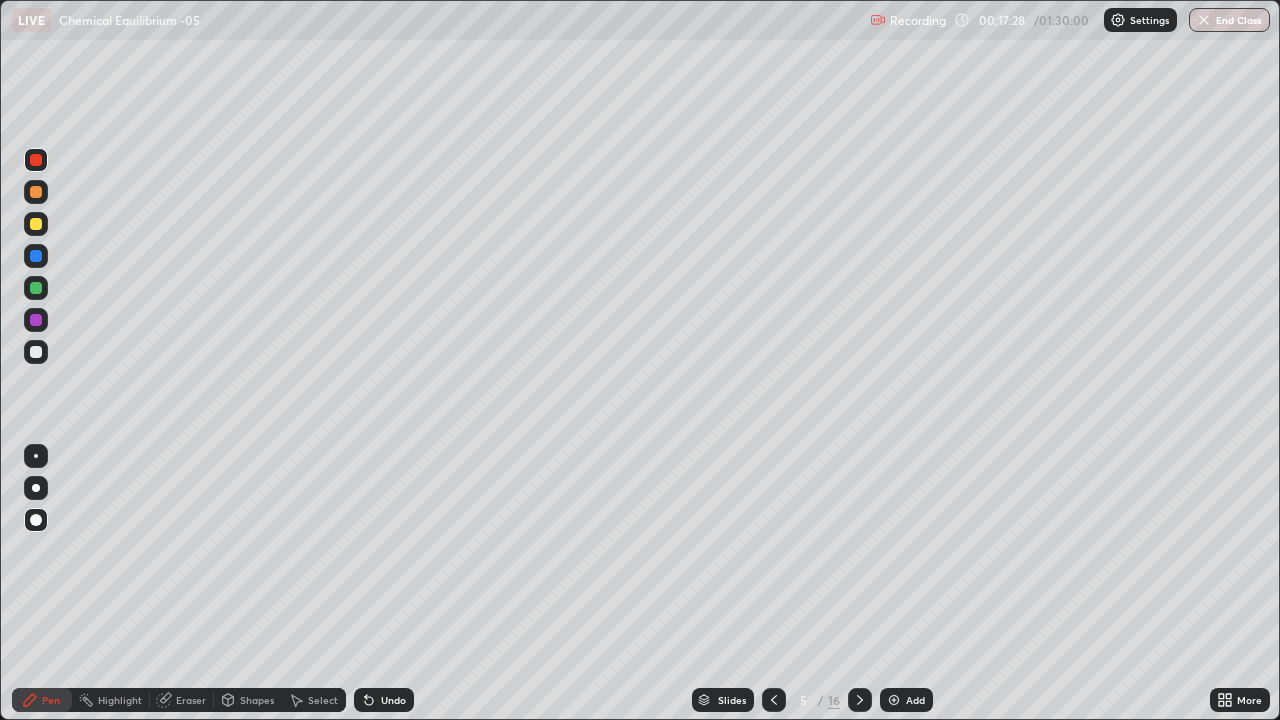 click 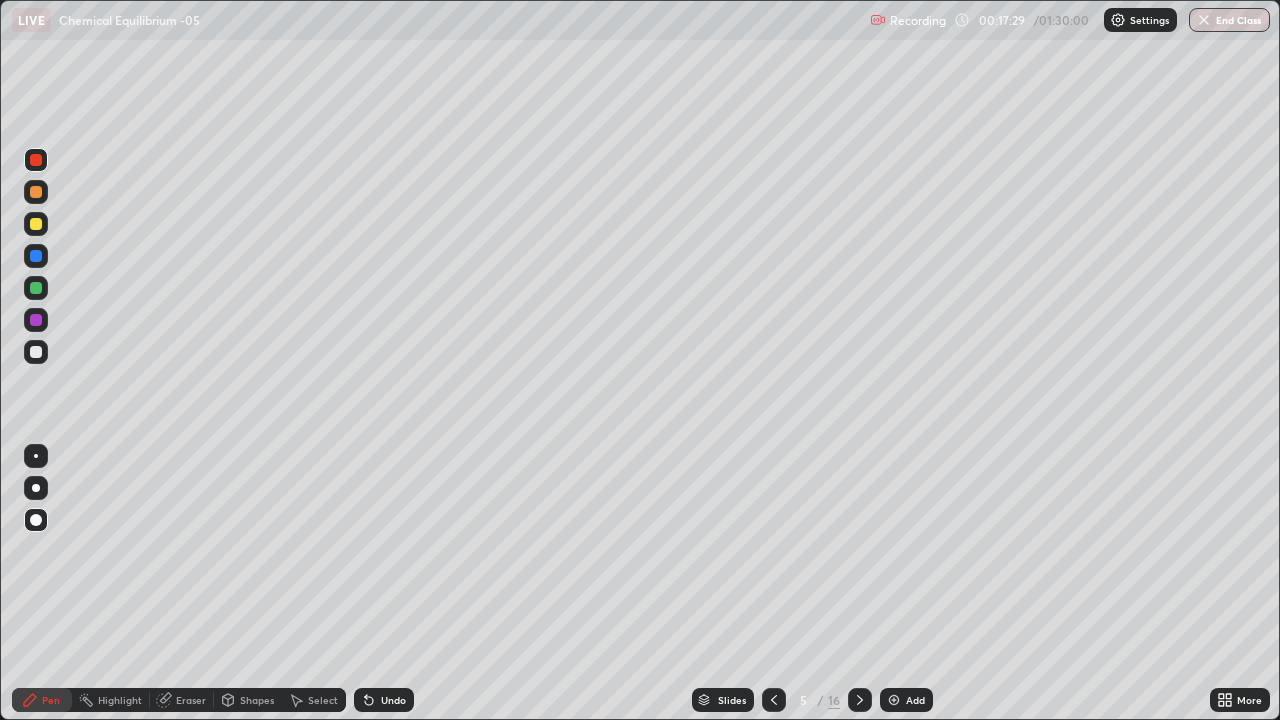 click 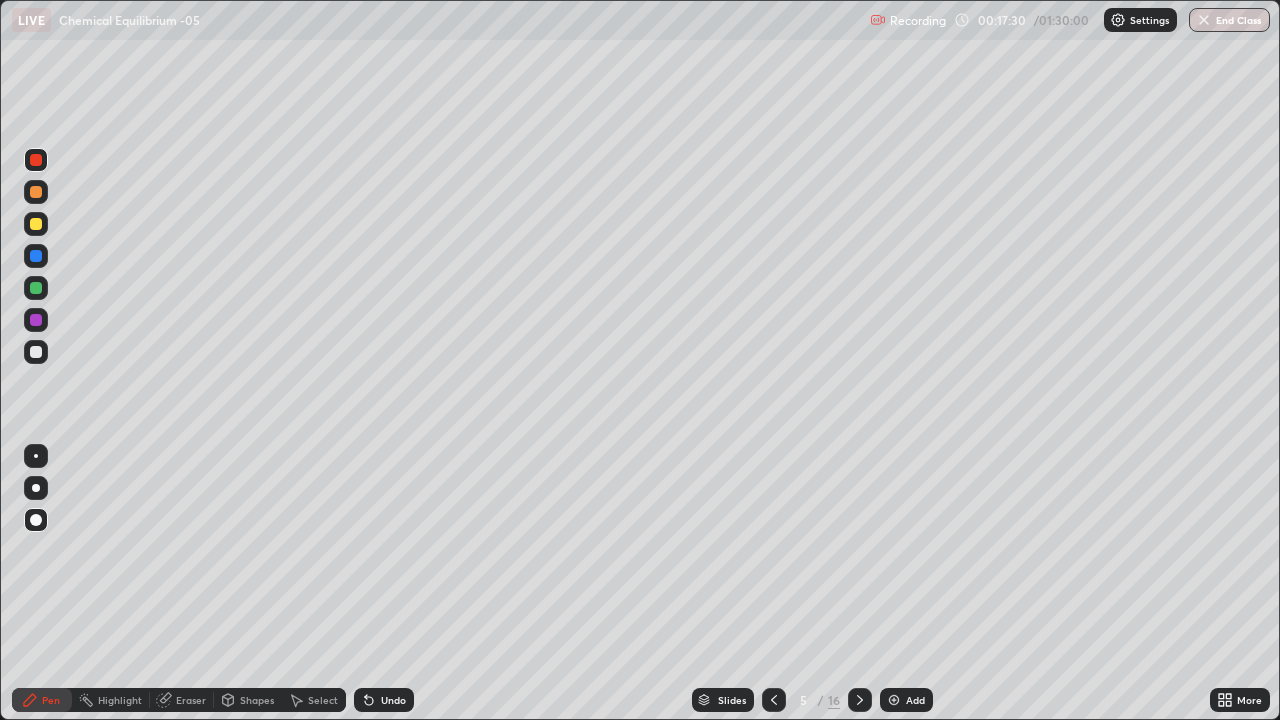 click 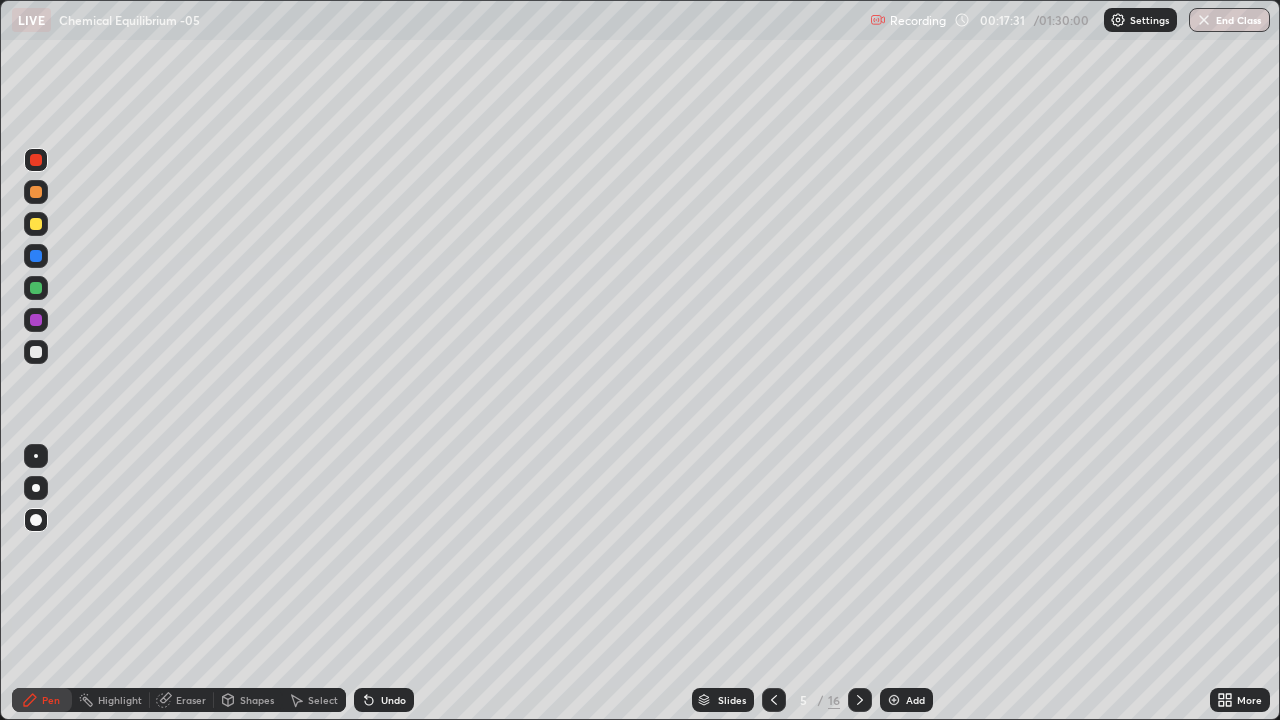 click on "Undo" at bounding box center (384, 700) 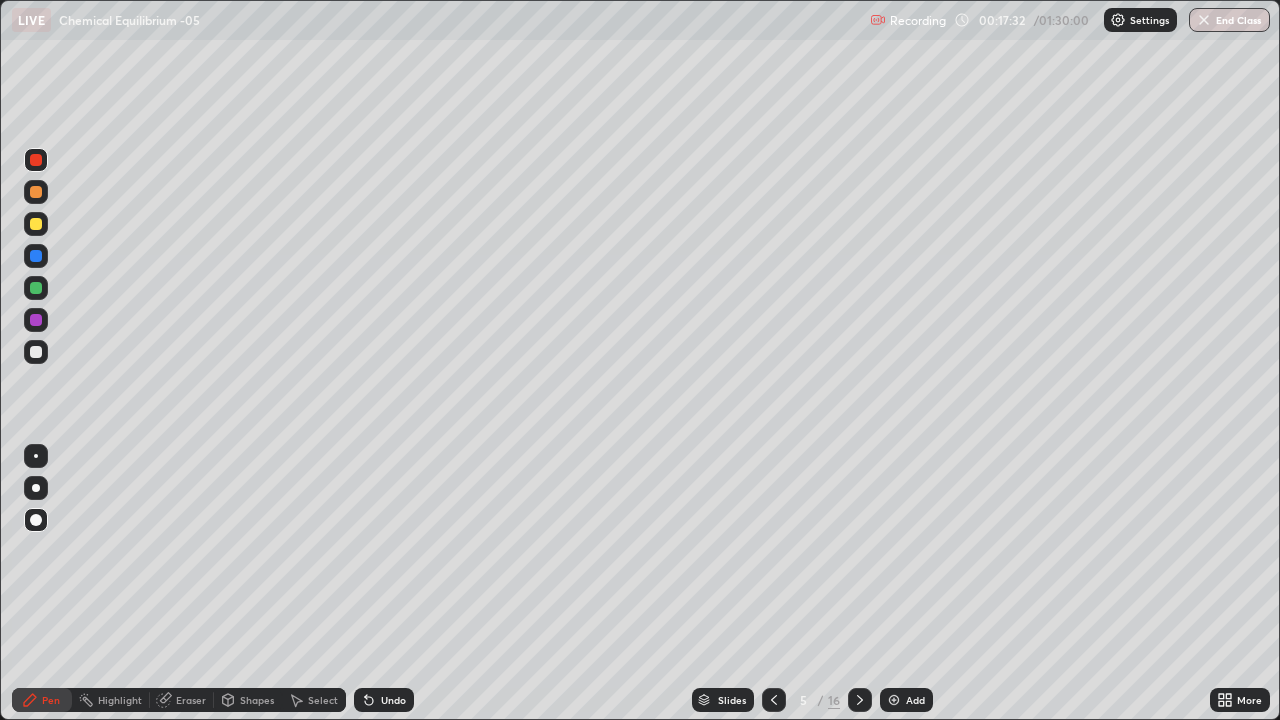 click 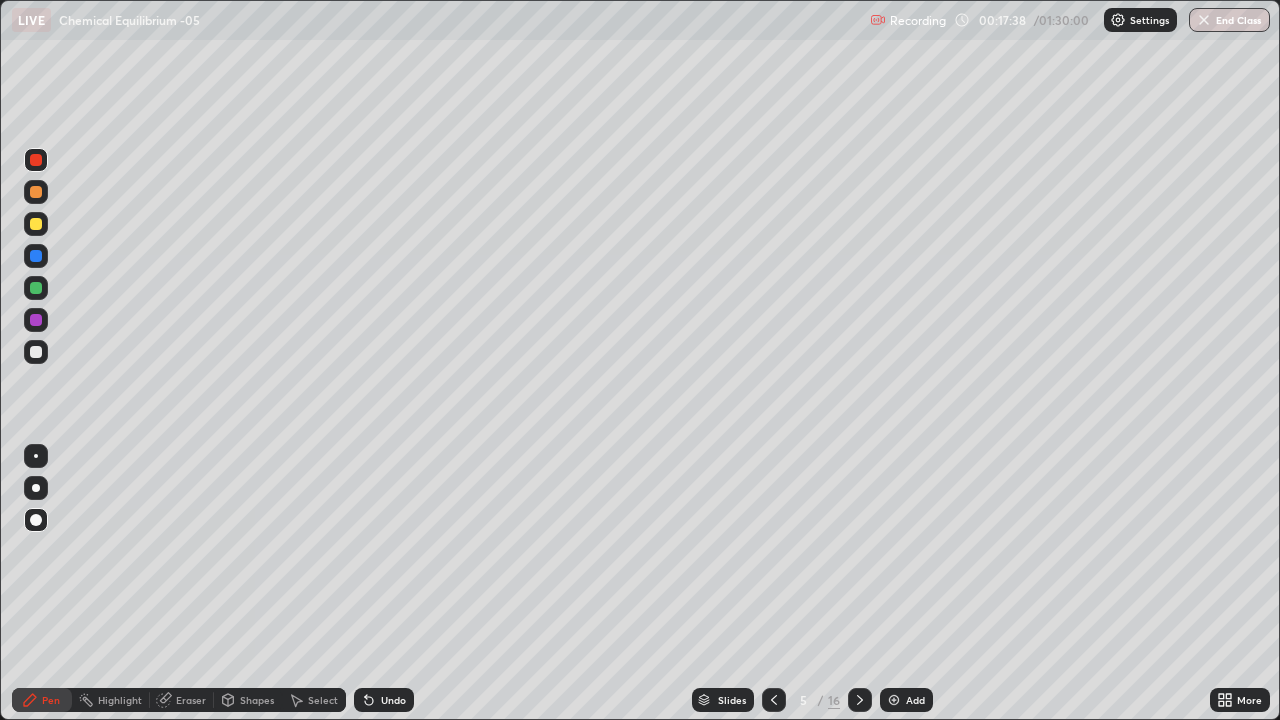 click at bounding box center (894, 700) 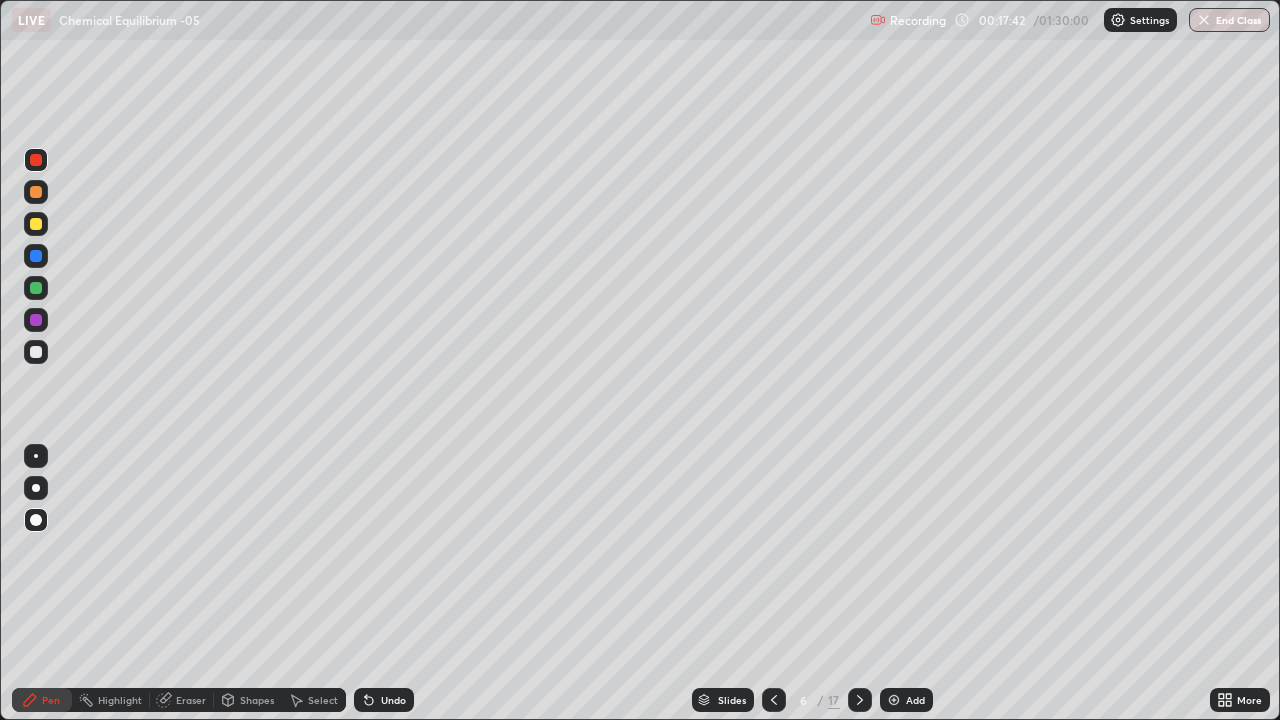 click at bounding box center (36, 192) 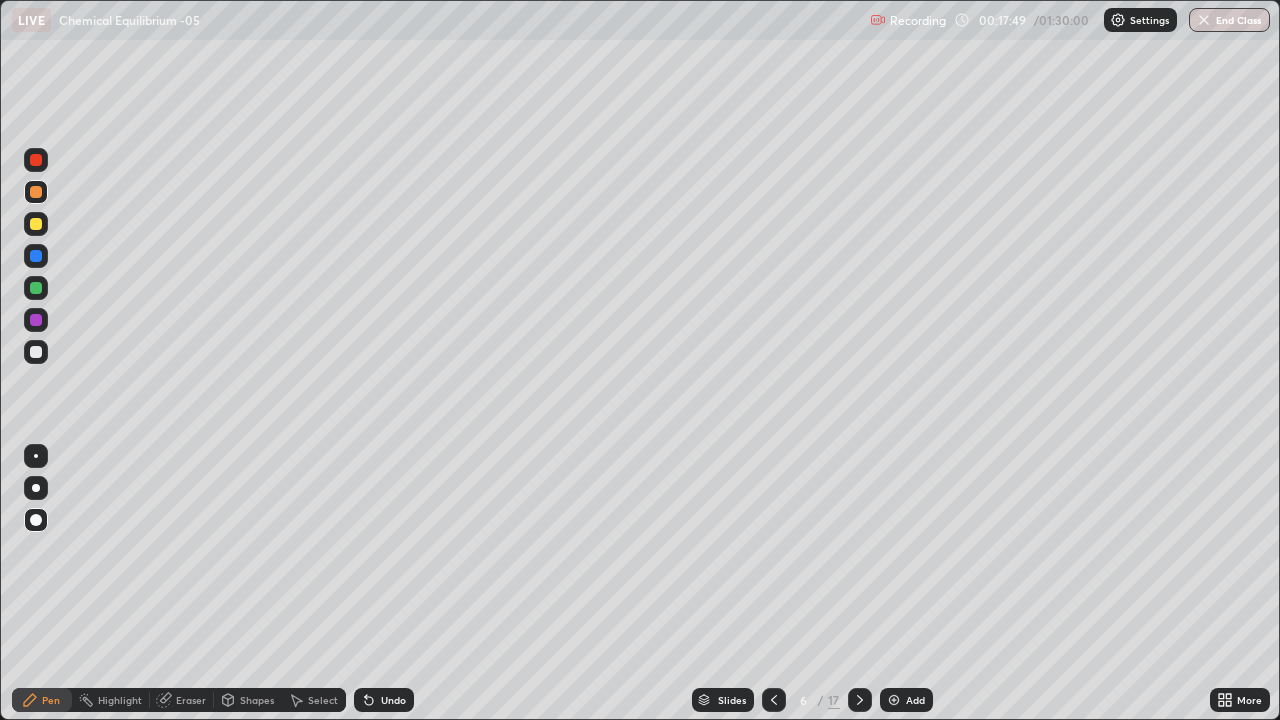 click 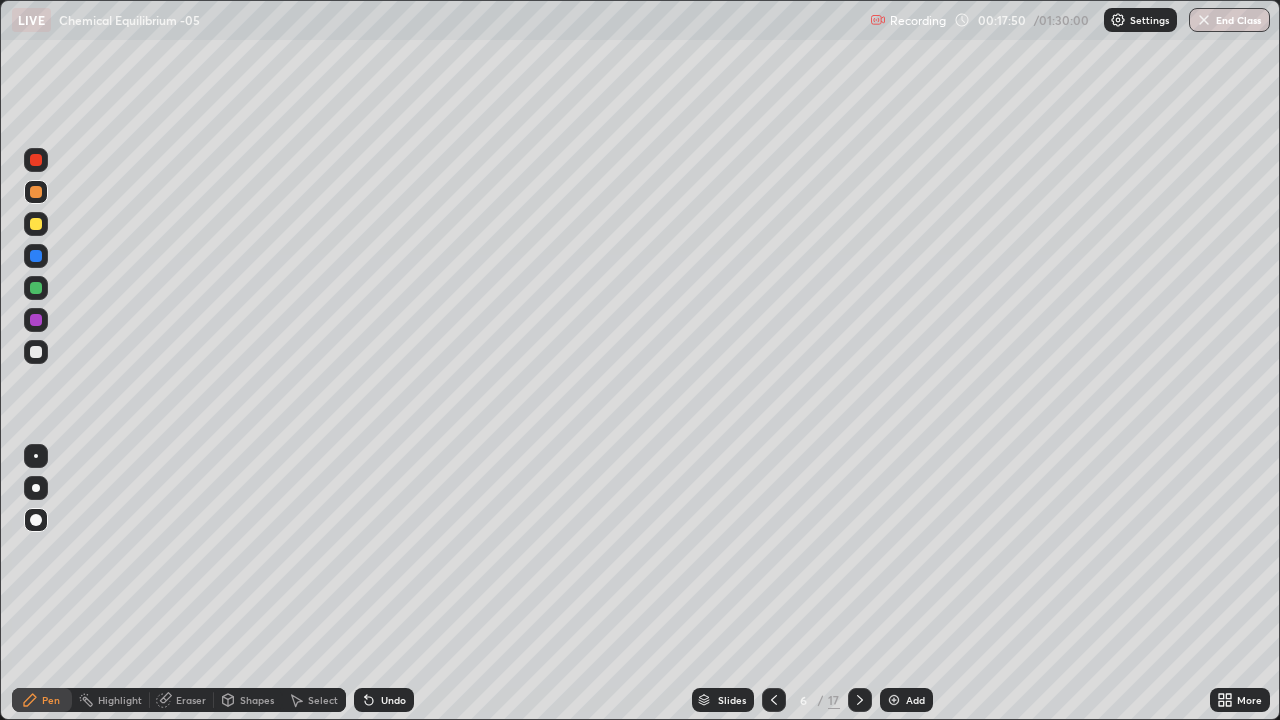 click 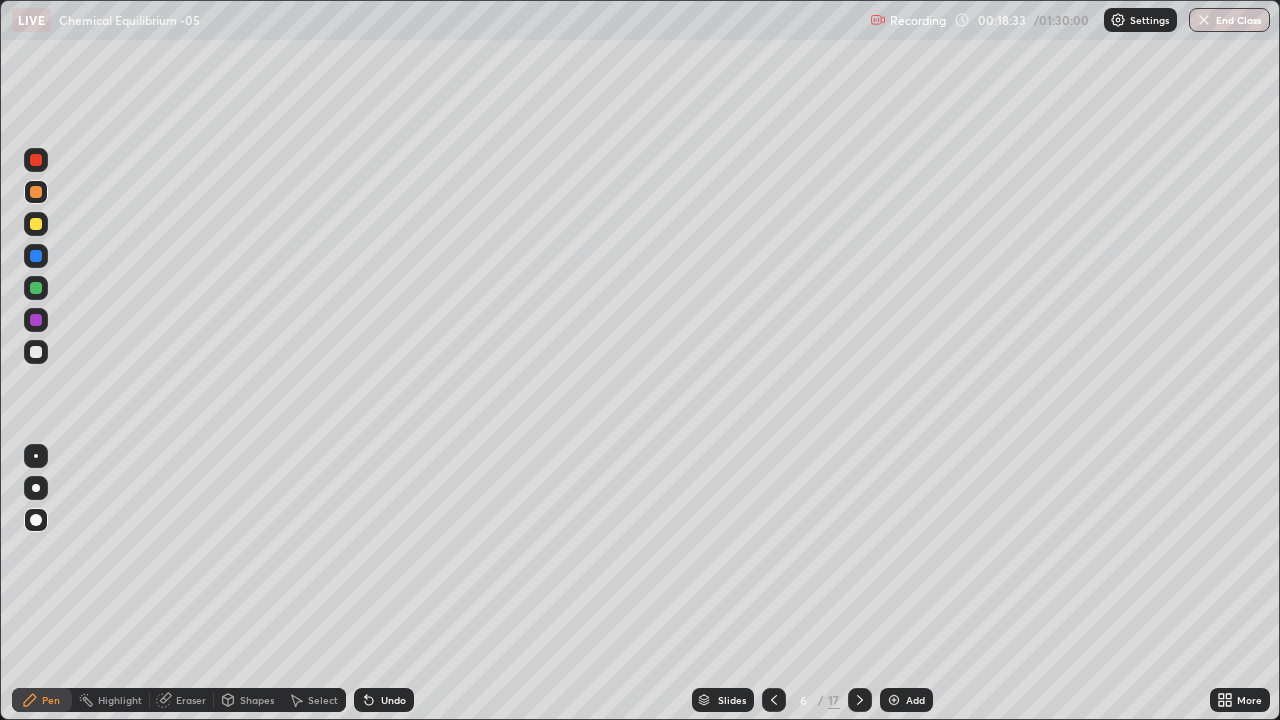 click 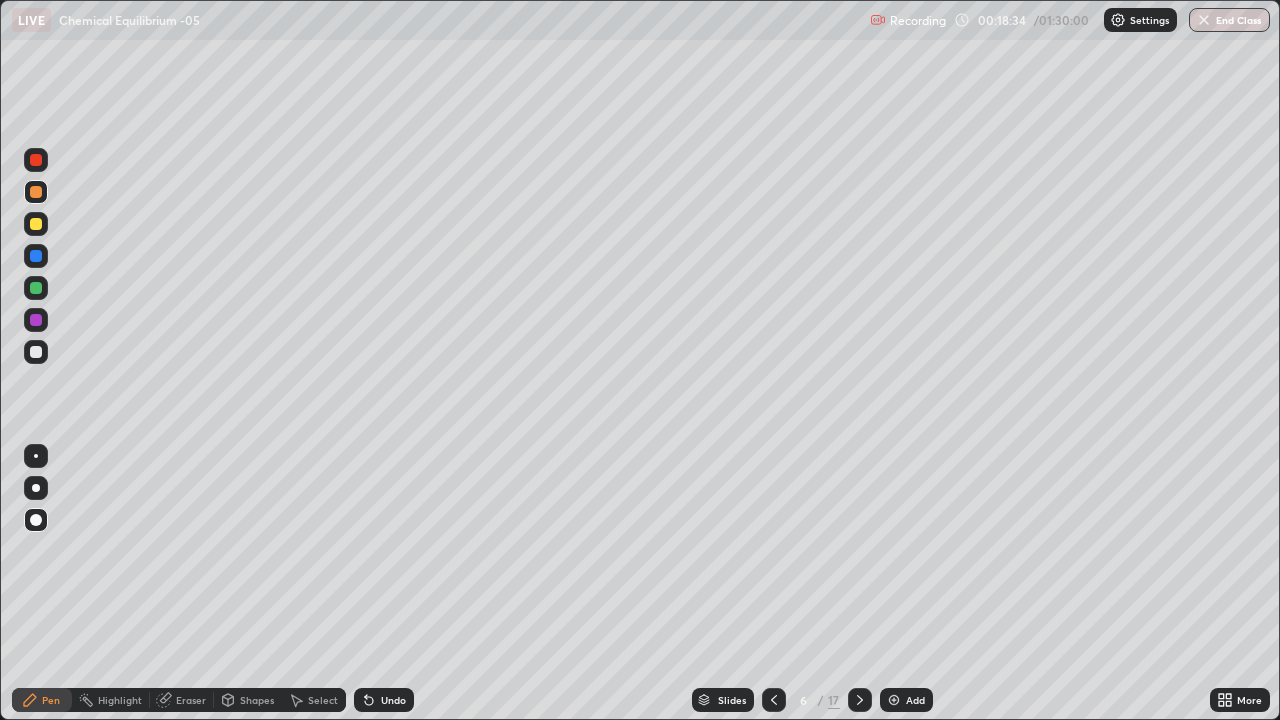 click on "Undo" at bounding box center [384, 700] 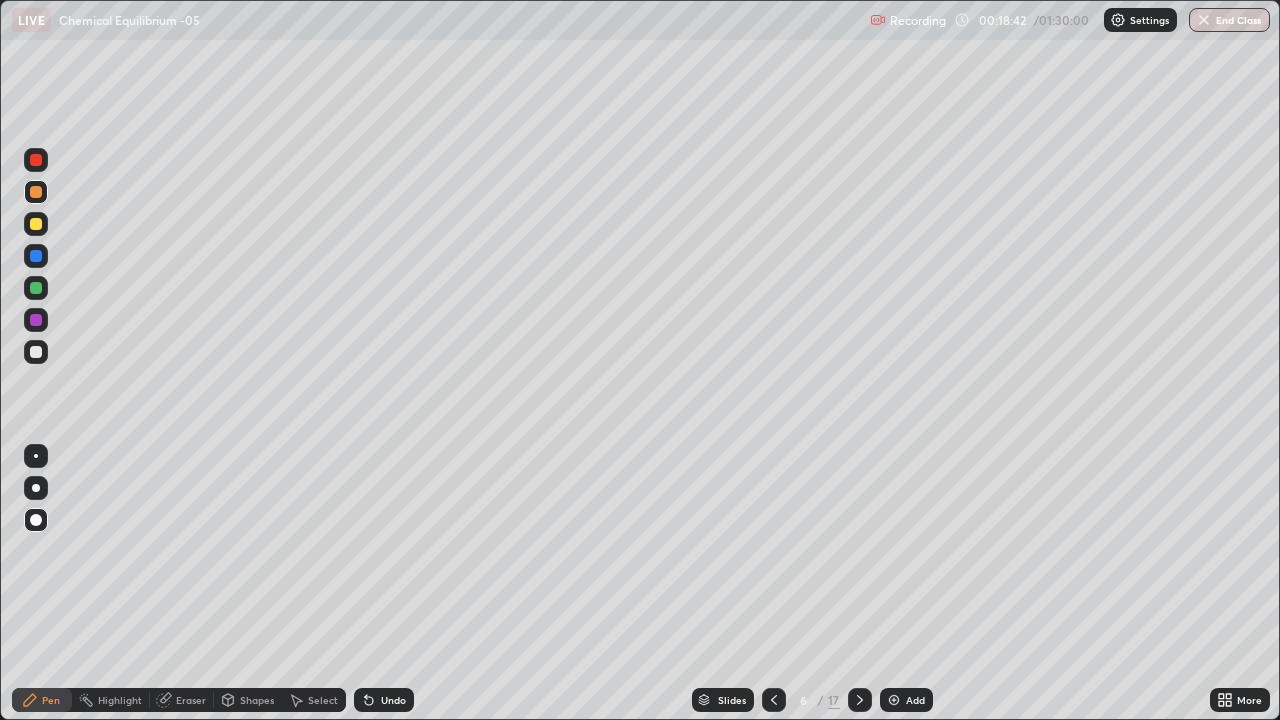 click on "Undo" at bounding box center [384, 700] 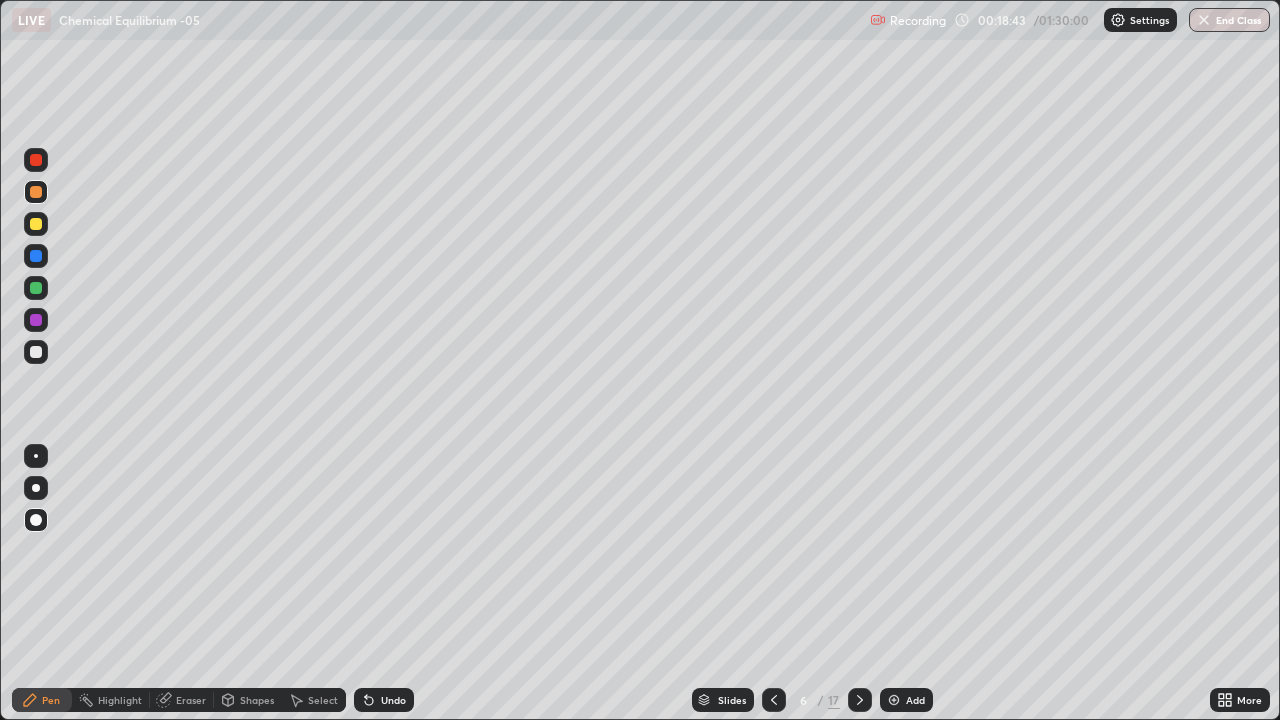 click on "Undo" at bounding box center [384, 700] 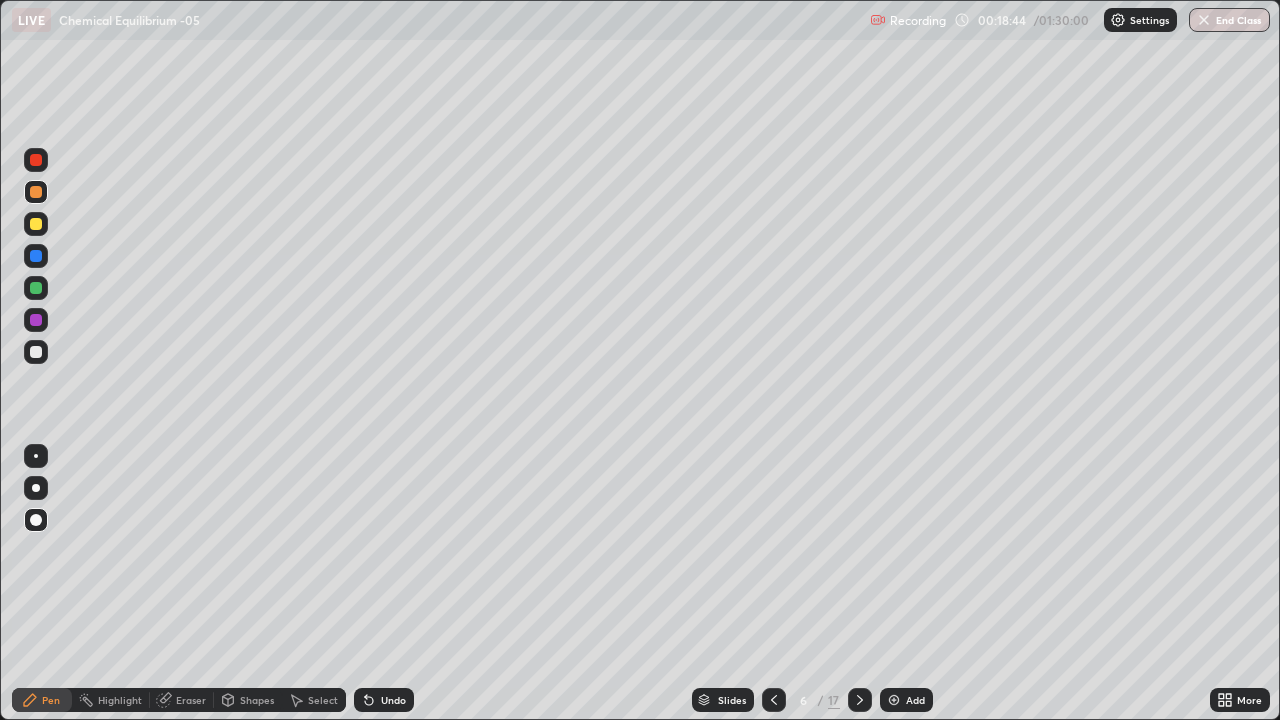 click on "Undo" at bounding box center (393, 700) 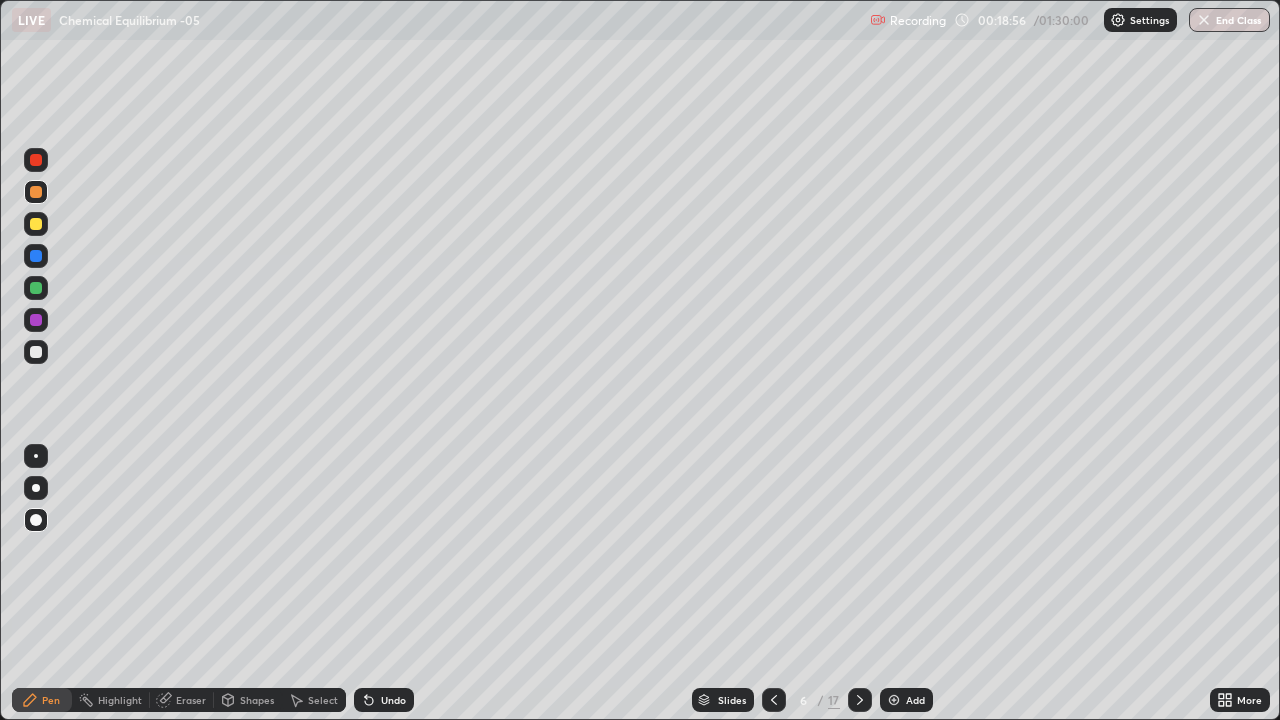 click at bounding box center [36, 224] 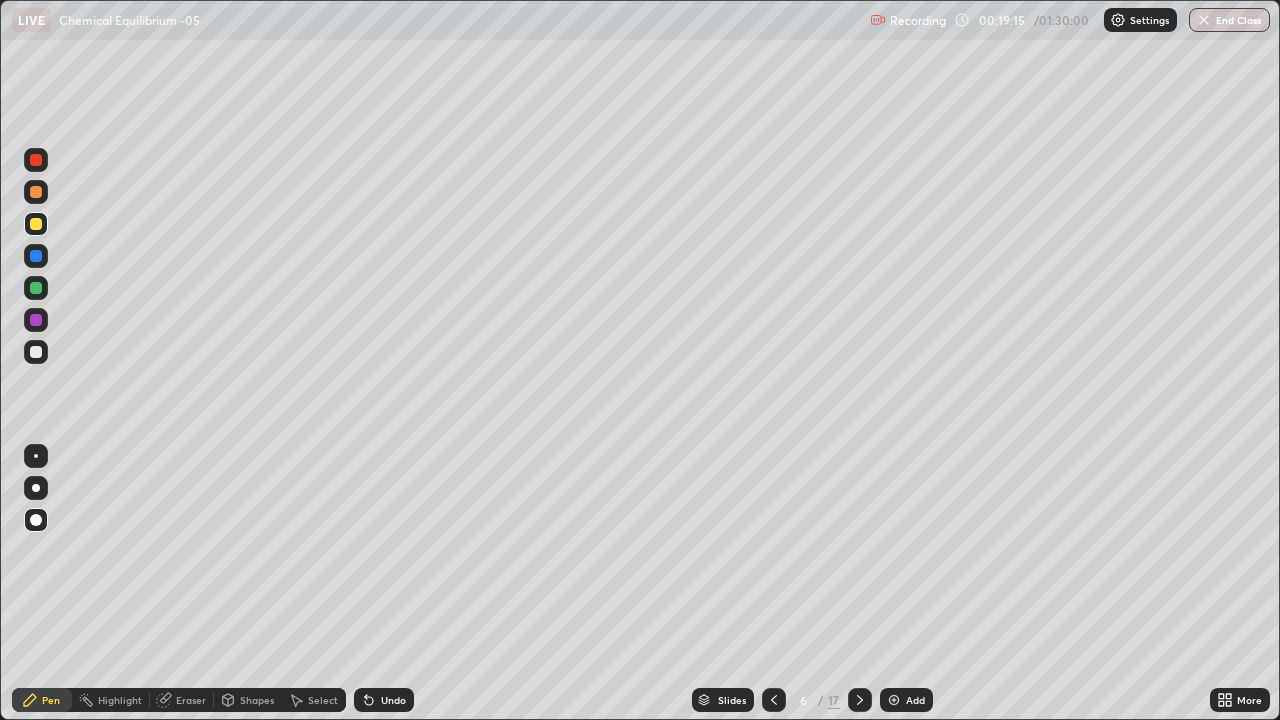 click at bounding box center (36, 352) 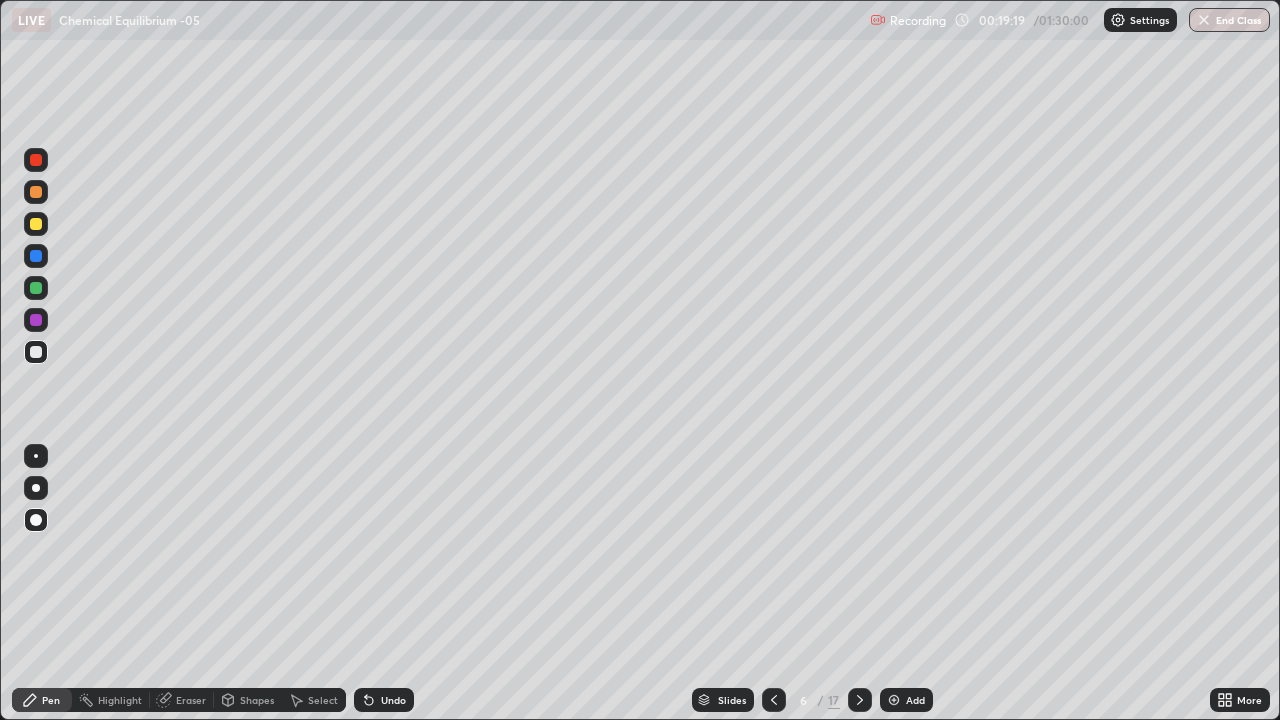click at bounding box center (36, 288) 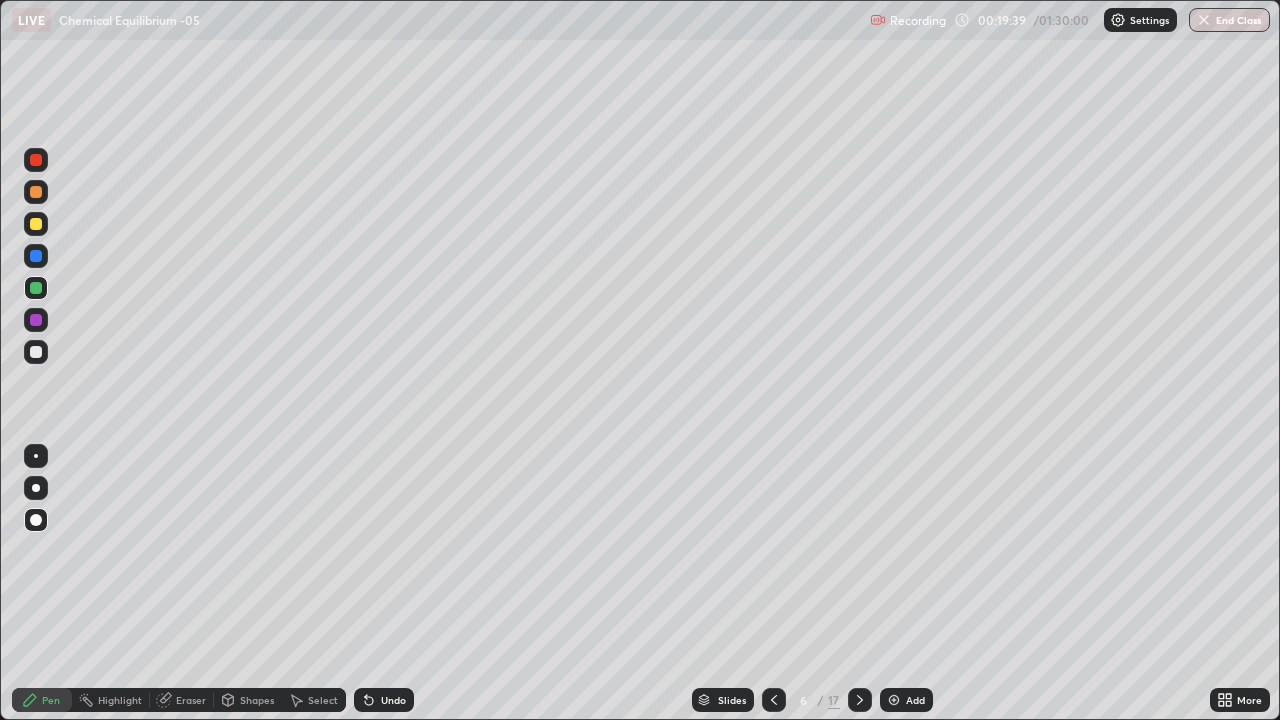 click at bounding box center [36, 192] 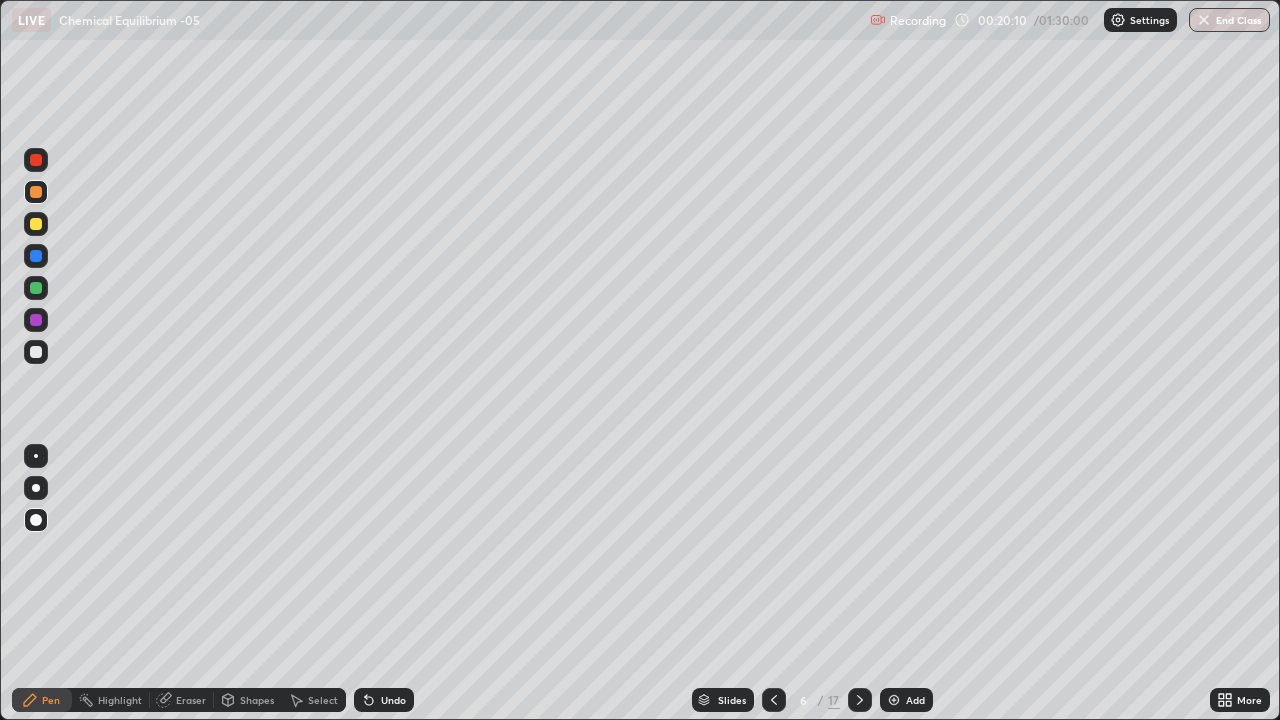 click at bounding box center (36, 224) 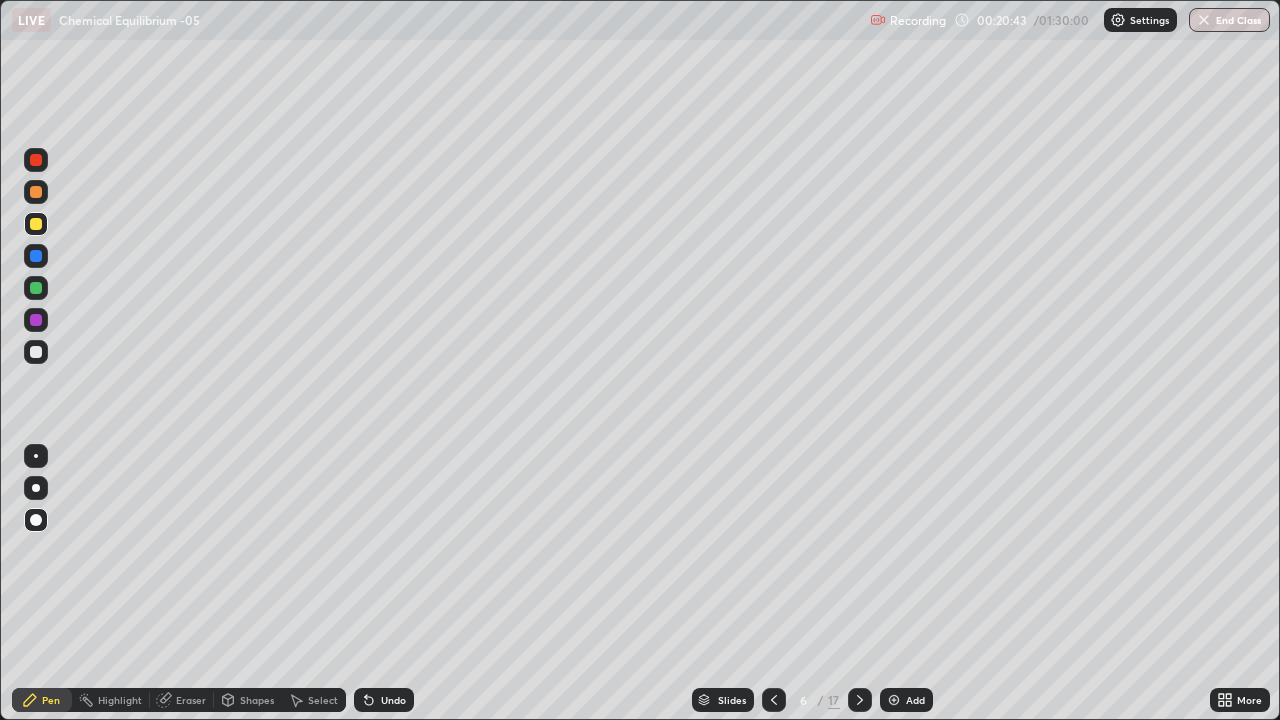 click at bounding box center [36, 192] 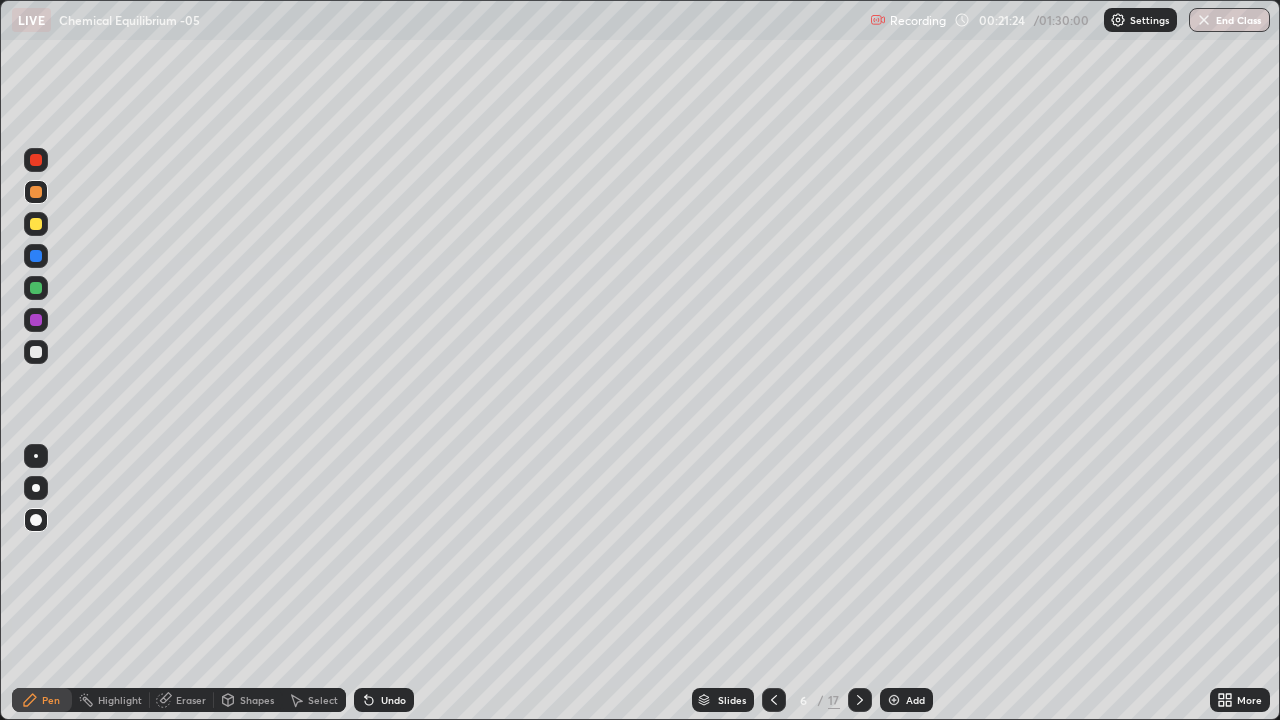 click at bounding box center (36, 352) 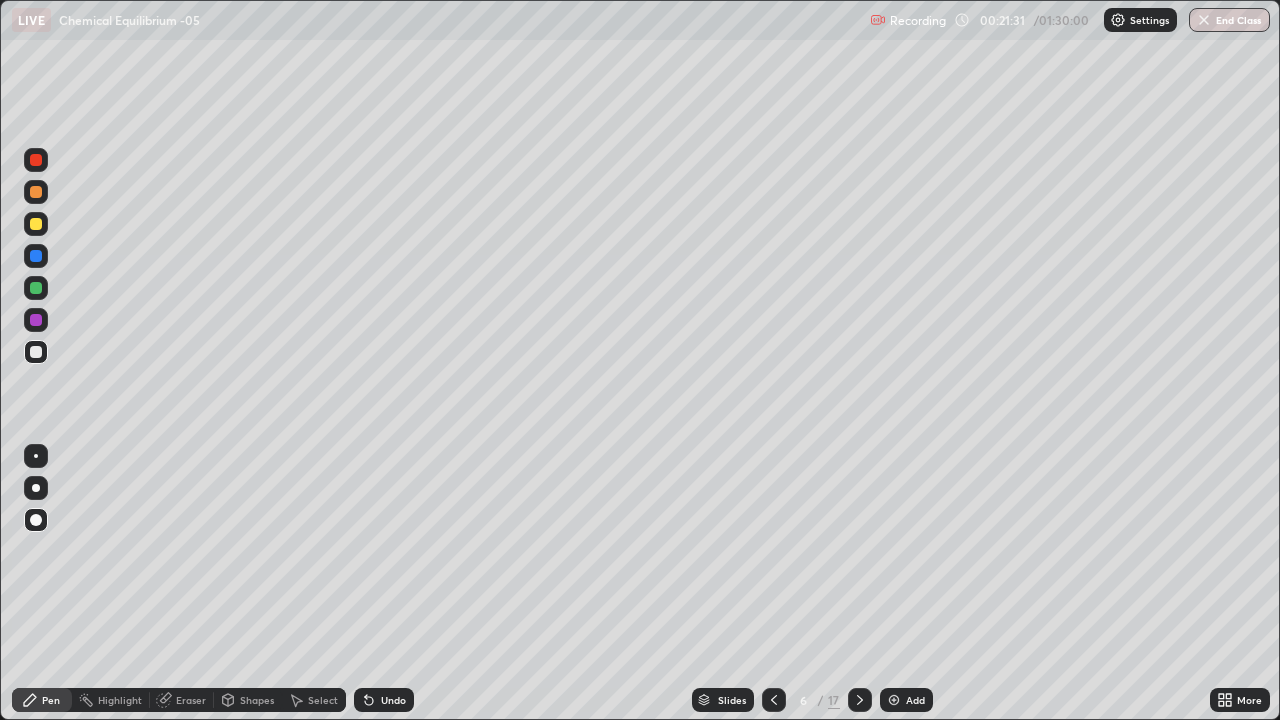 click on "Undo" at bounding box center (384, 700) 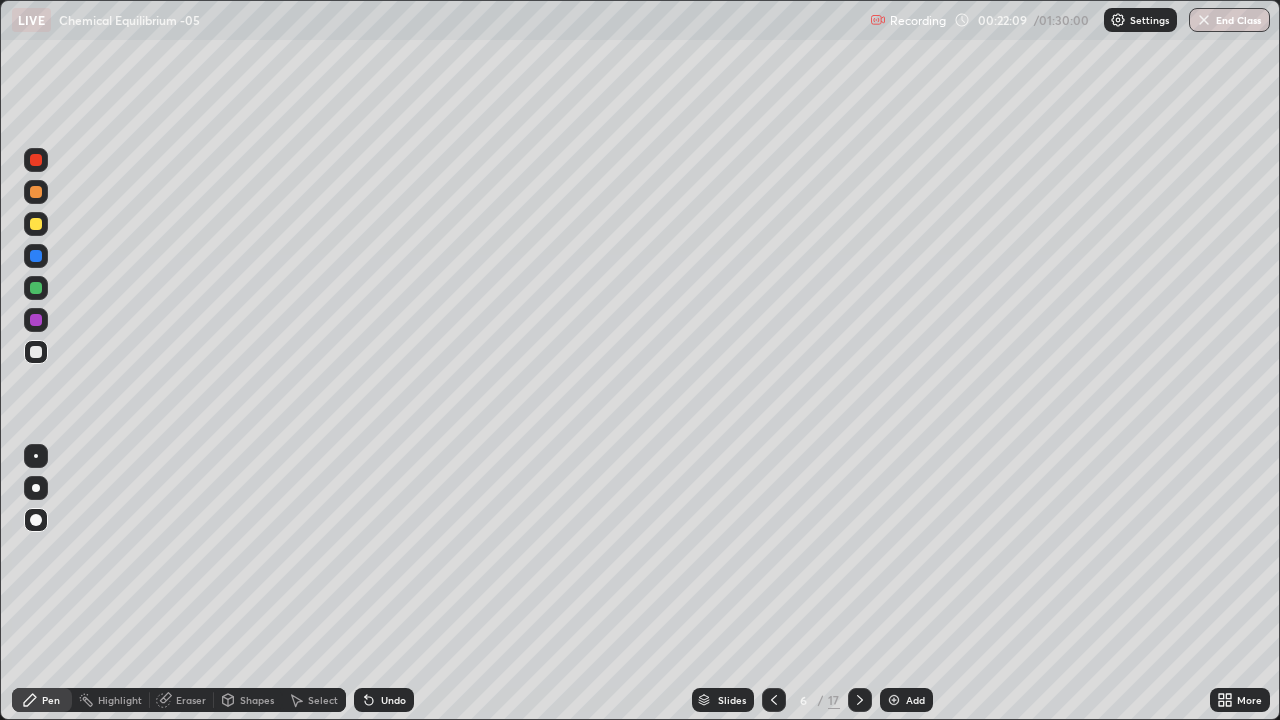 click on "Add" at bounding box center (906, 700) 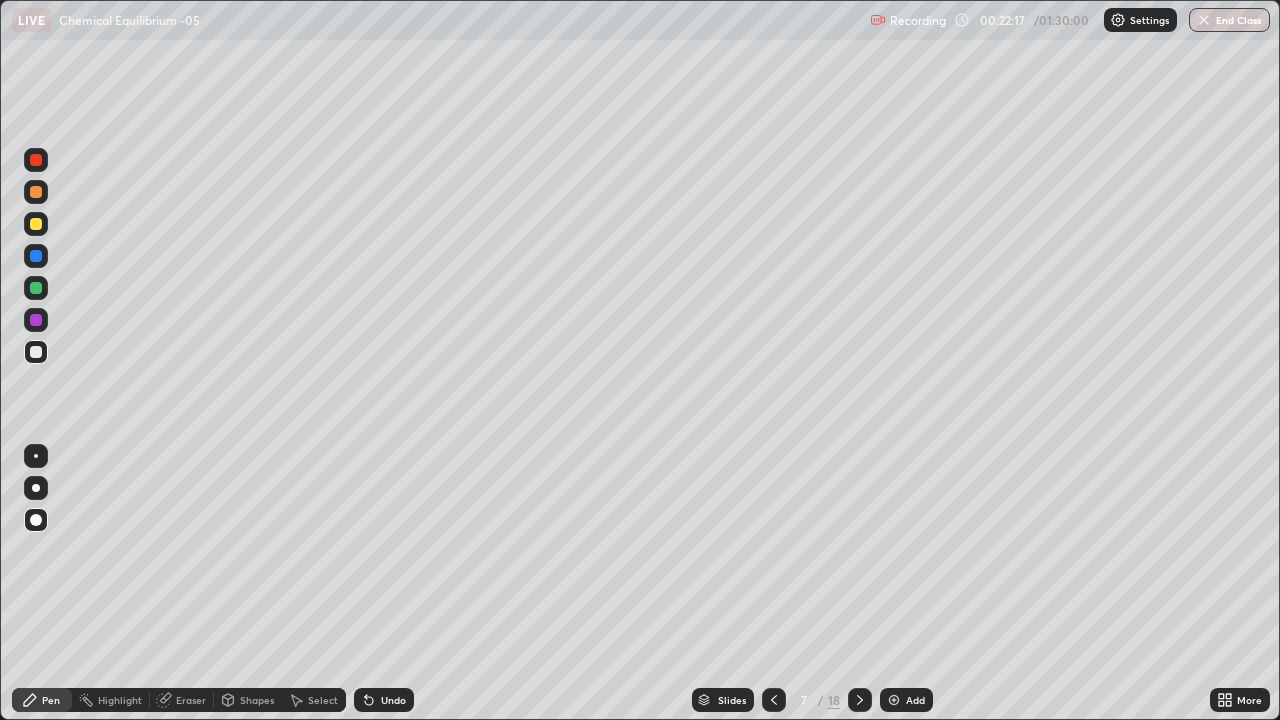 click at bounding box center [36, 224] 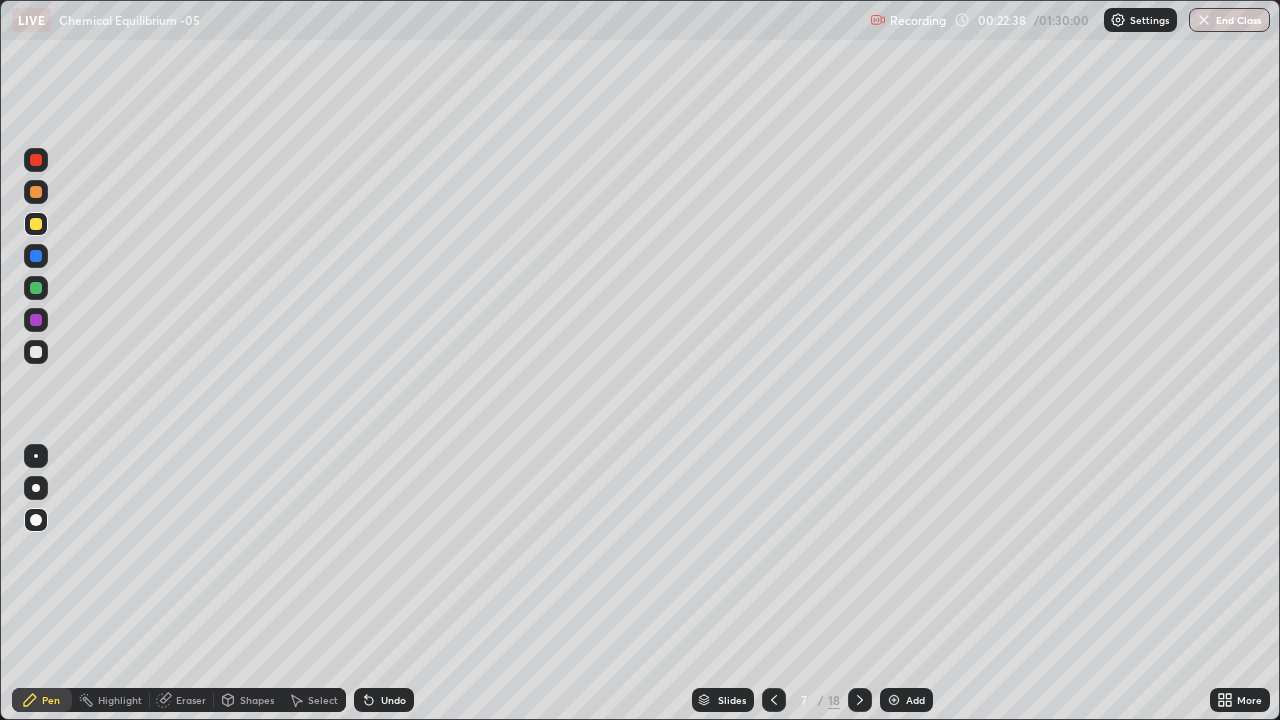 click on "Undo" at bounding box center (384, 700) 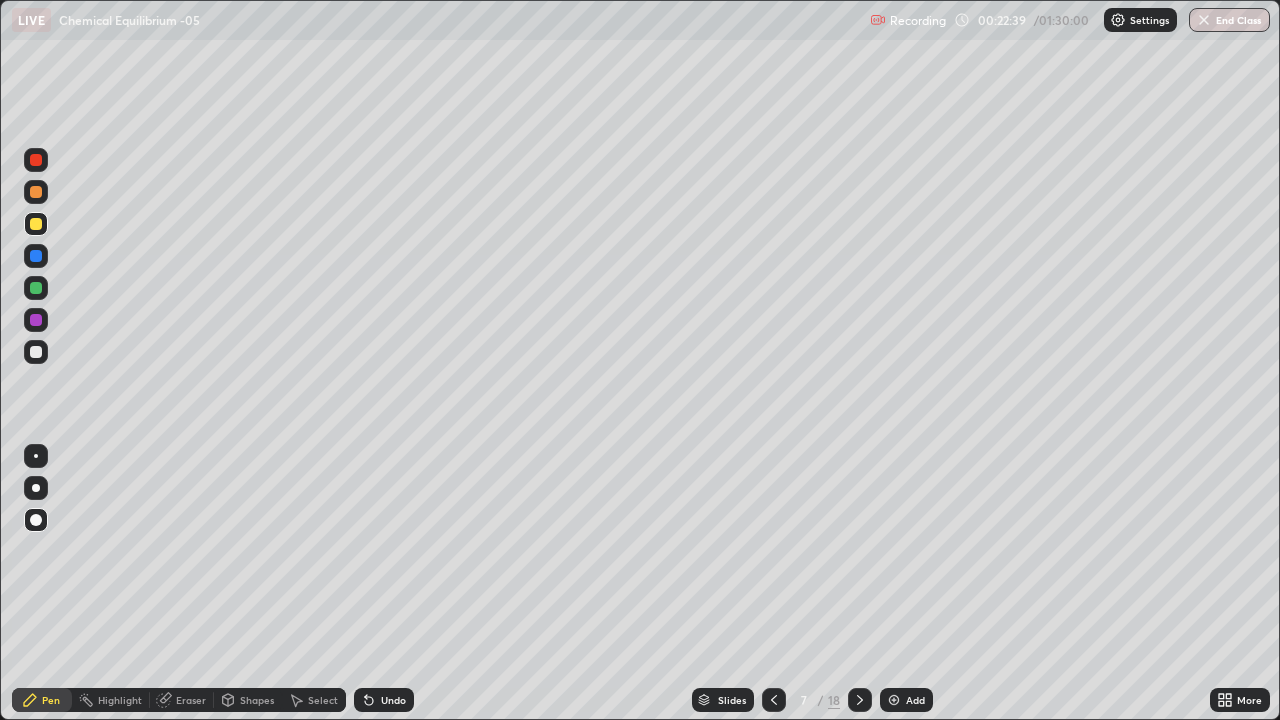 click on "Undo" at bounding box center (384, 700) 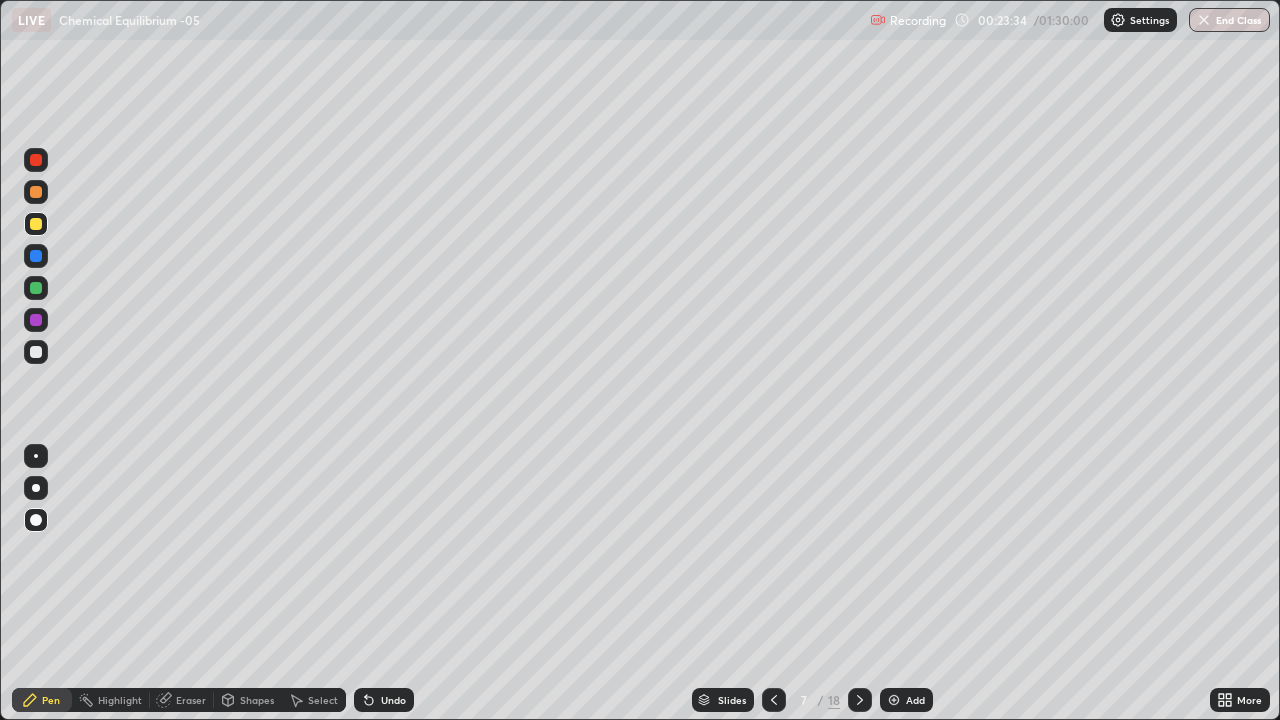 click at bounding box center [36, 352] 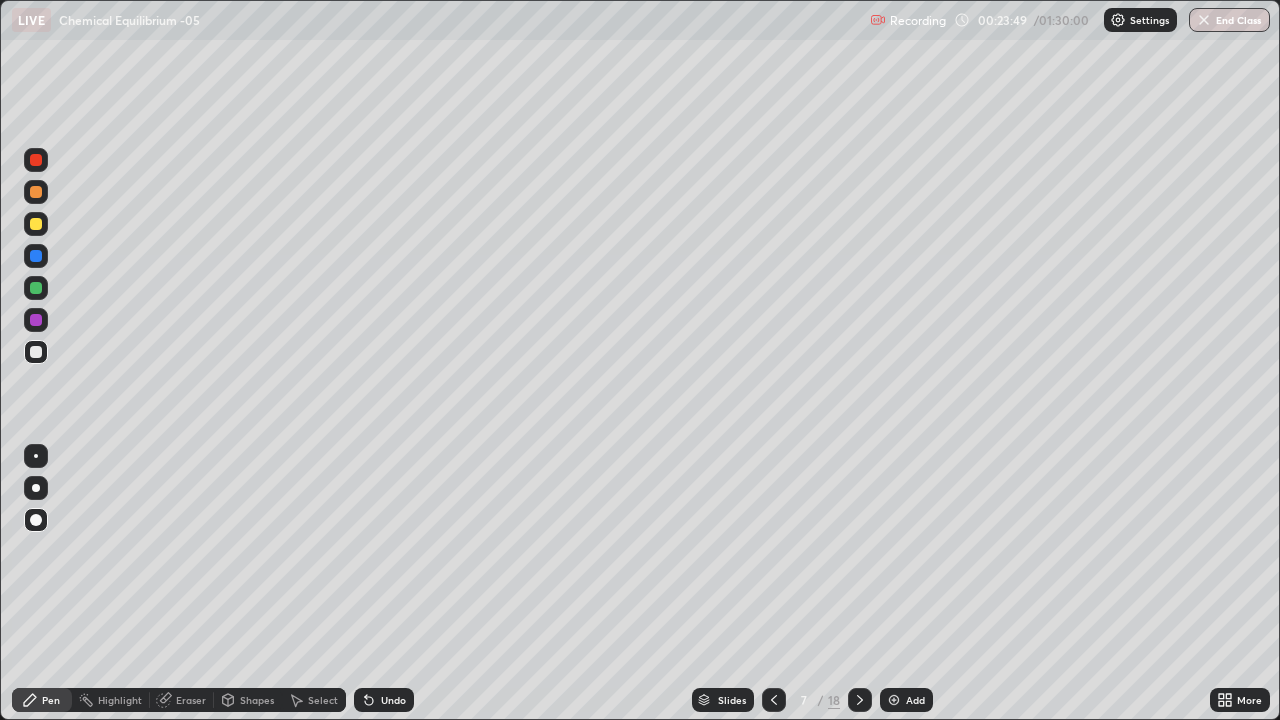 click at bounding box center (36, 224) 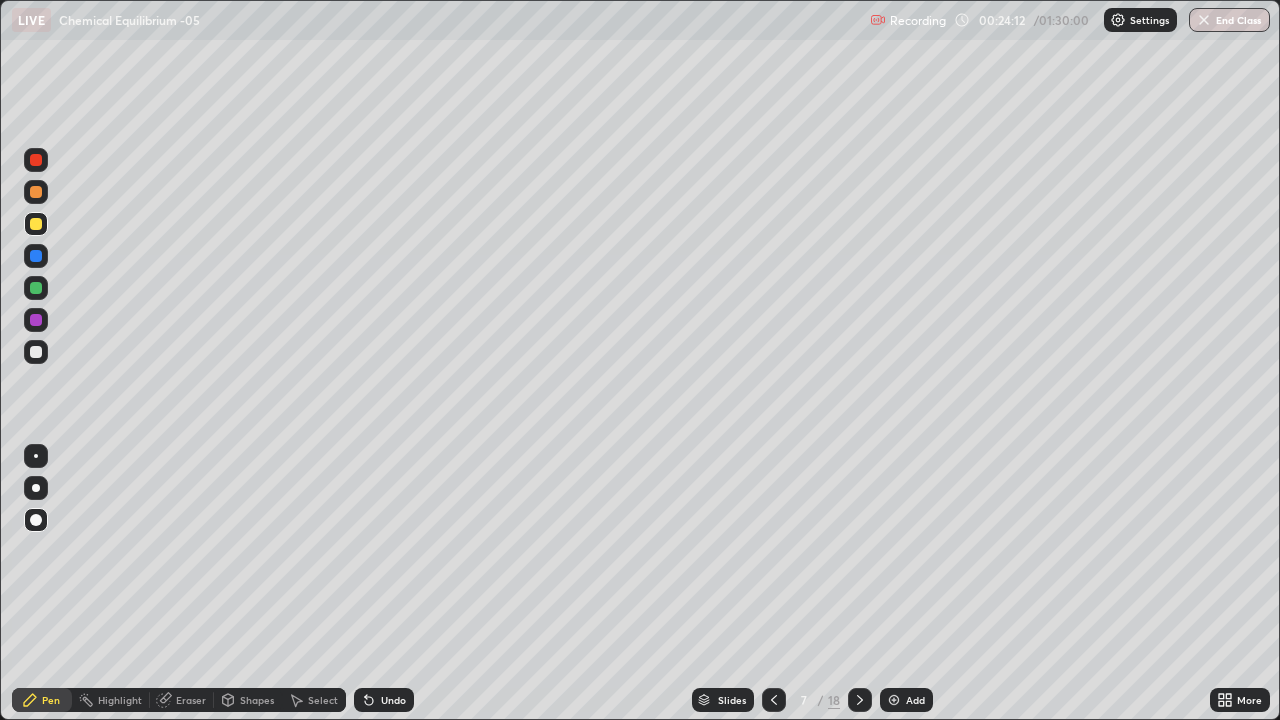 click at bounding box center (36, 352) 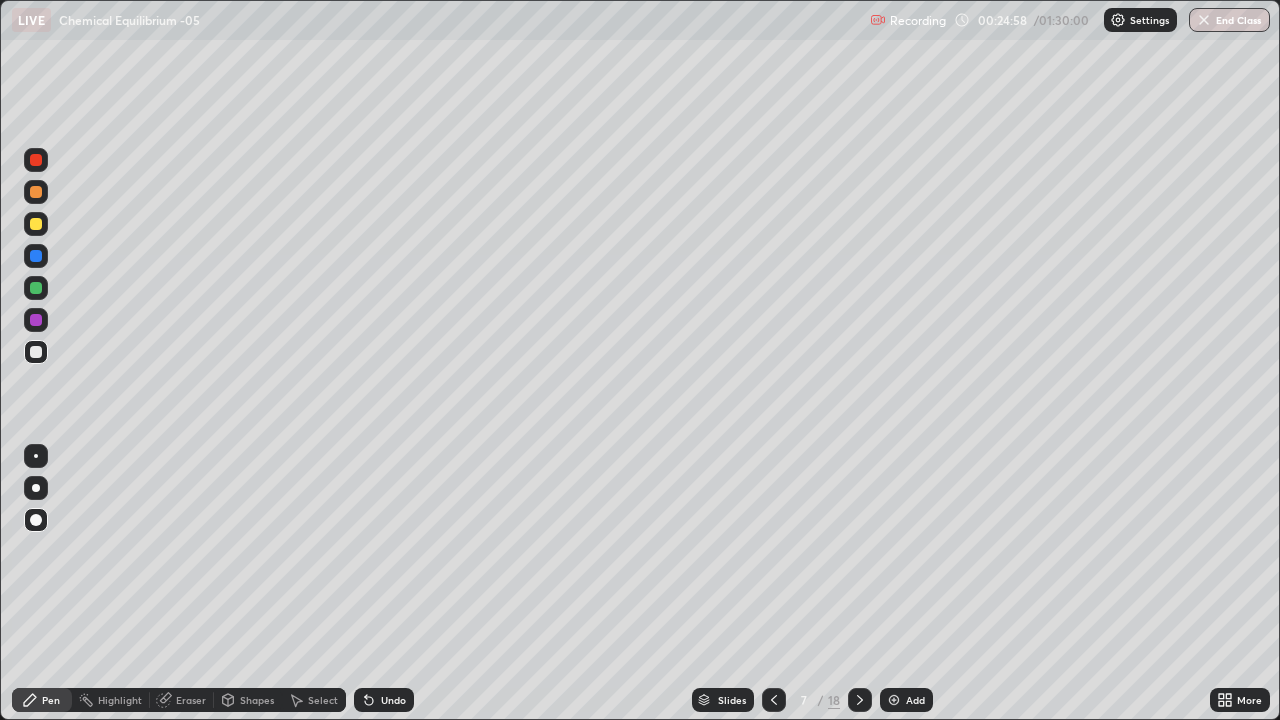 click at bounding box center [36, 224] 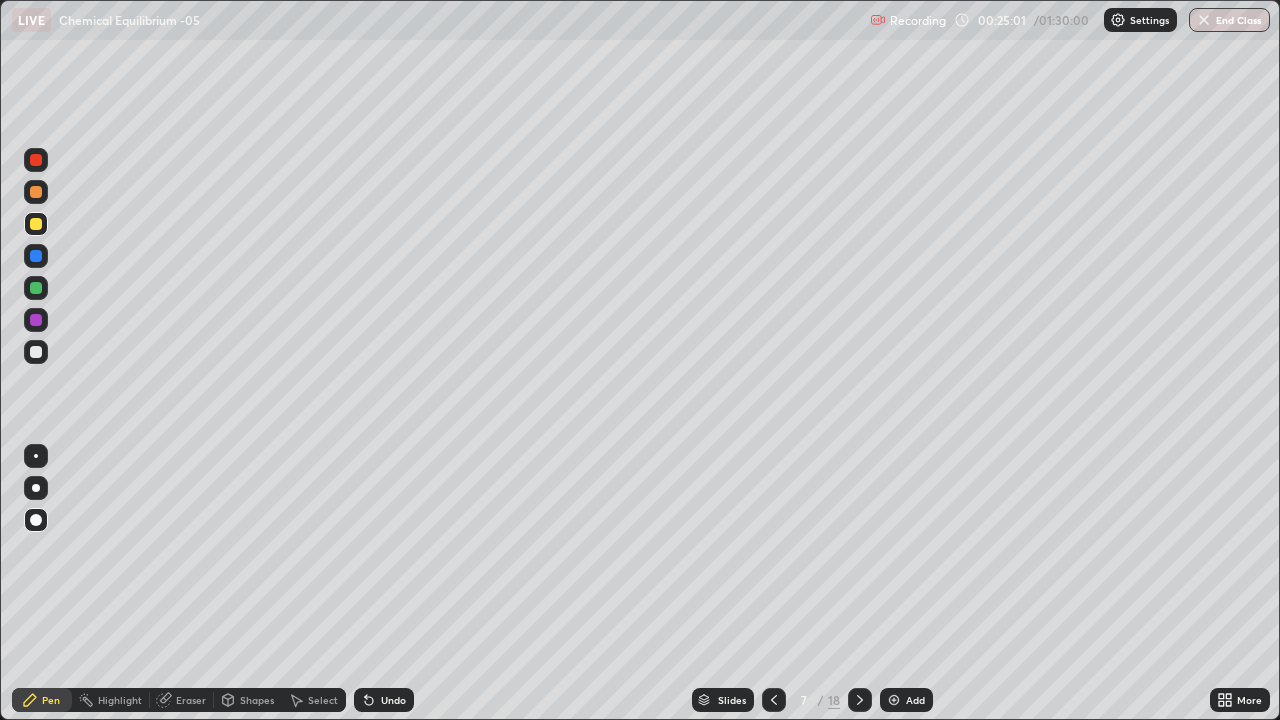 click 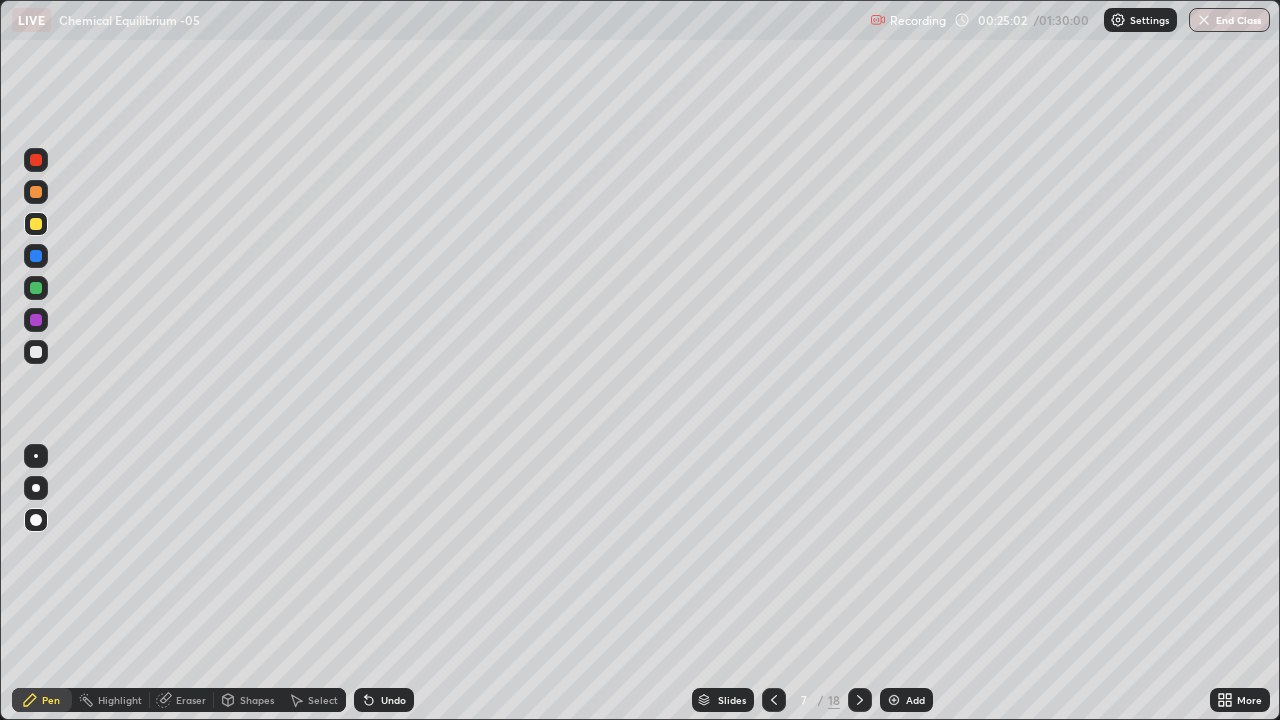 click 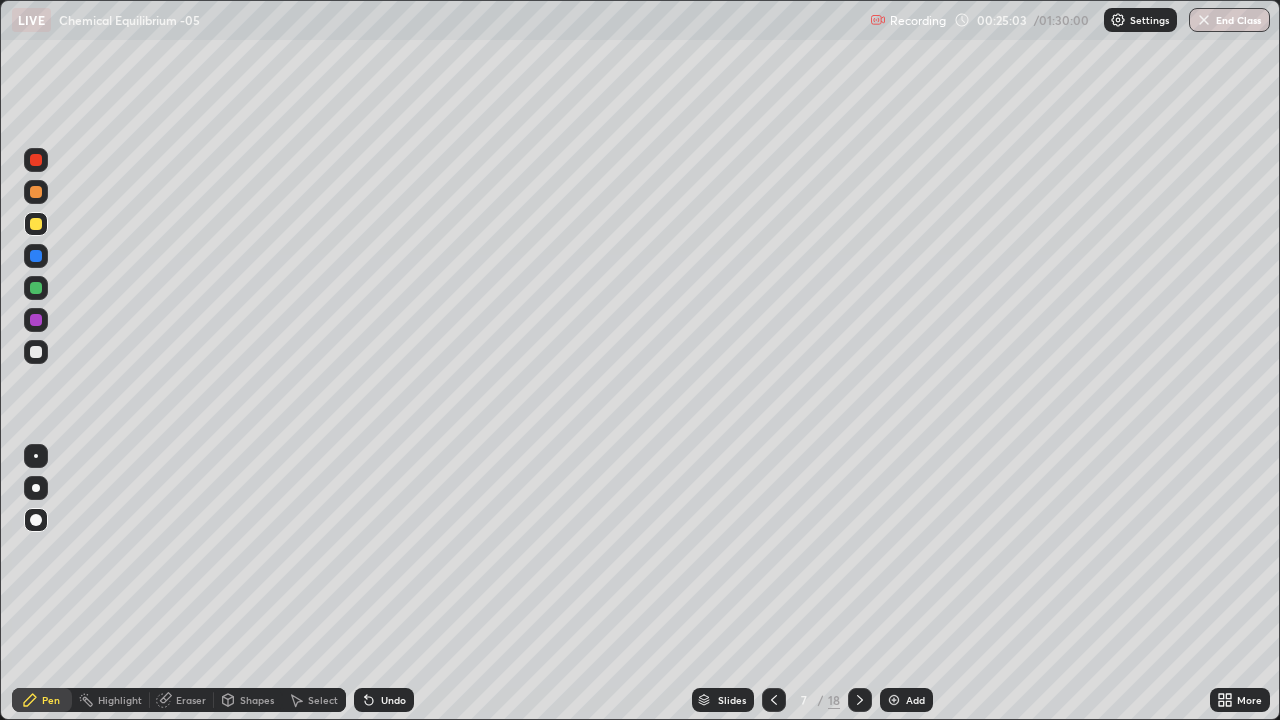 click 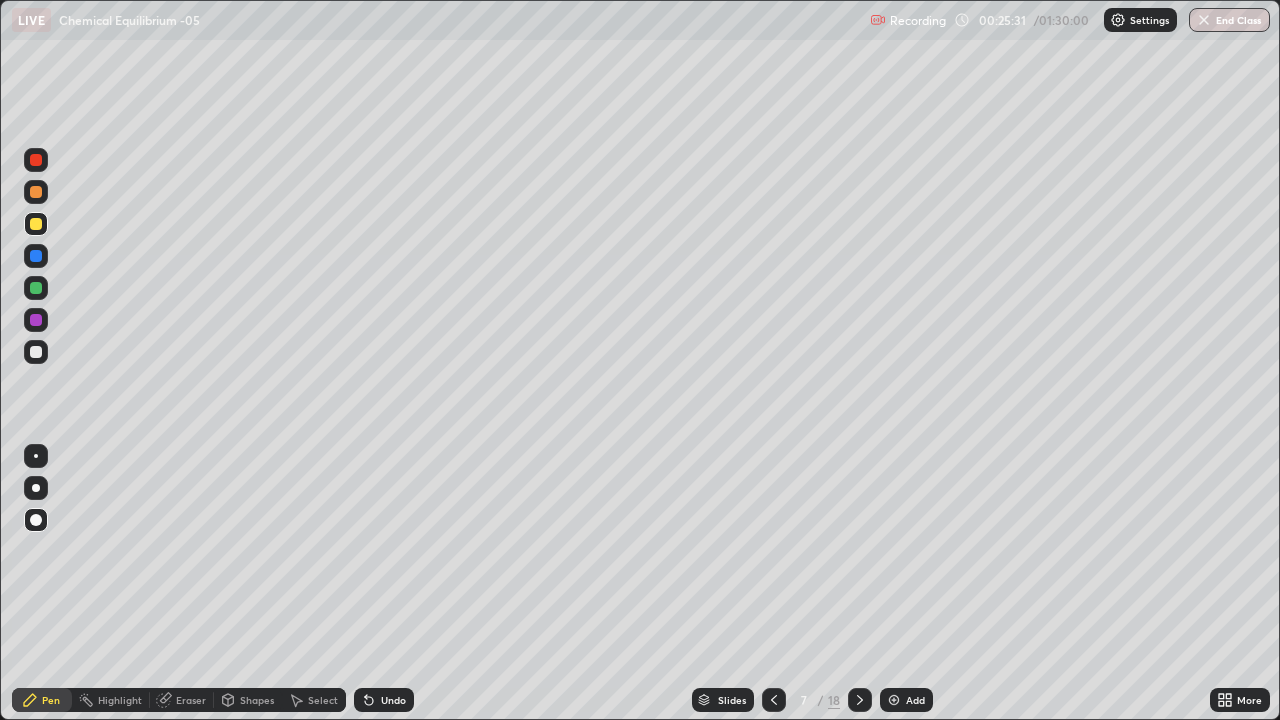 click at bounding box center [36, 352] 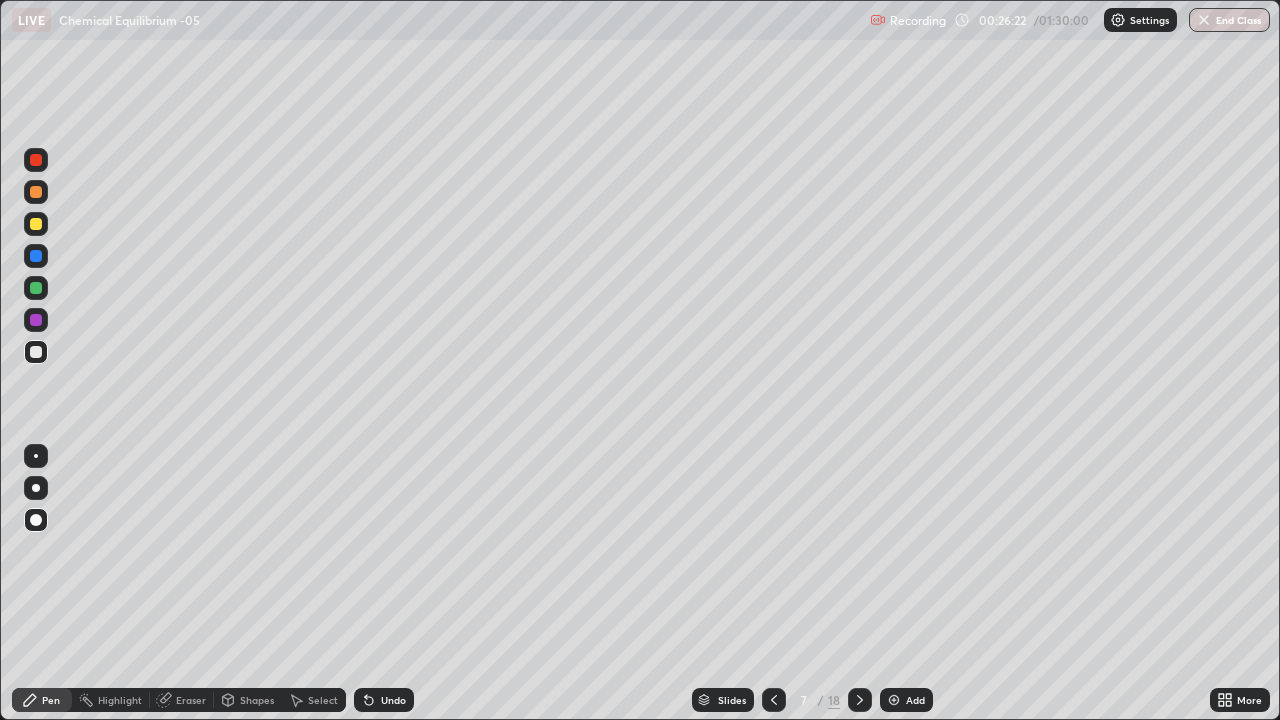 click at bounding box center [36, 224] 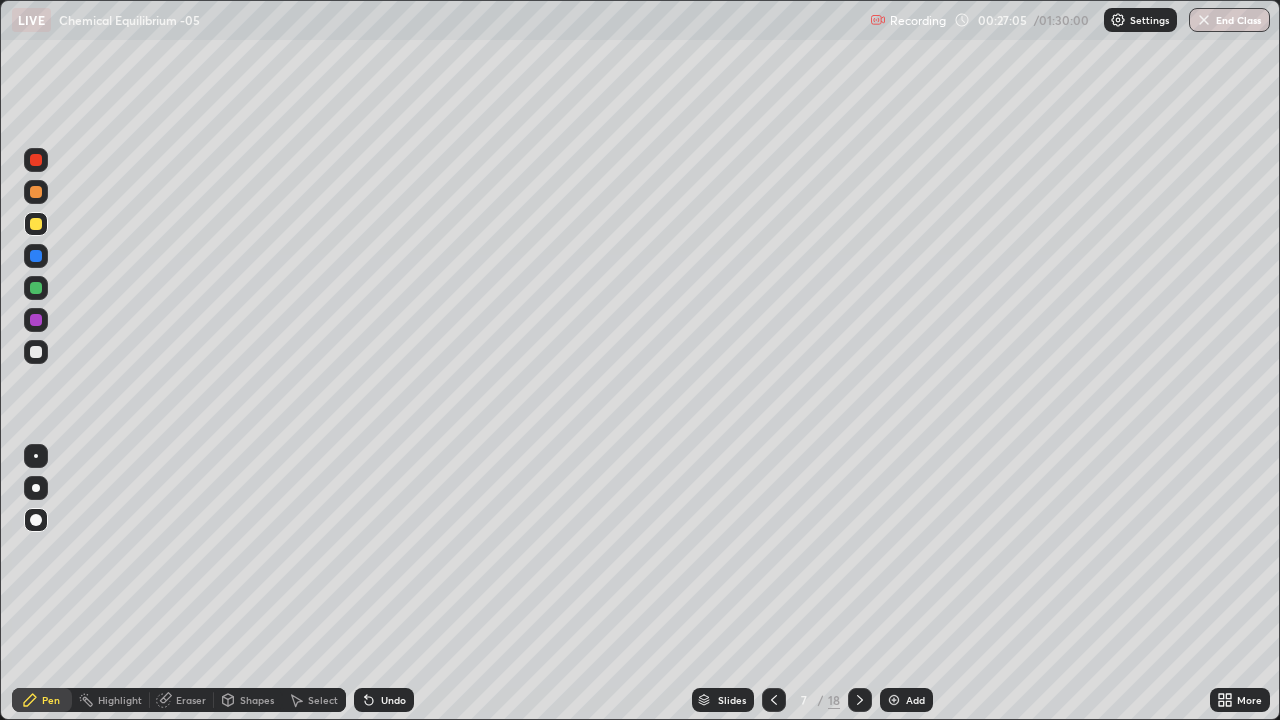 click on "Eraser" at bounding box center [191, 700] 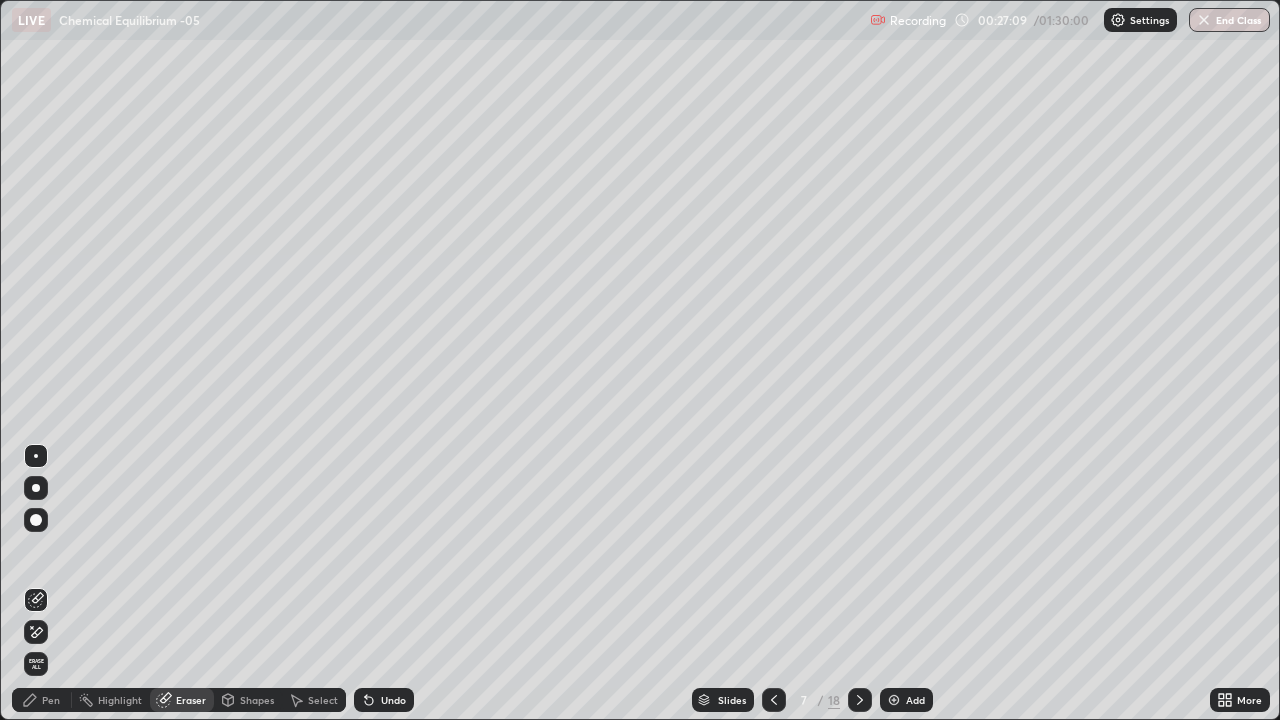 click on "Pen" at bounding box center [51, 700] 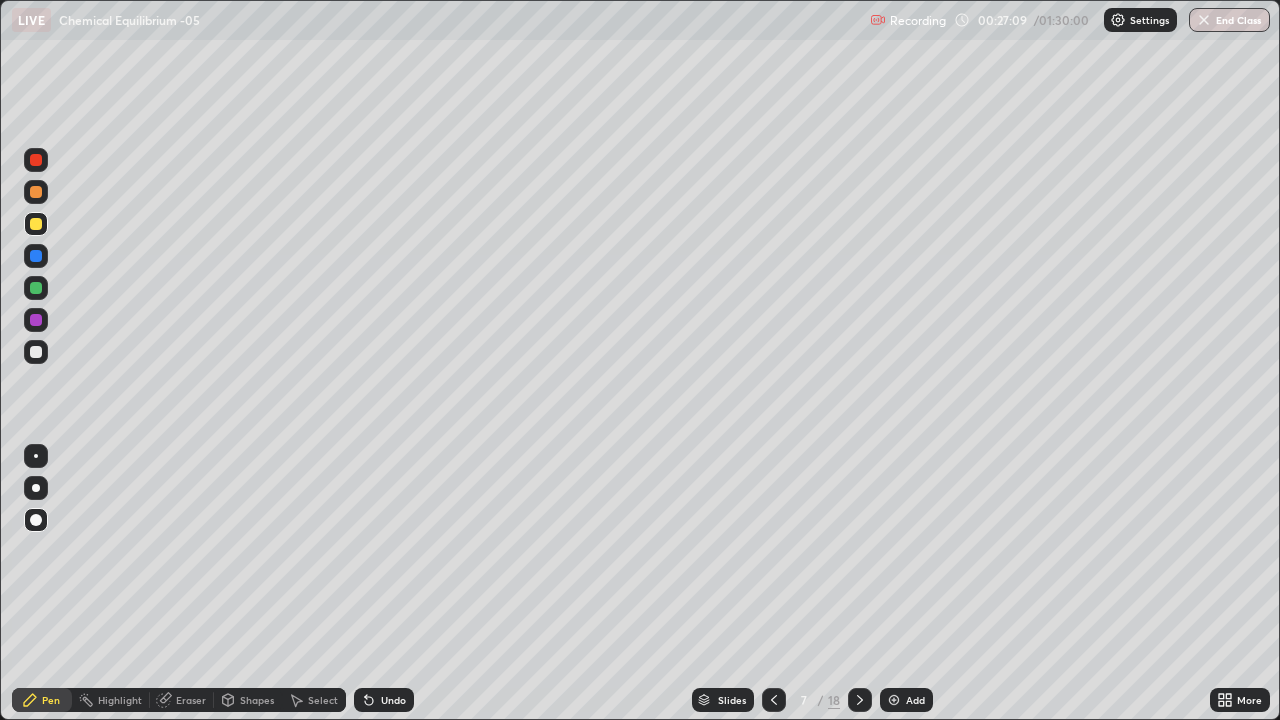 click at bounding box center (36, 224) 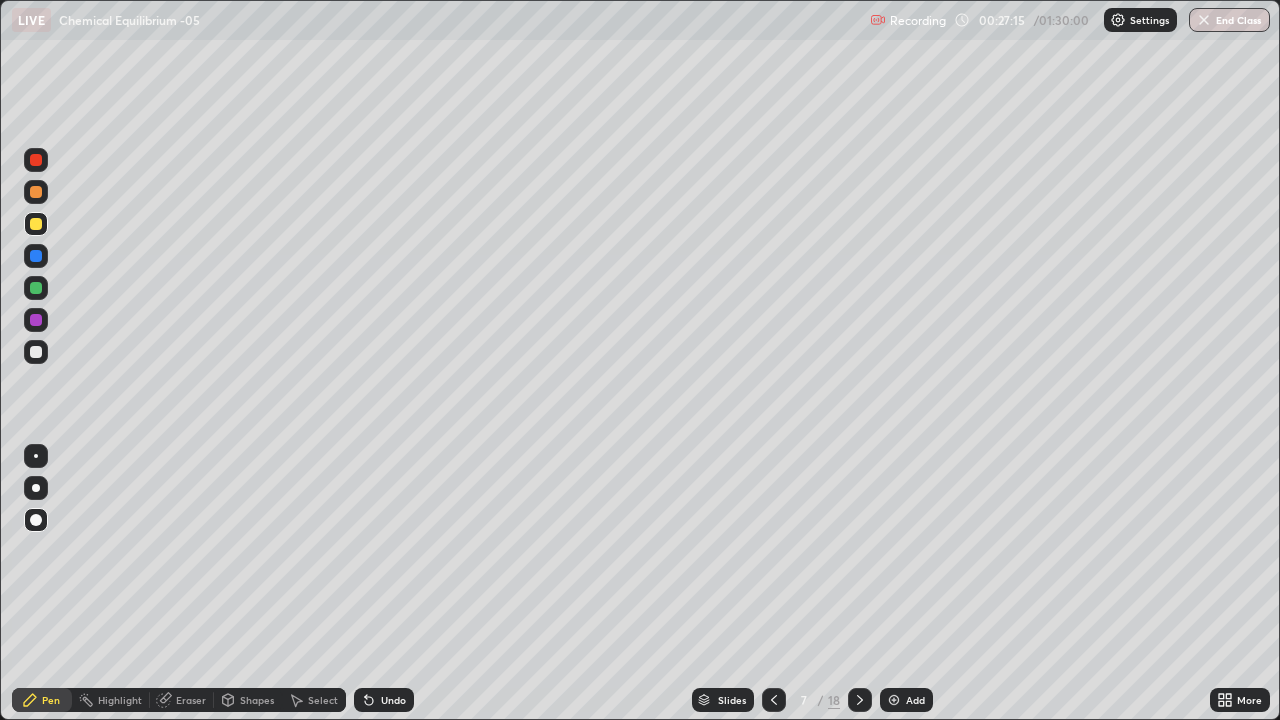 click 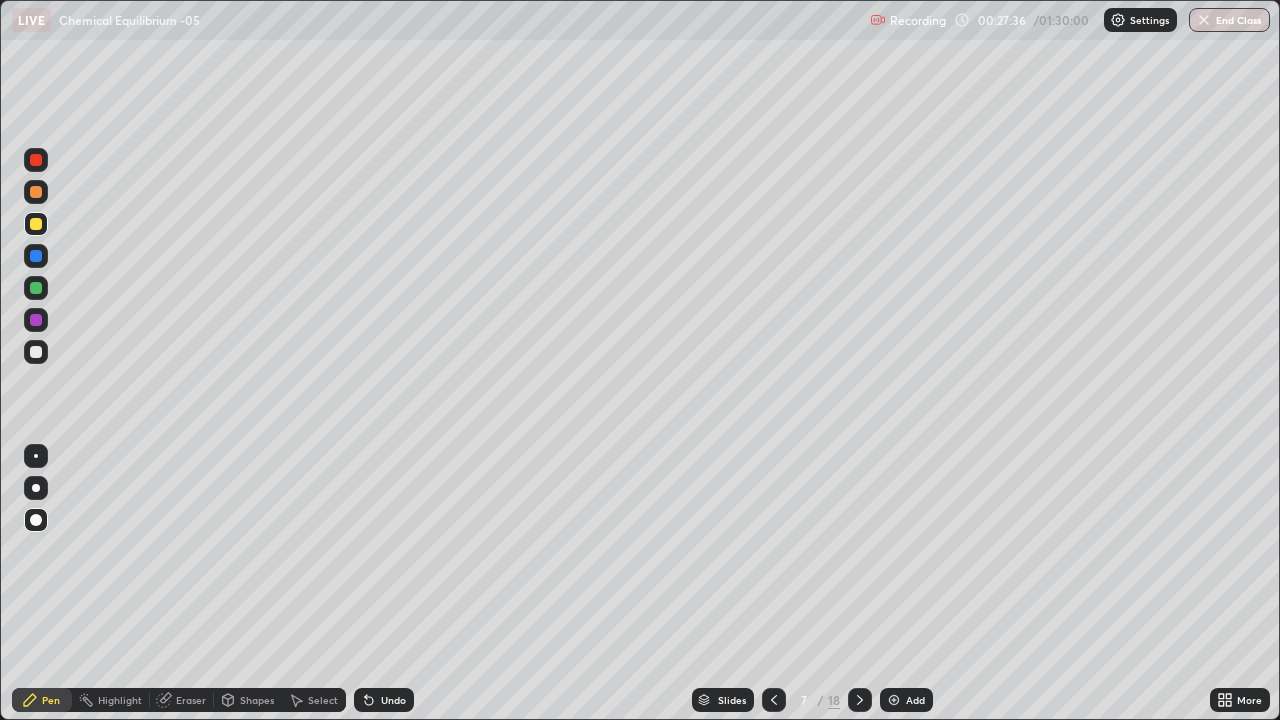 click 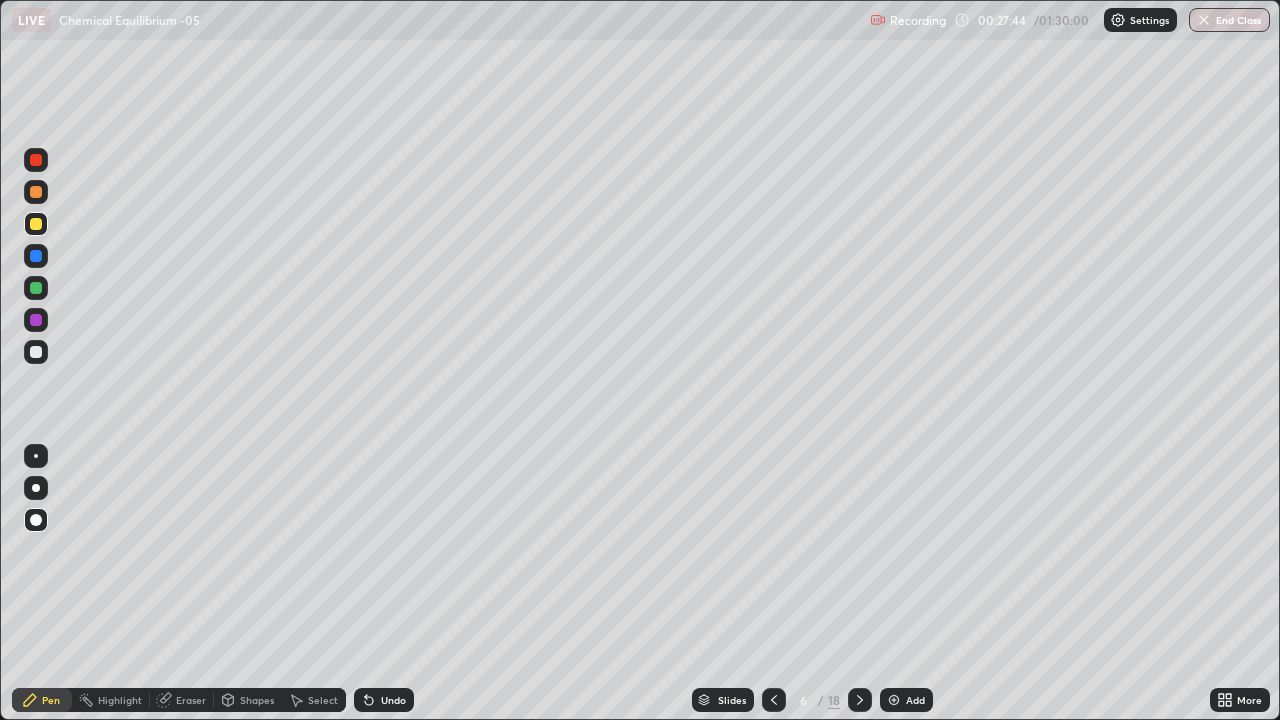 click 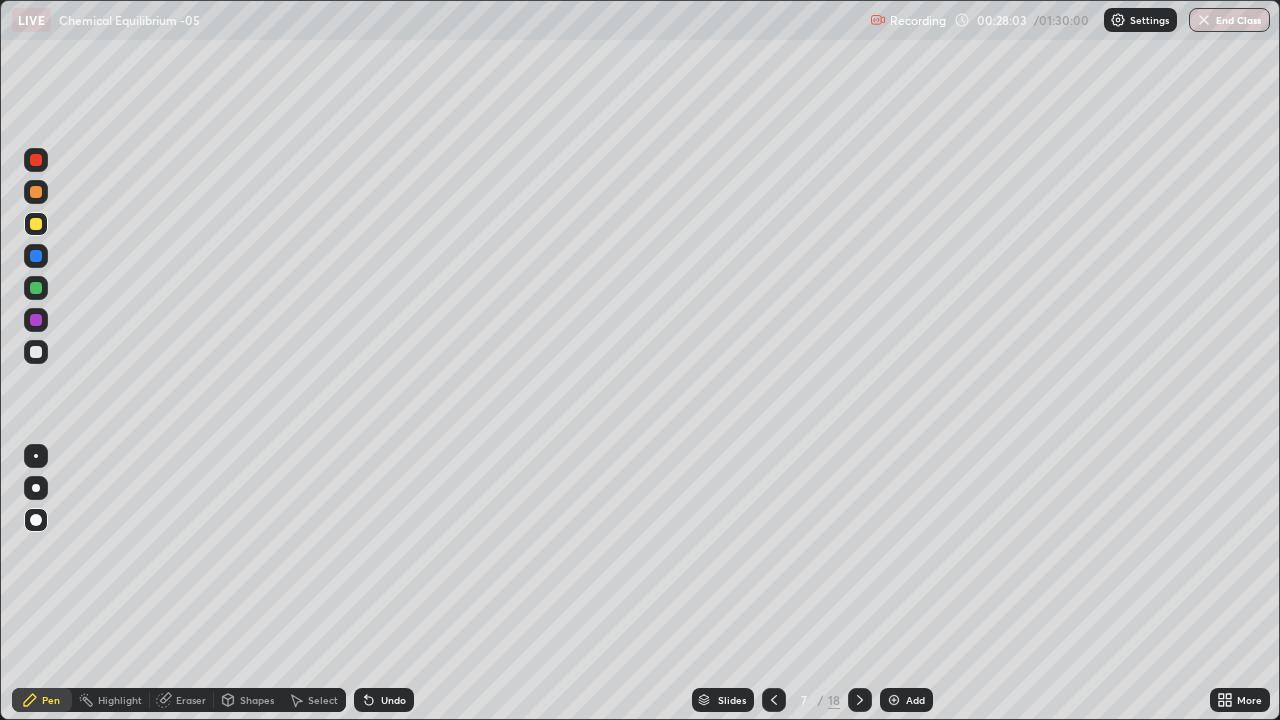 click at bounding box center (36, 352) 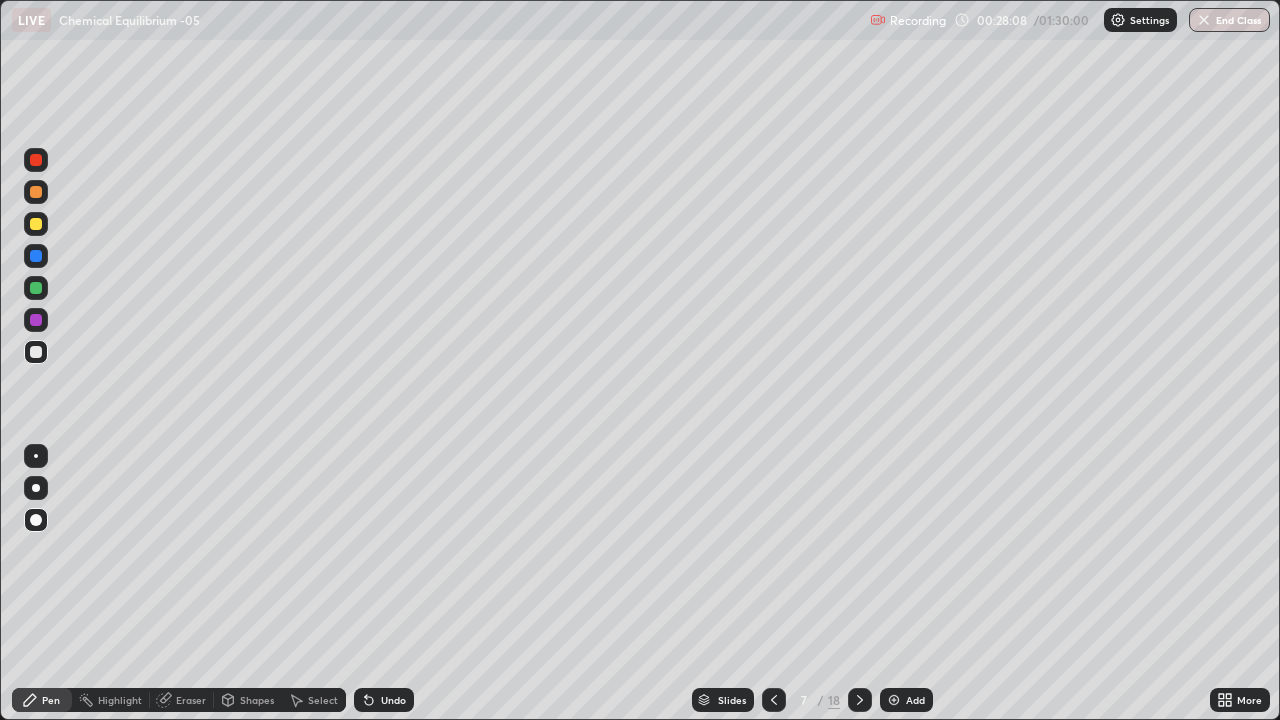 click at bounding box center (36, 352) 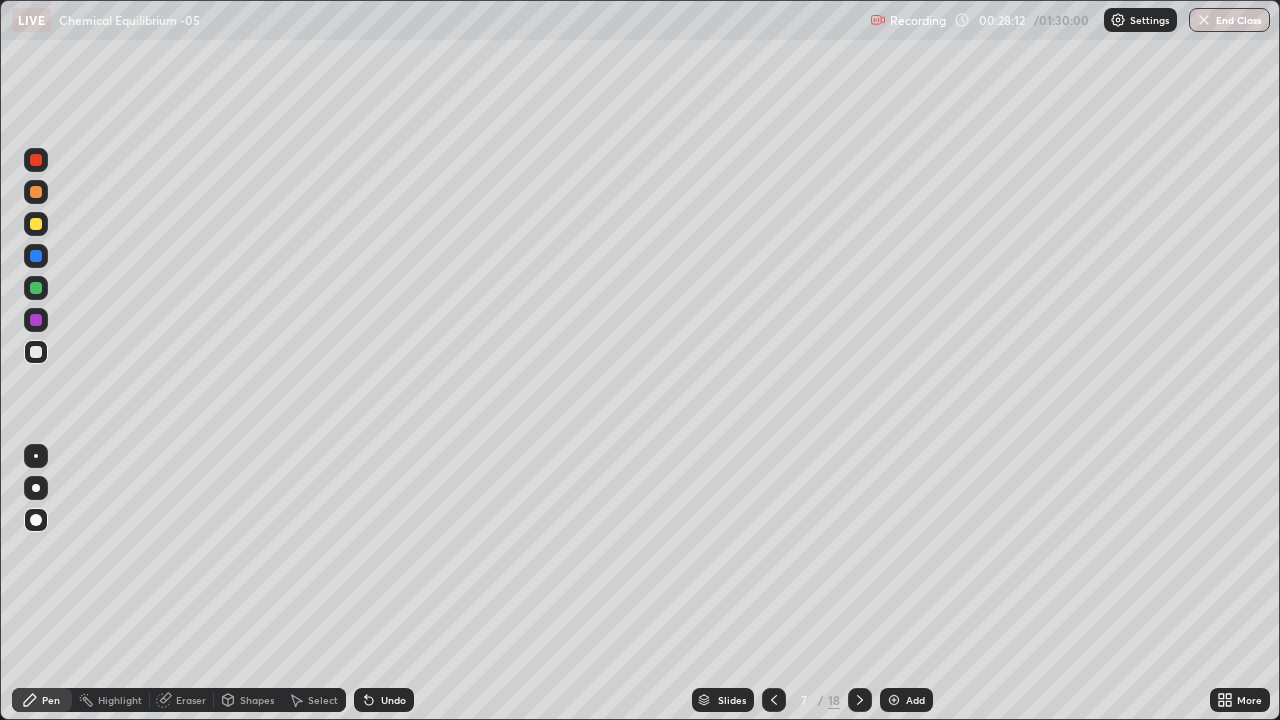 click 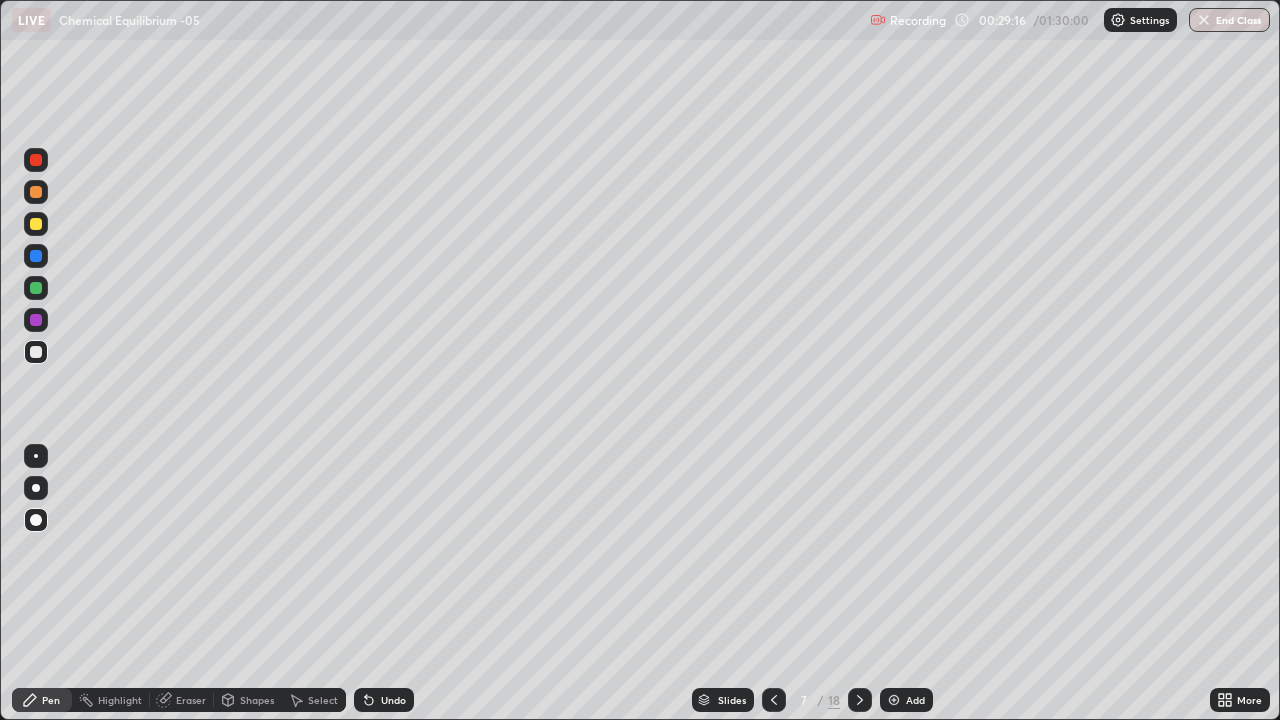 click 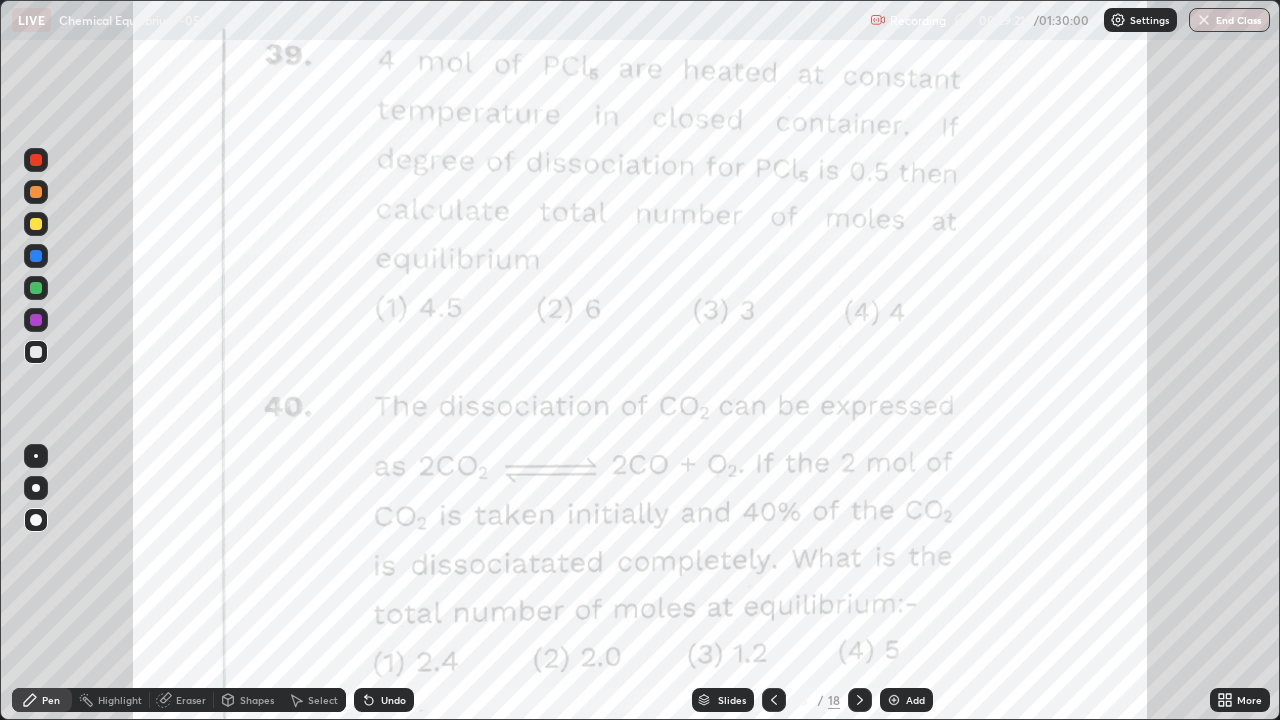 click on "Slides" at bounding box center [732, 700] 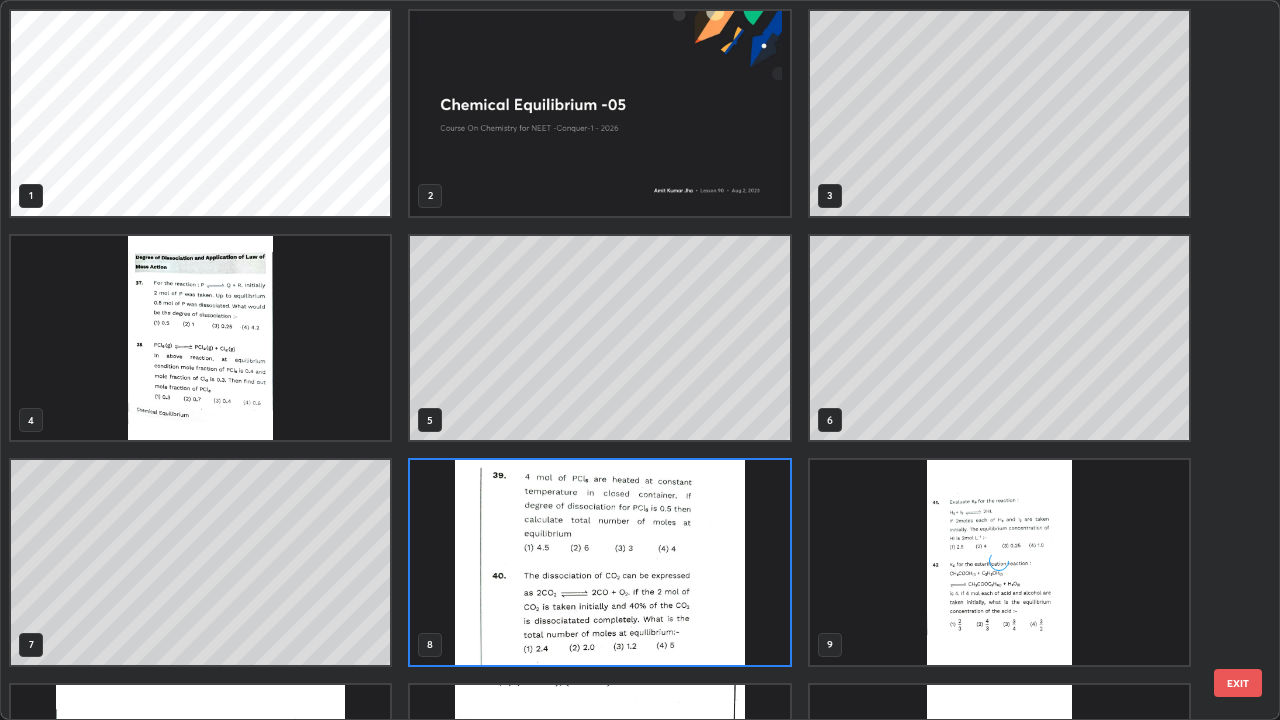 scroll, scrollTop: 7, scrollLeft: 11, axis: both 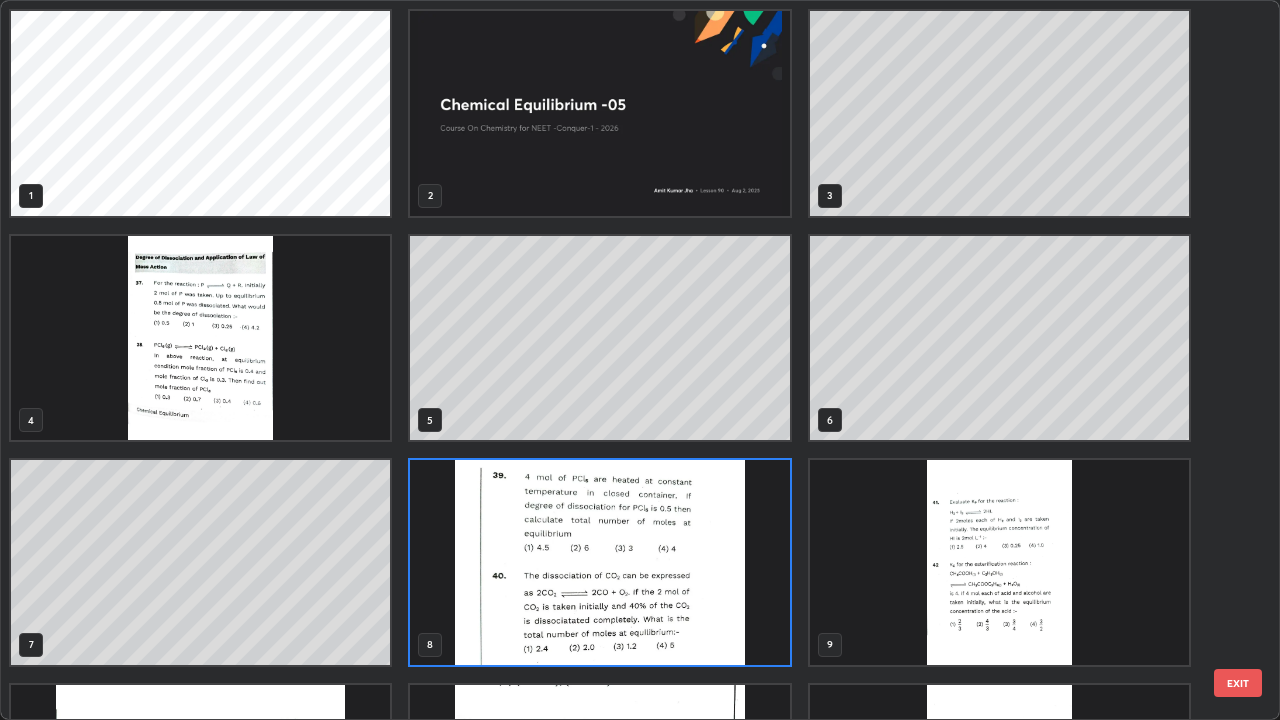 click at bounding box center (200, 338) 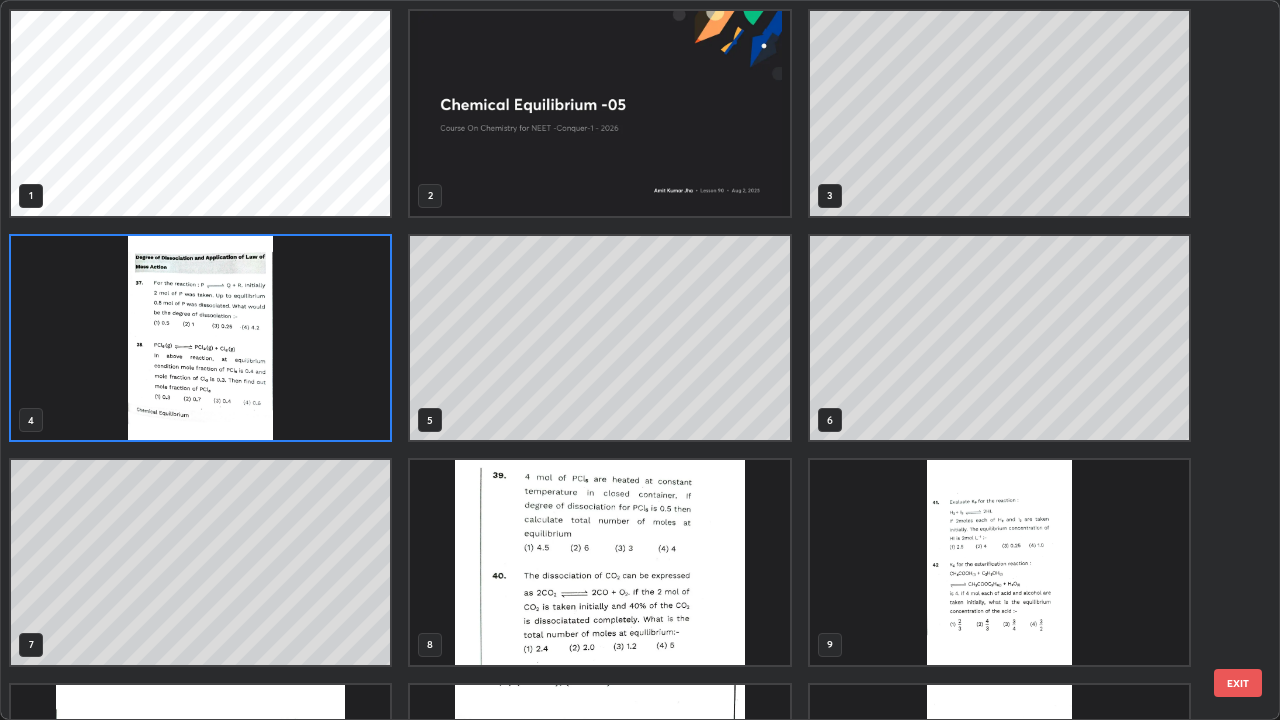 click at bounding box center [200, 338] 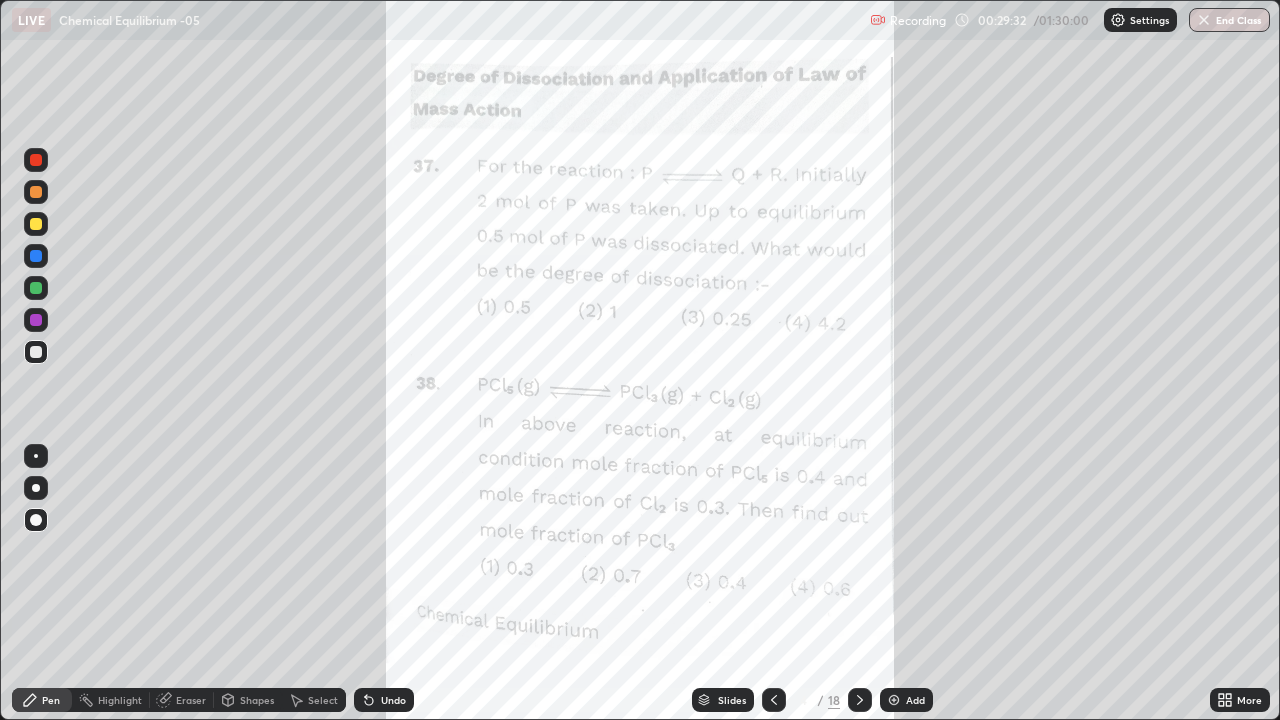 click at bounding box center [36, 224] 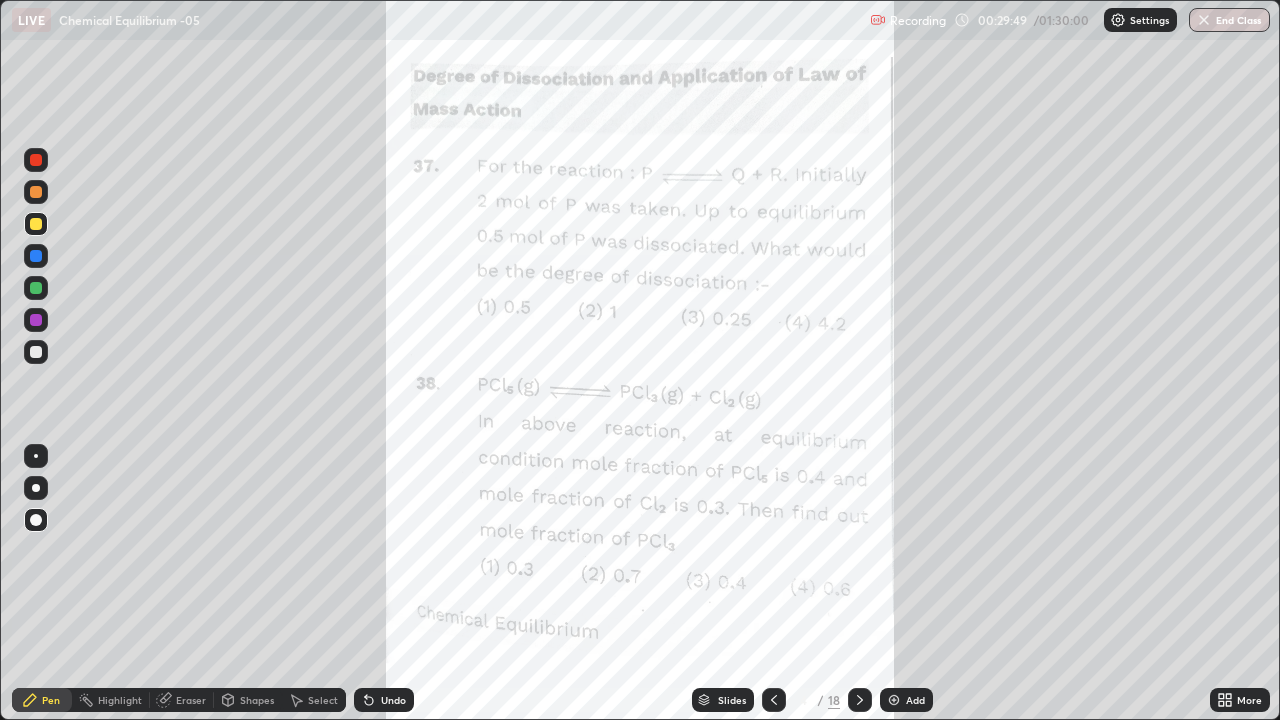 click at bounding box center (36, 192) 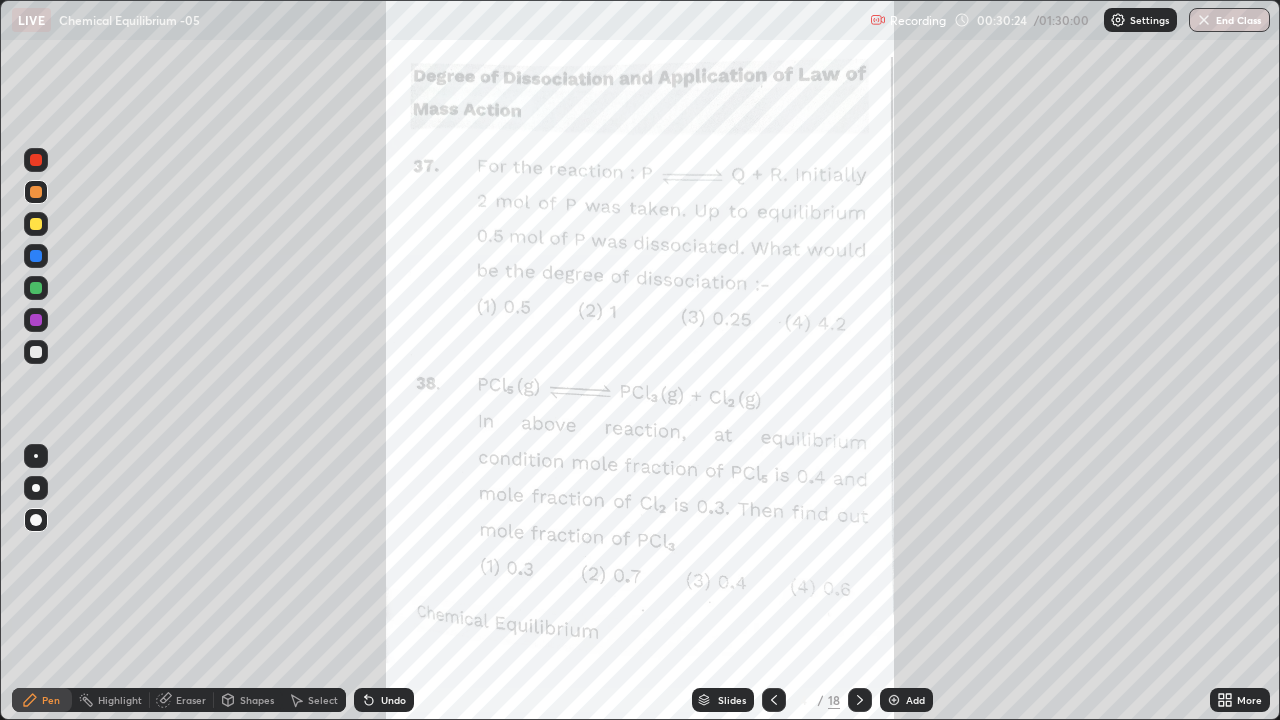 click at bounding box center [36, 224] 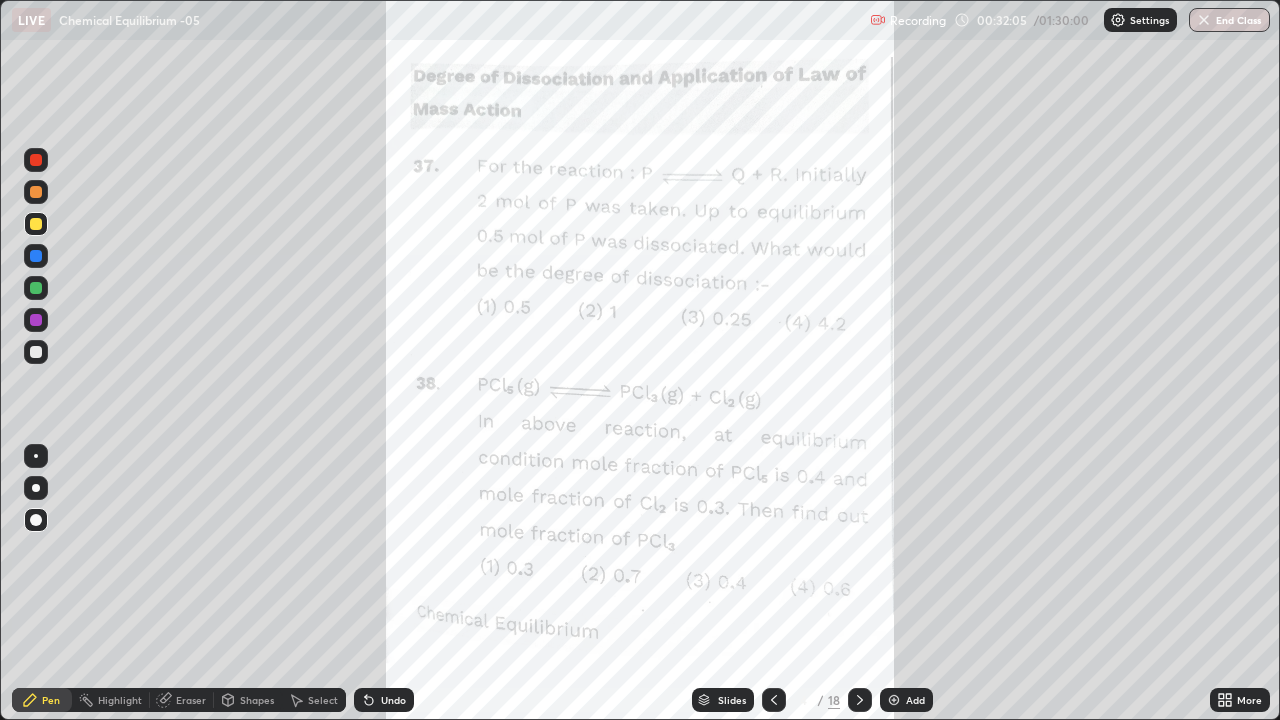 click 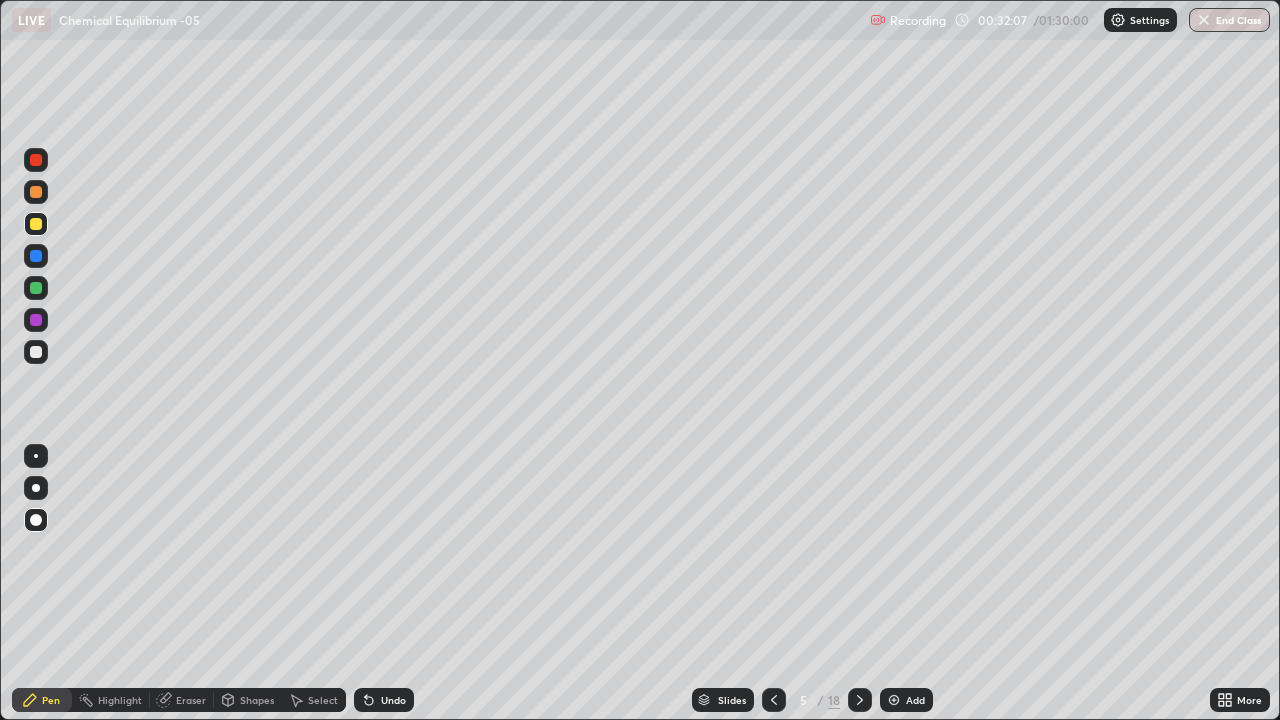 click 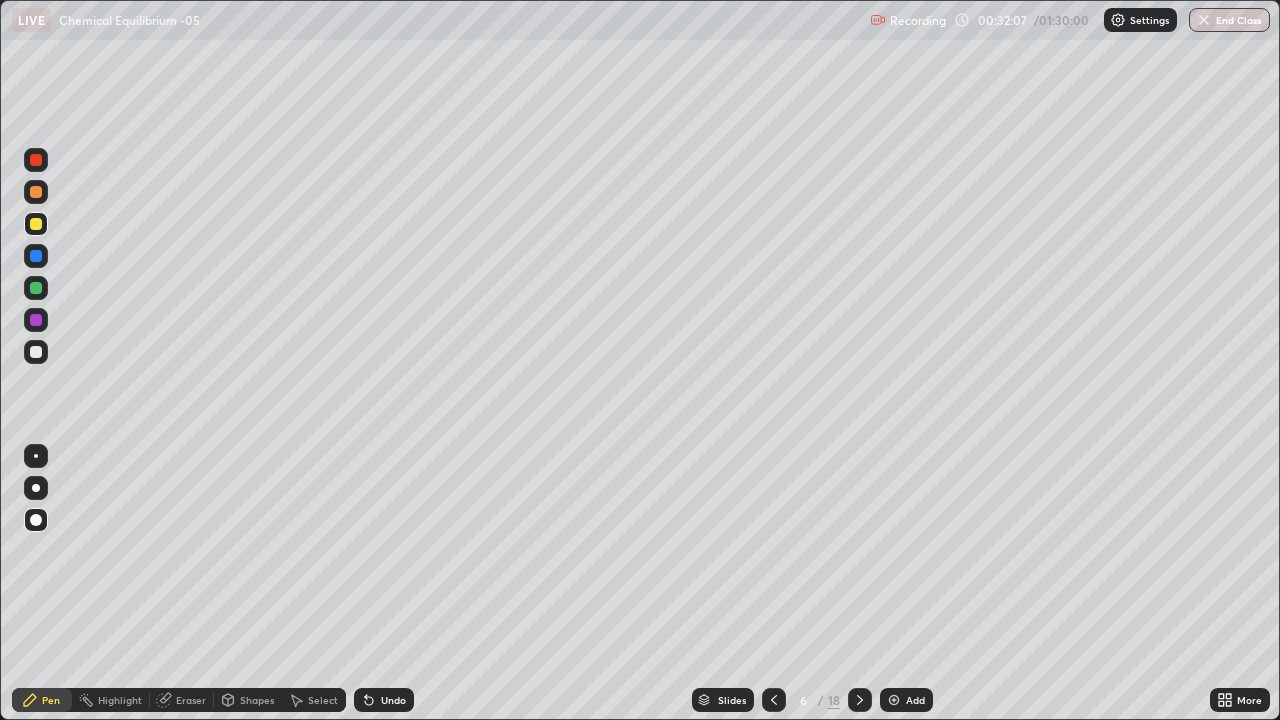 click 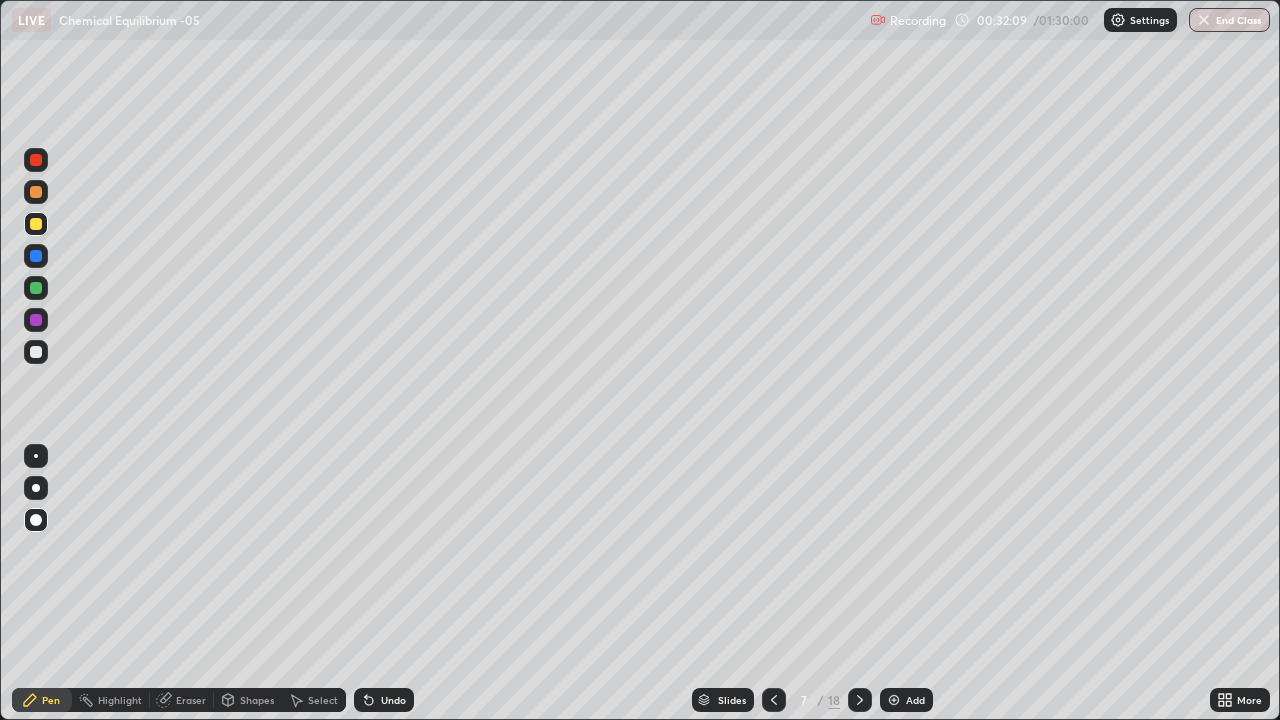 click 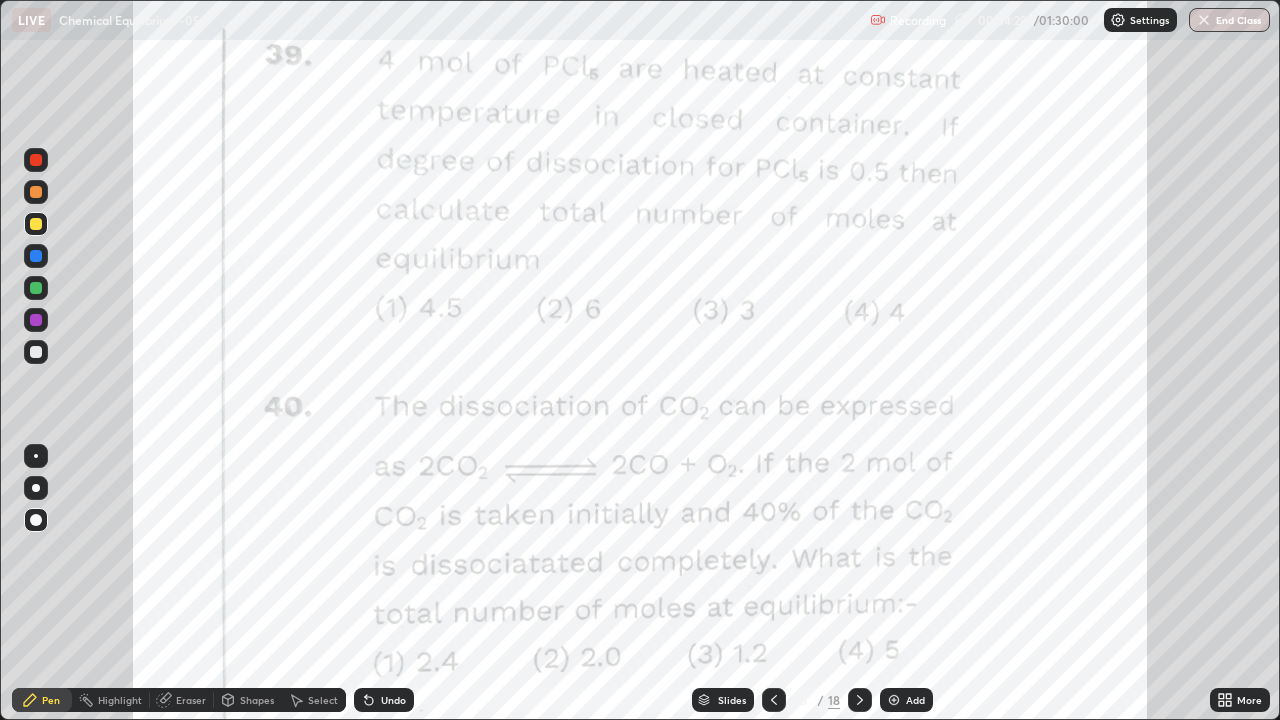 click at bounding box center (36, 288) 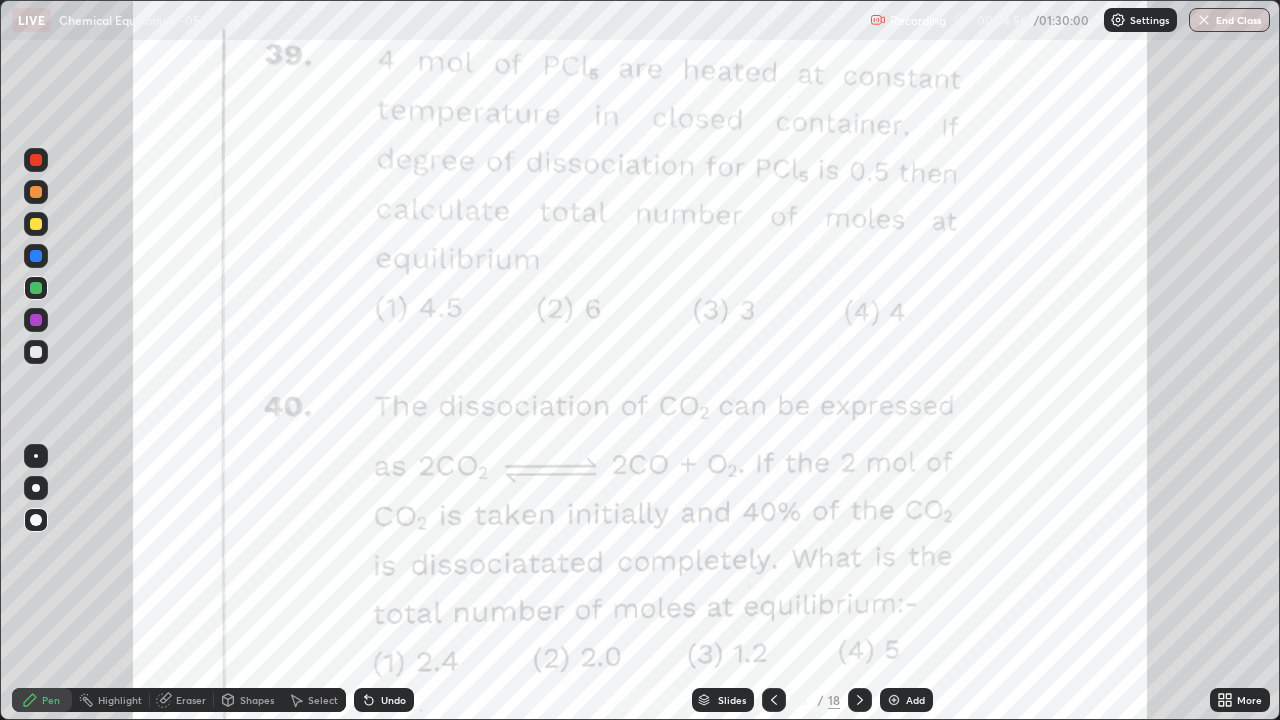 click at bounding box center [36, 160] 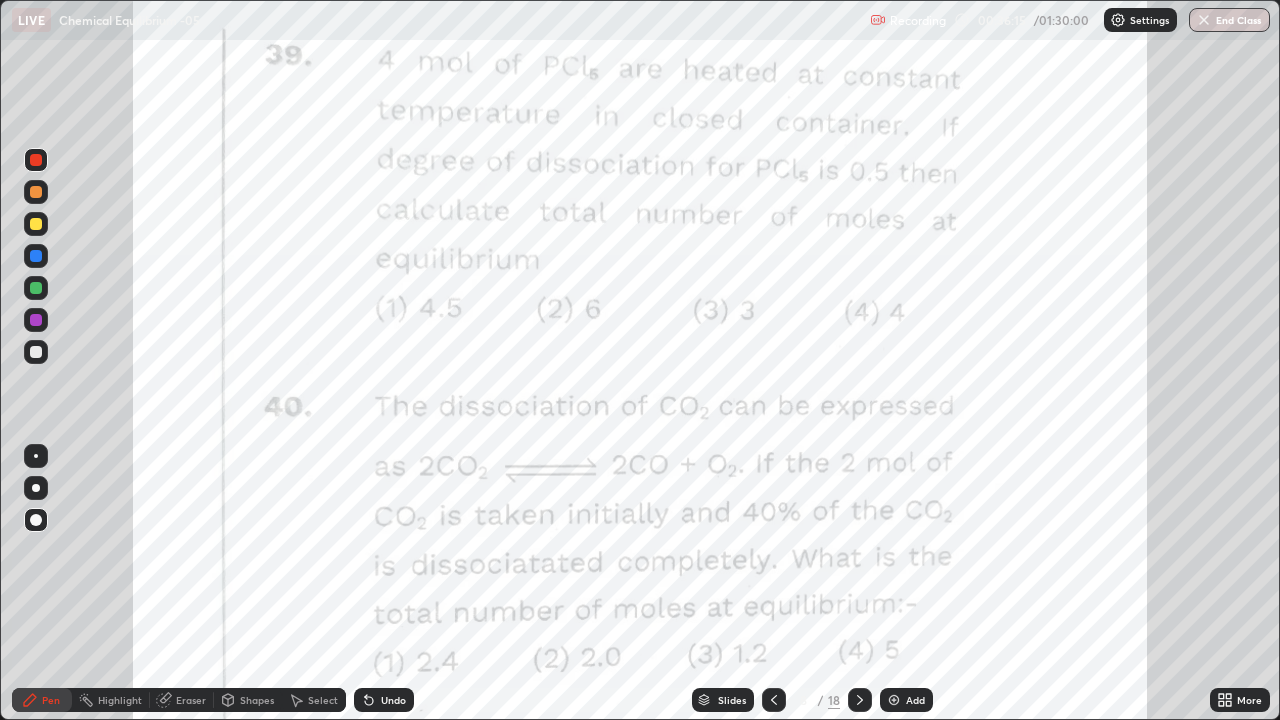 click at bounding box center [36, 288] 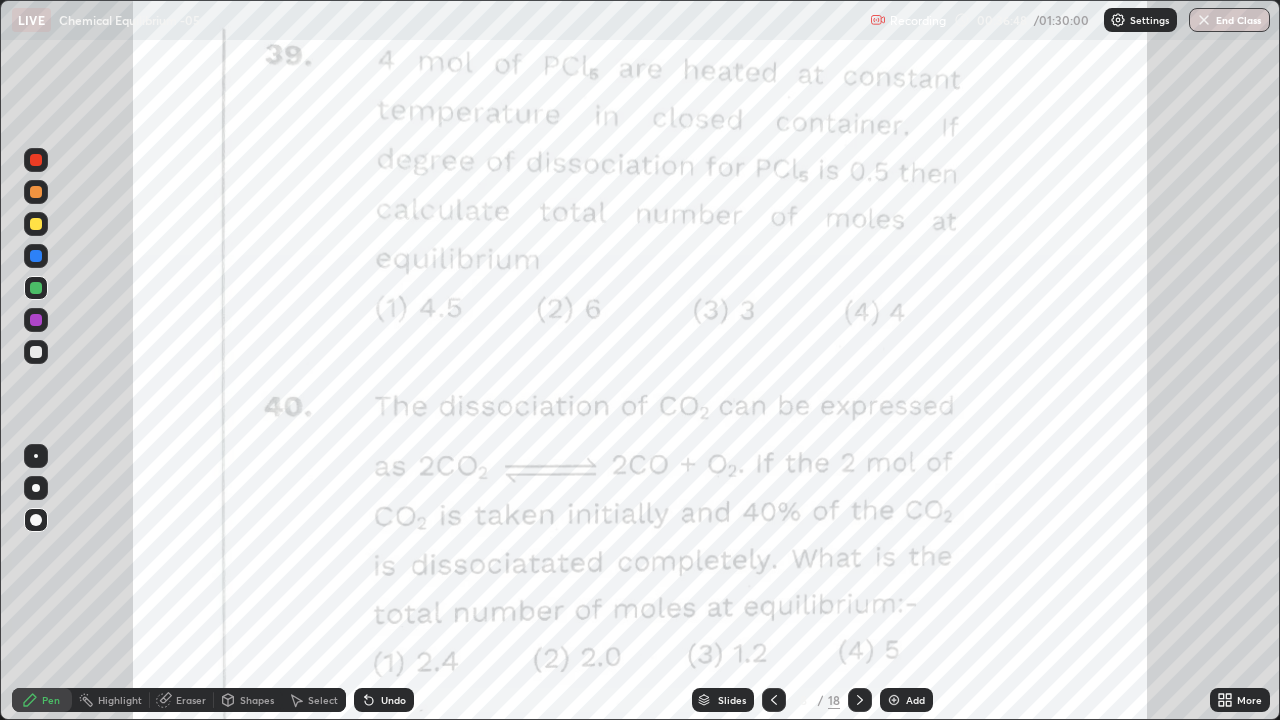 click at bounding box center (36, 224) 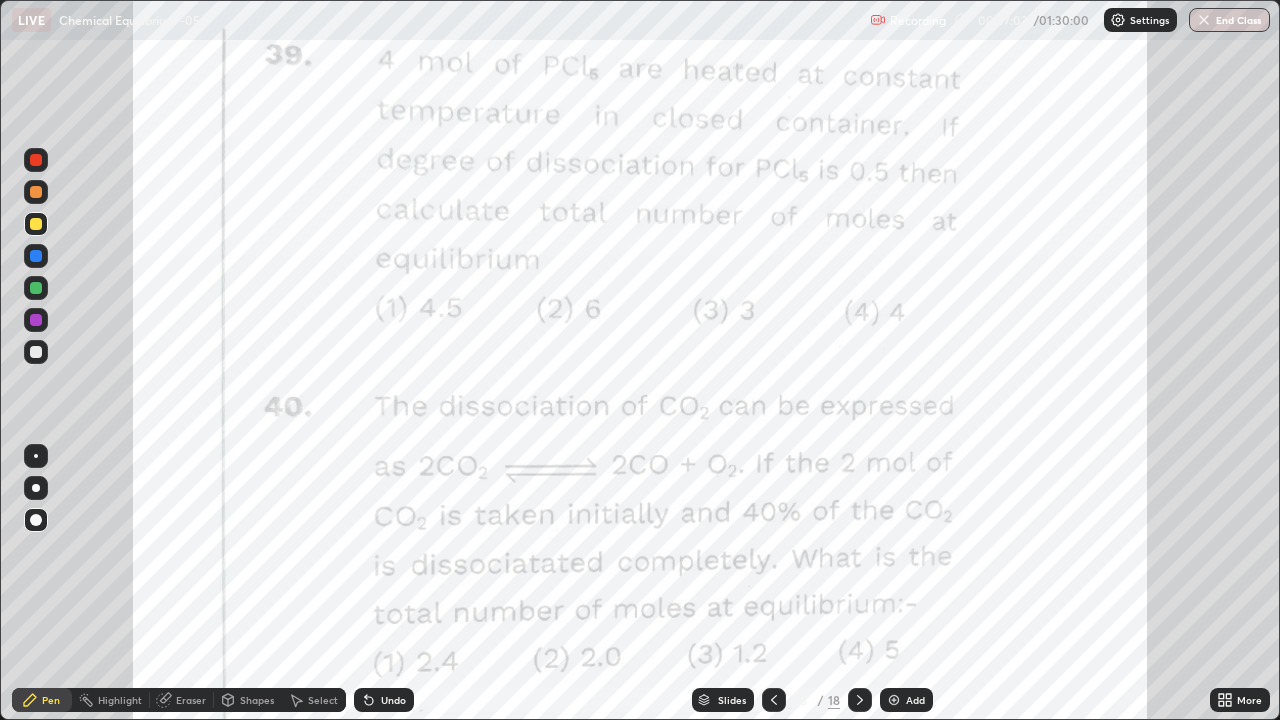 click 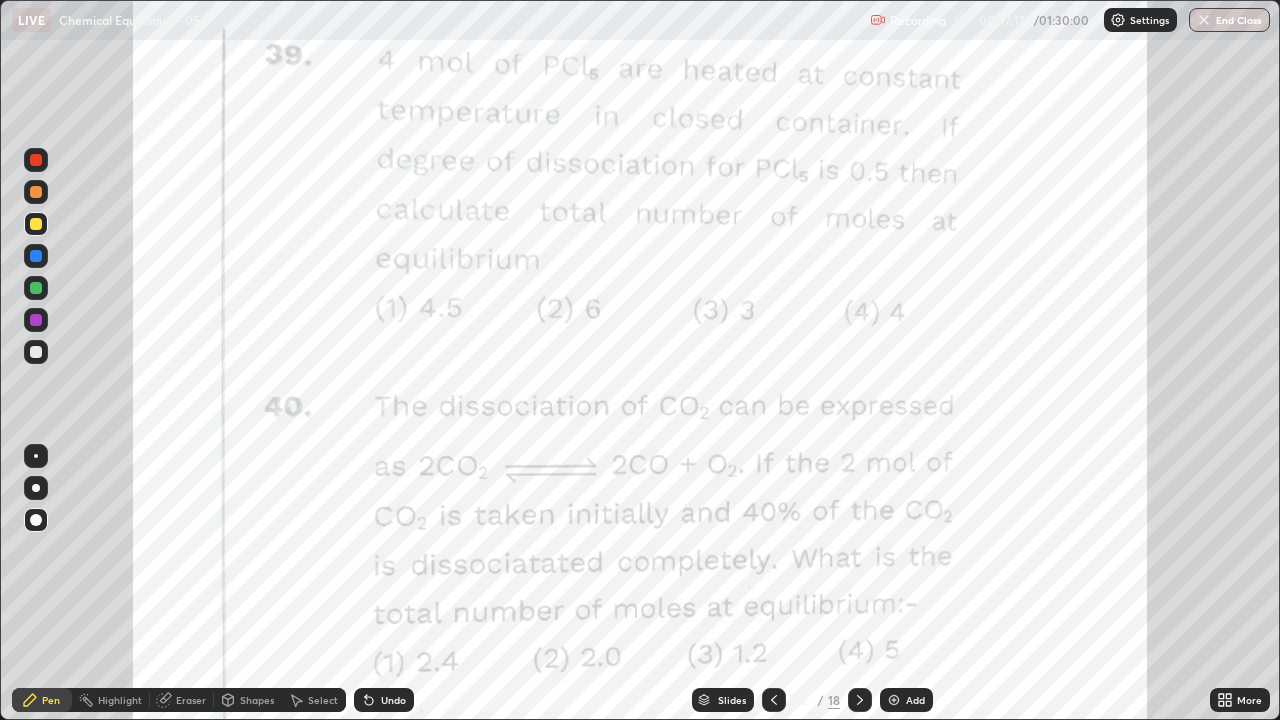 click at bounding box center [36, 288] 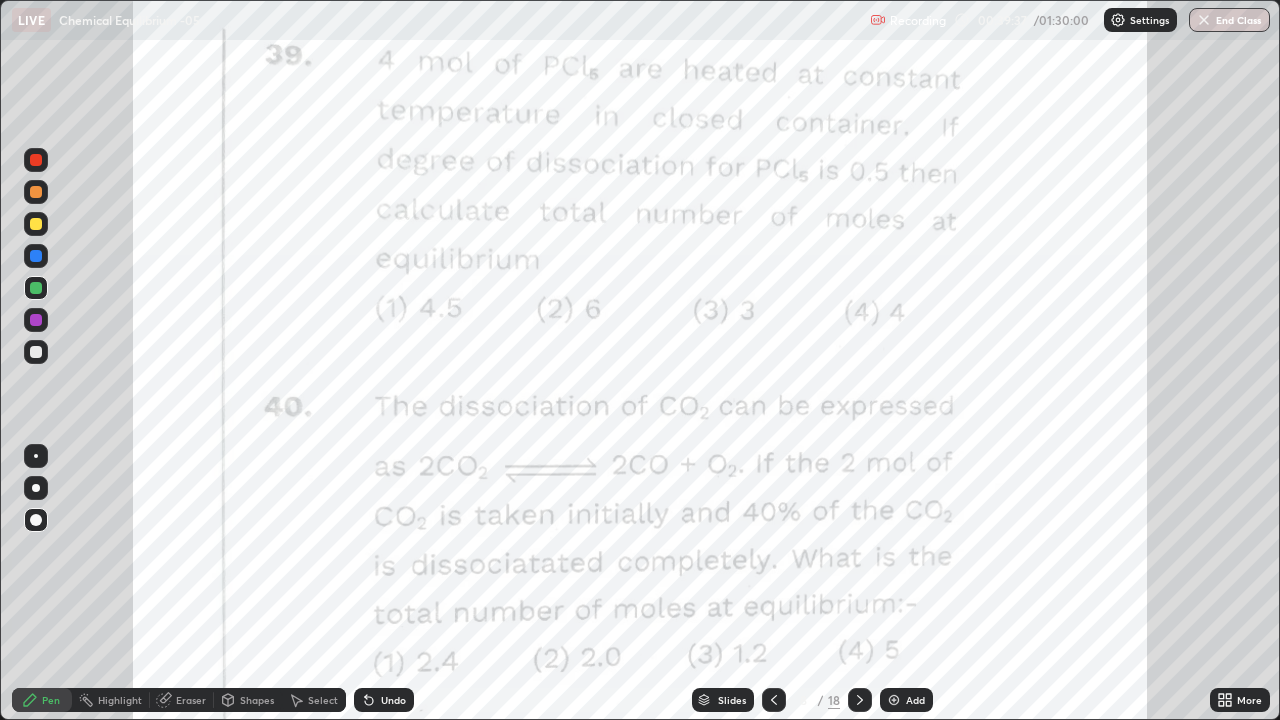 click 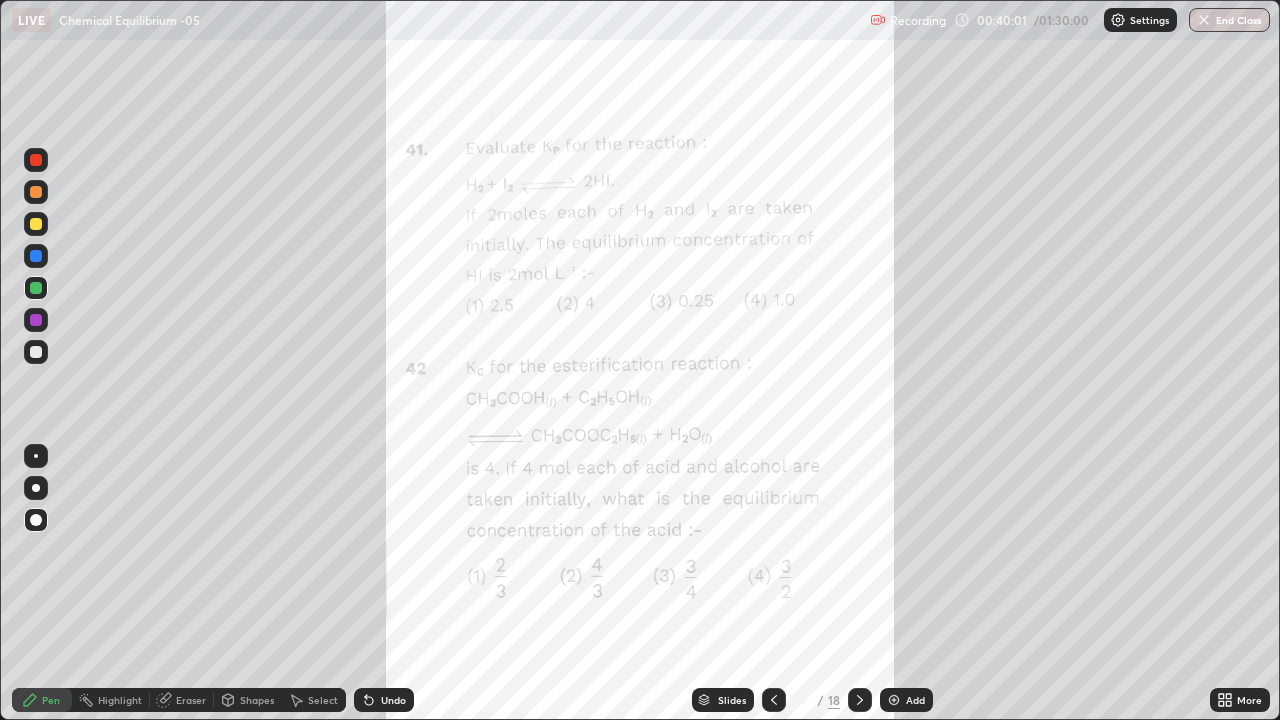 click at bounding box center [36, 224] 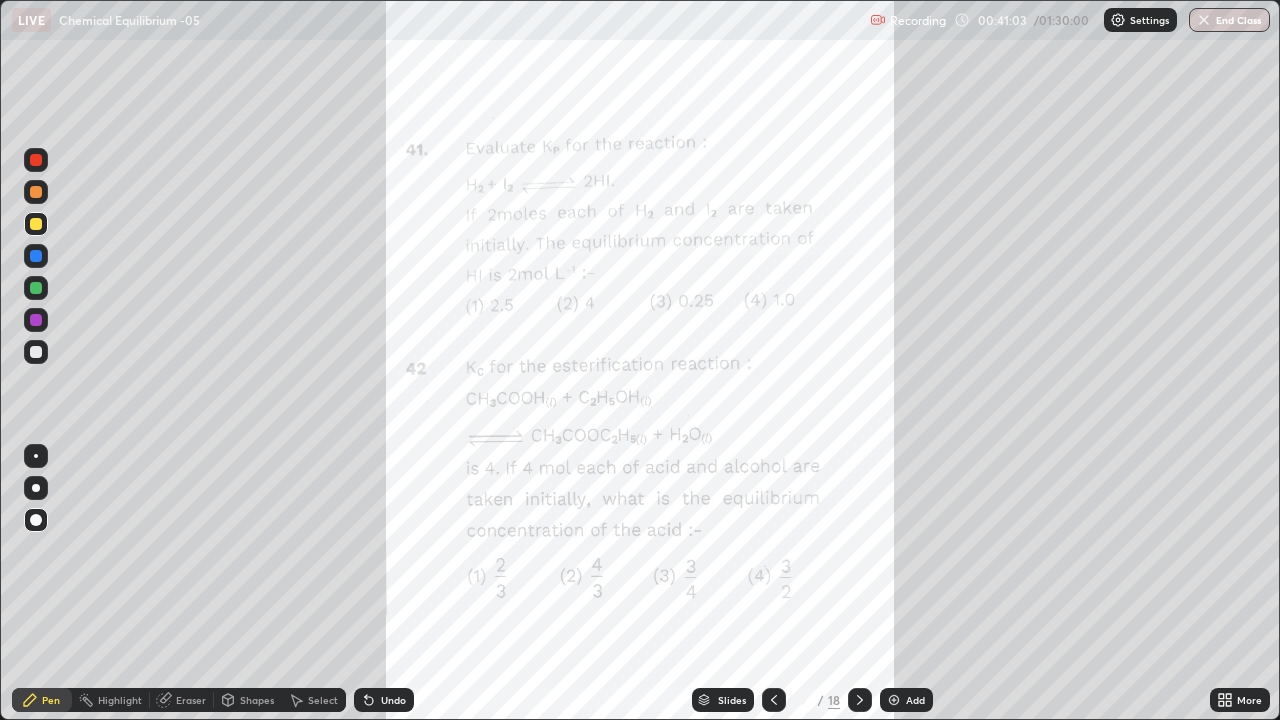 click on "Eraser" at bounding box center (191, 700) 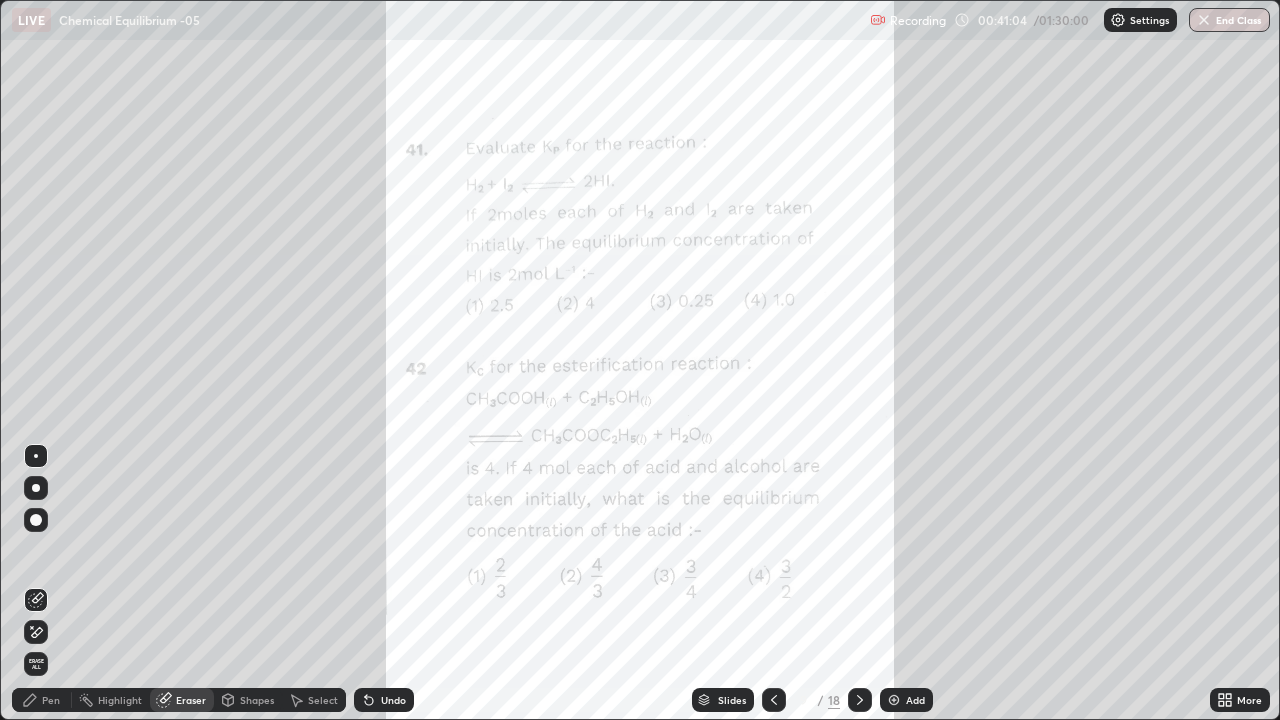 click on "Erase all" at bounding box center (36, 664) 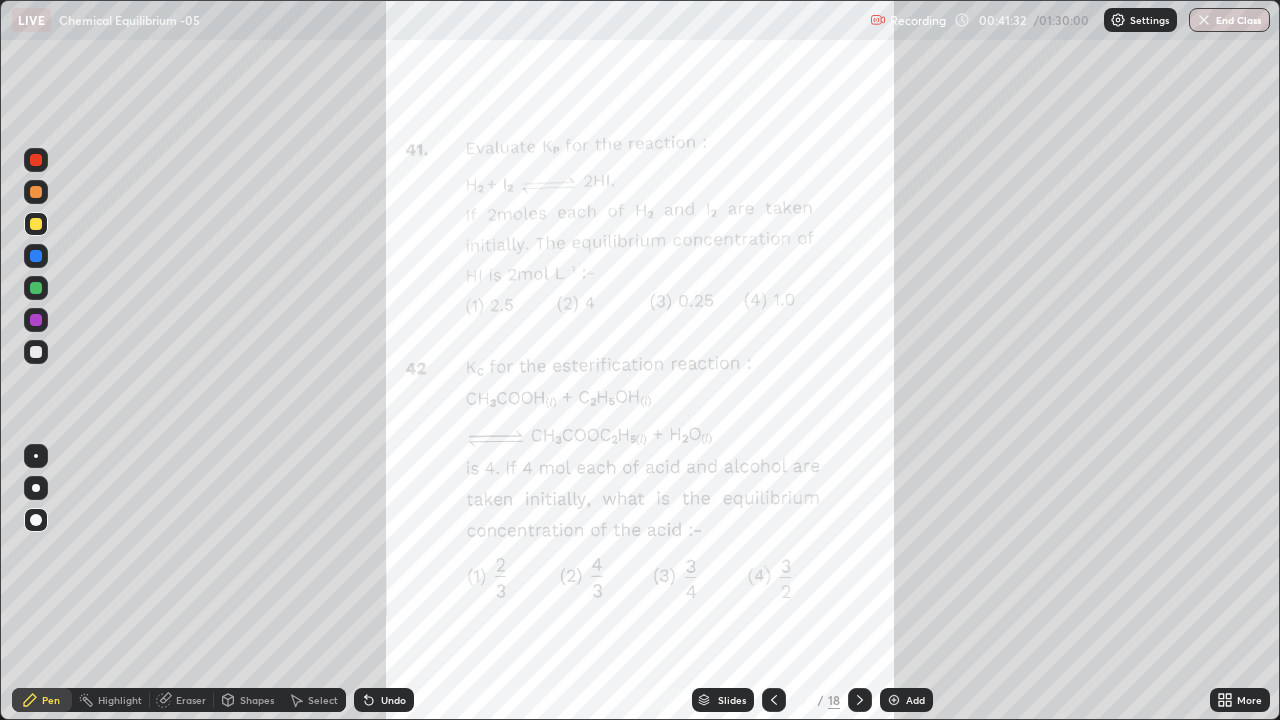 click at bounding box center [36, 192] 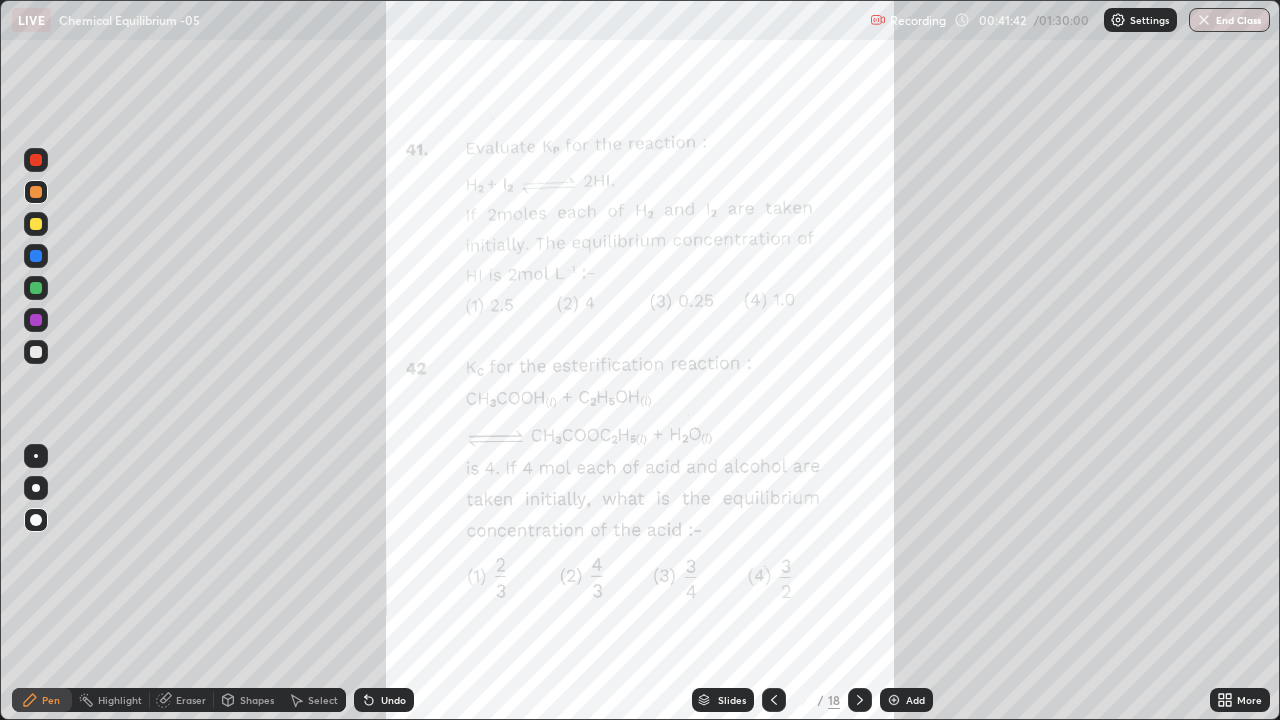 click at bounding box center [36, 160] 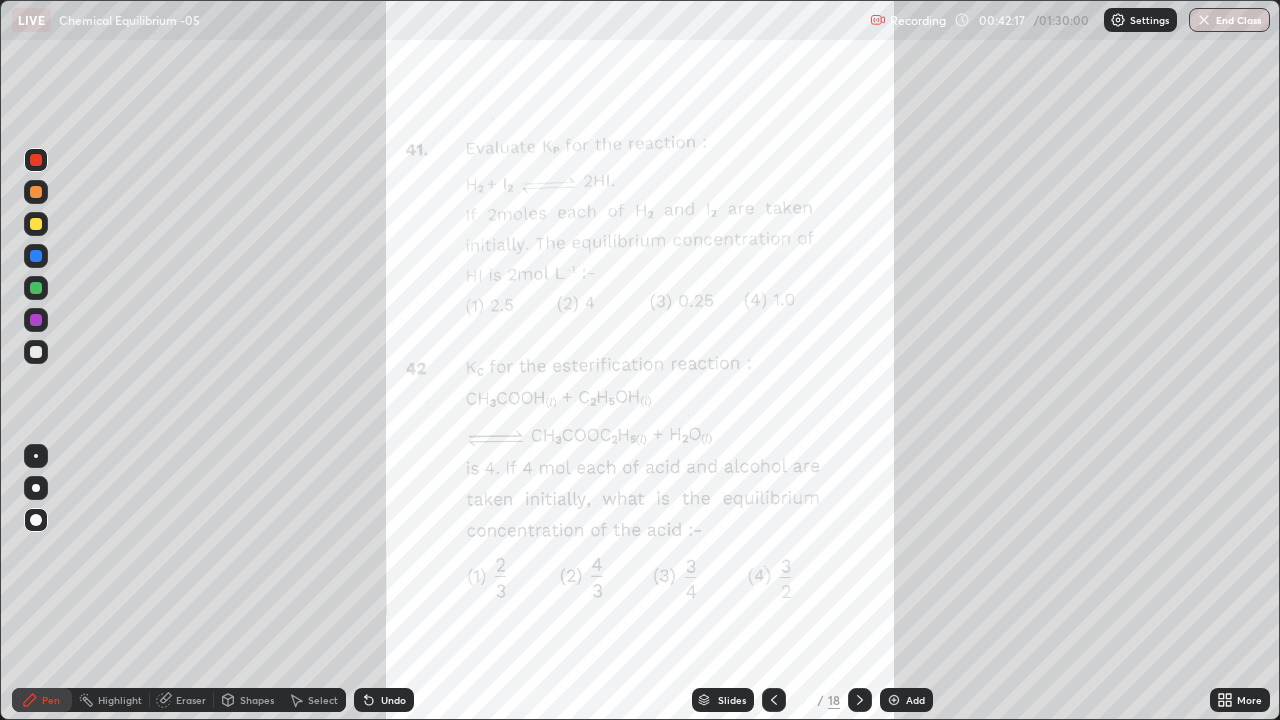 click at bounding box center (36, 192) 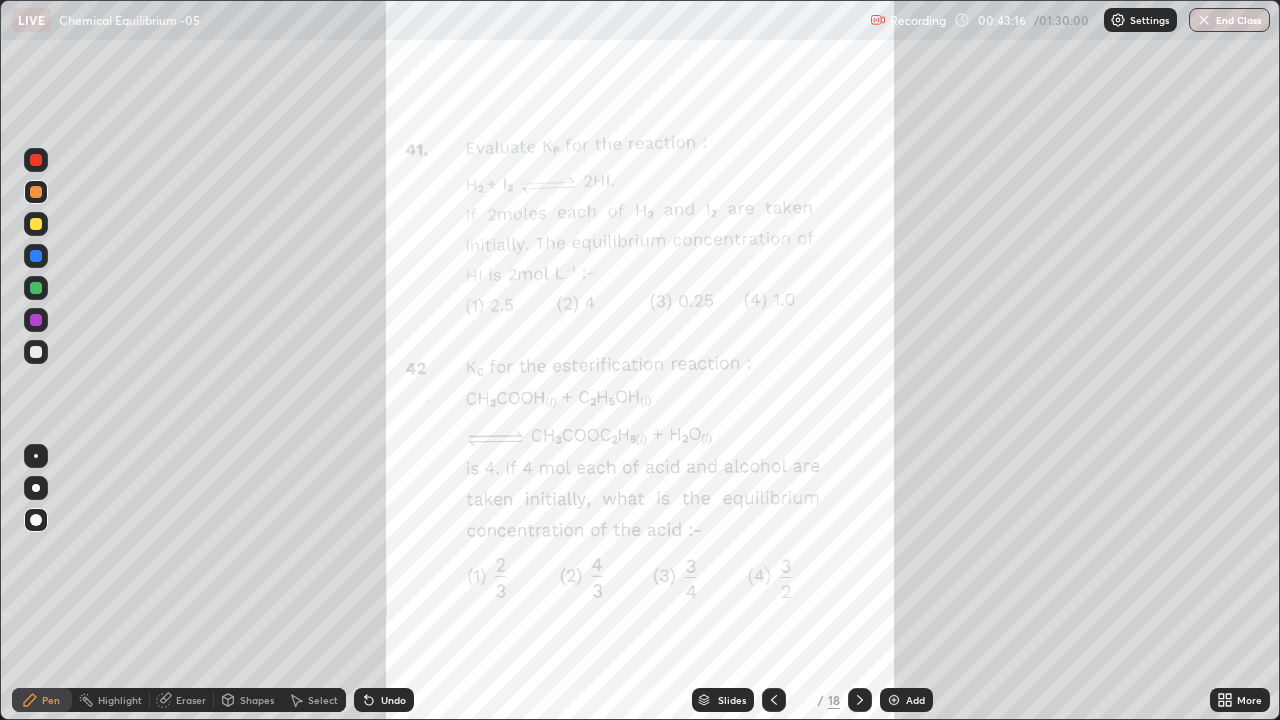 click 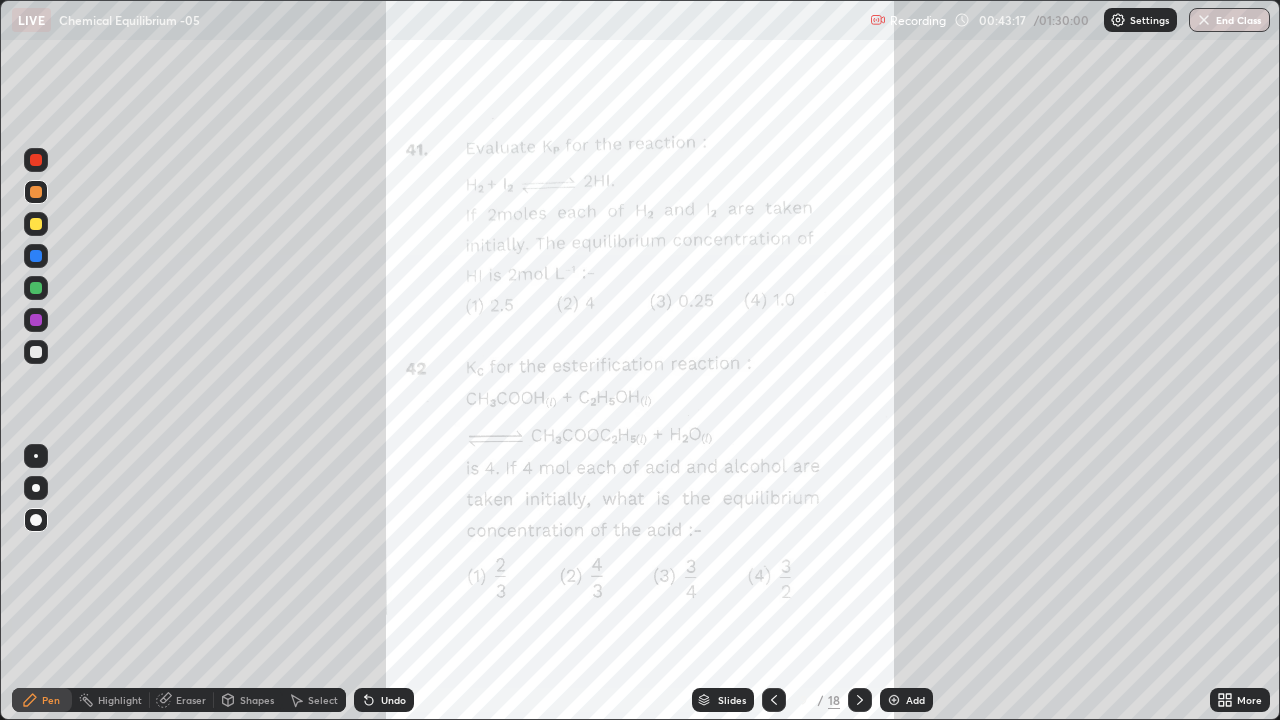 click 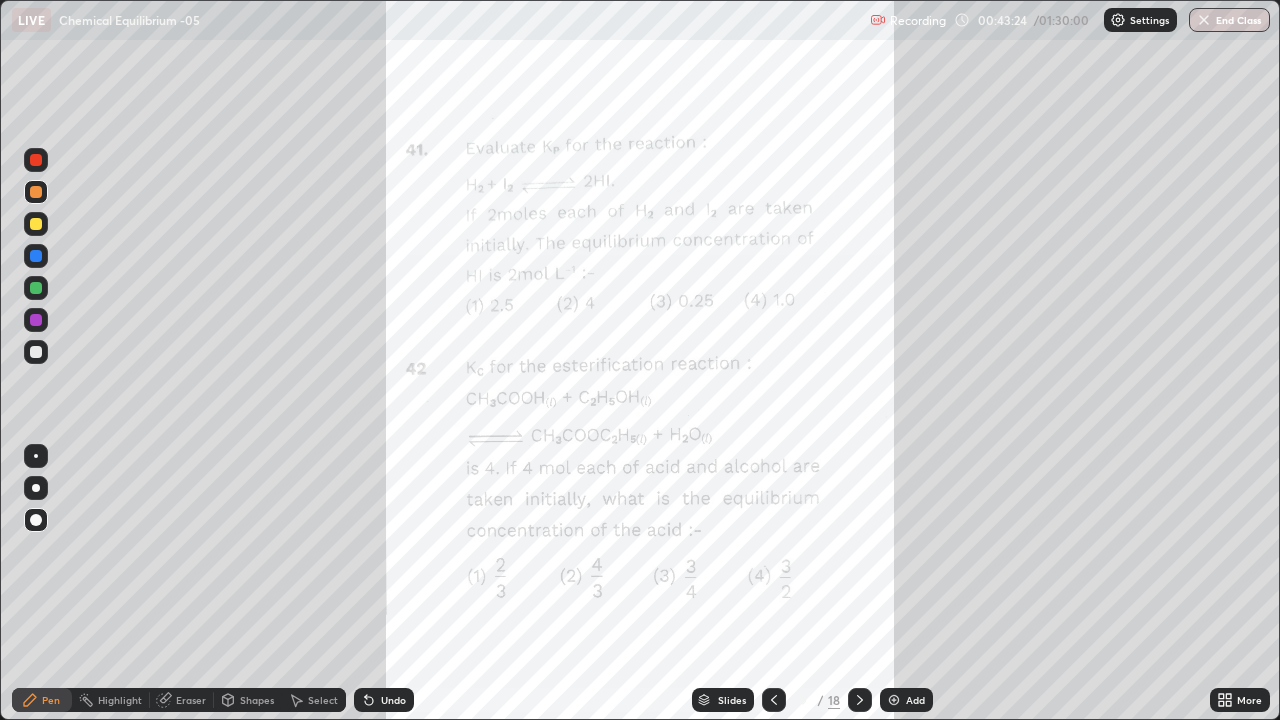 click 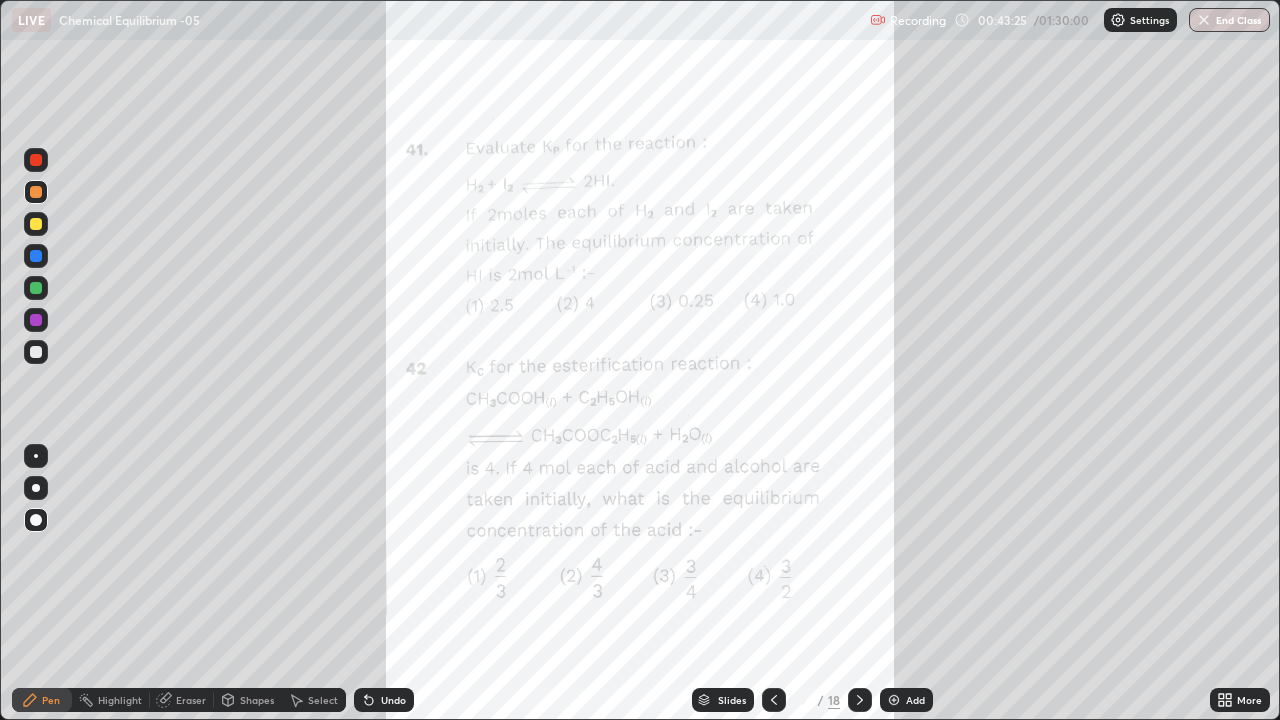 click 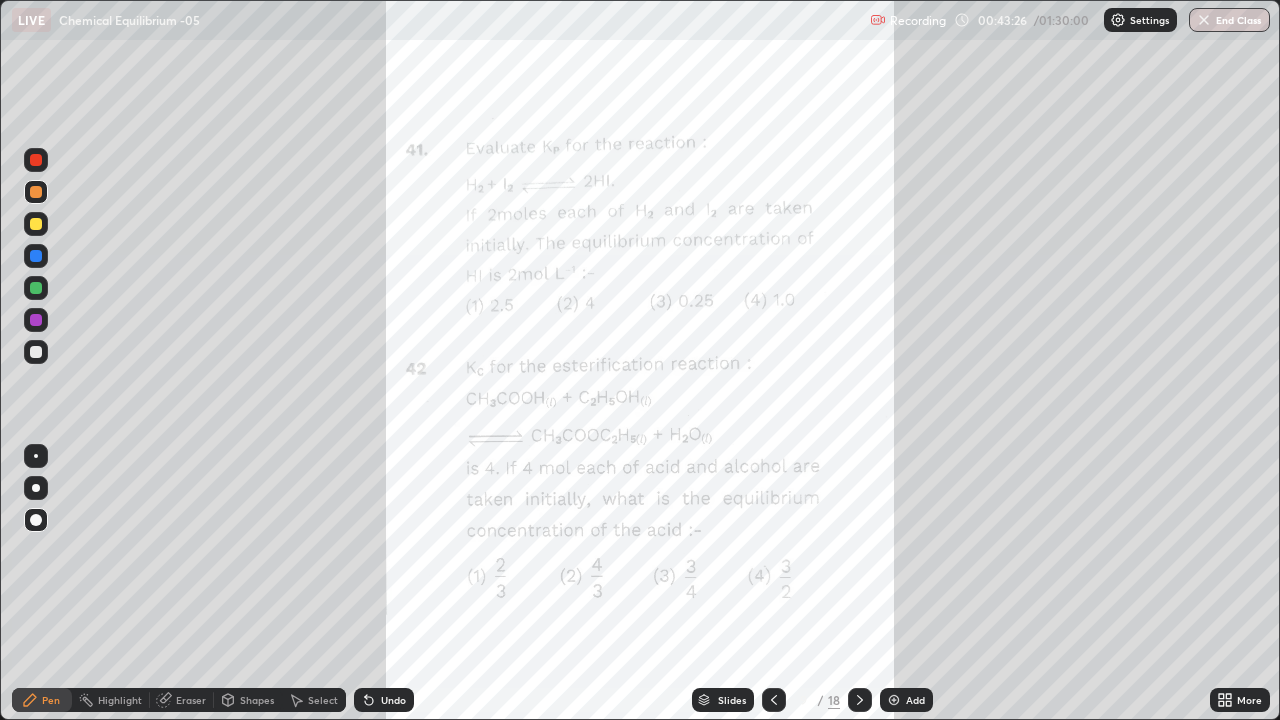 click 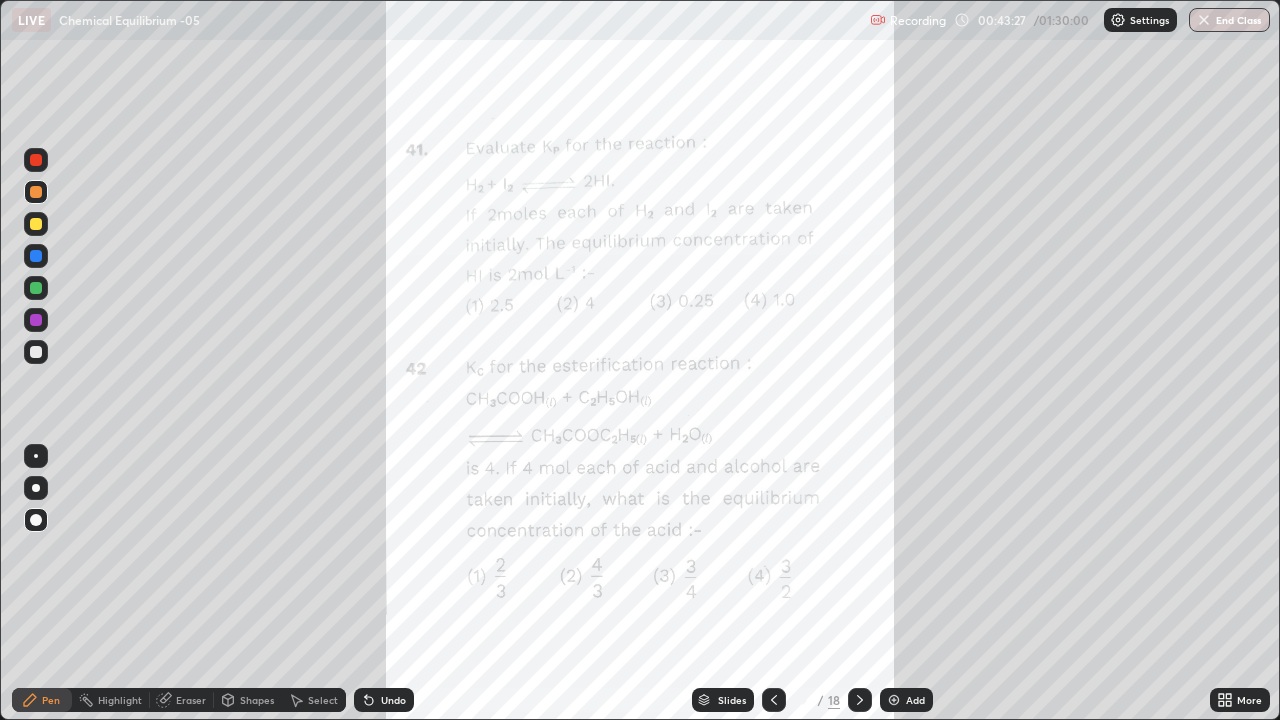 click 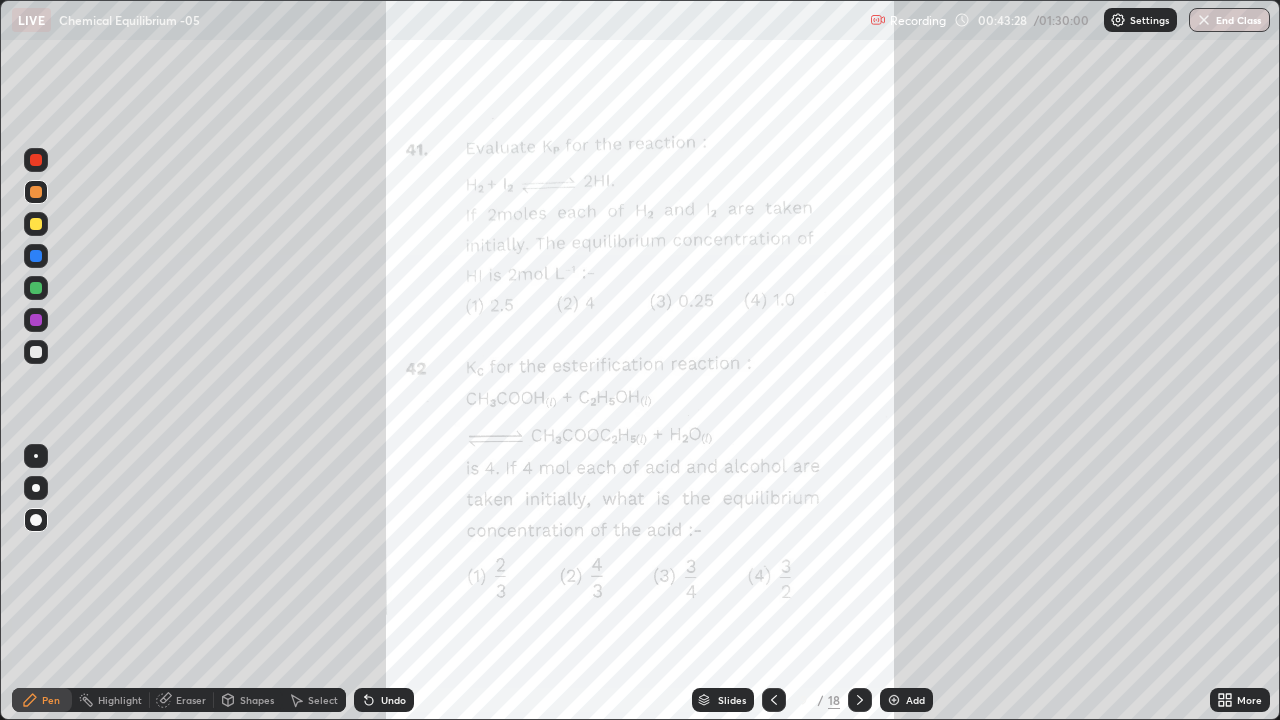 click 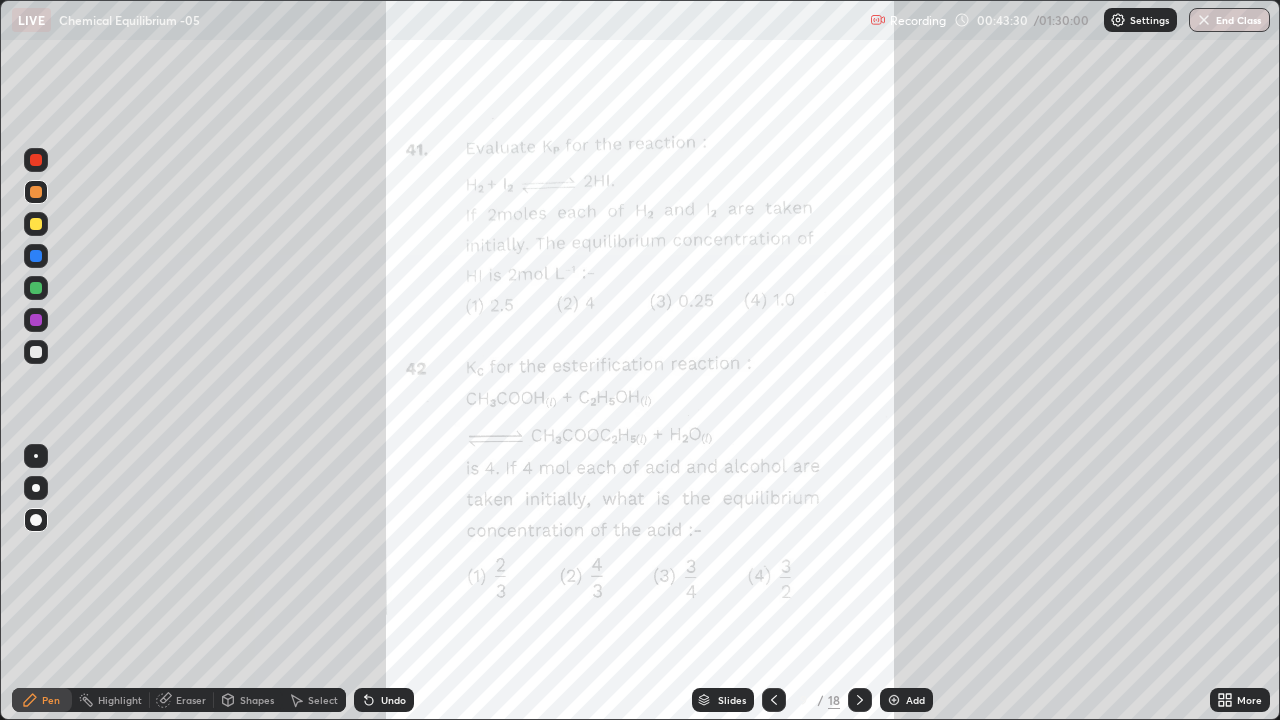 click on "Pen" at bounding box center (51, 700) 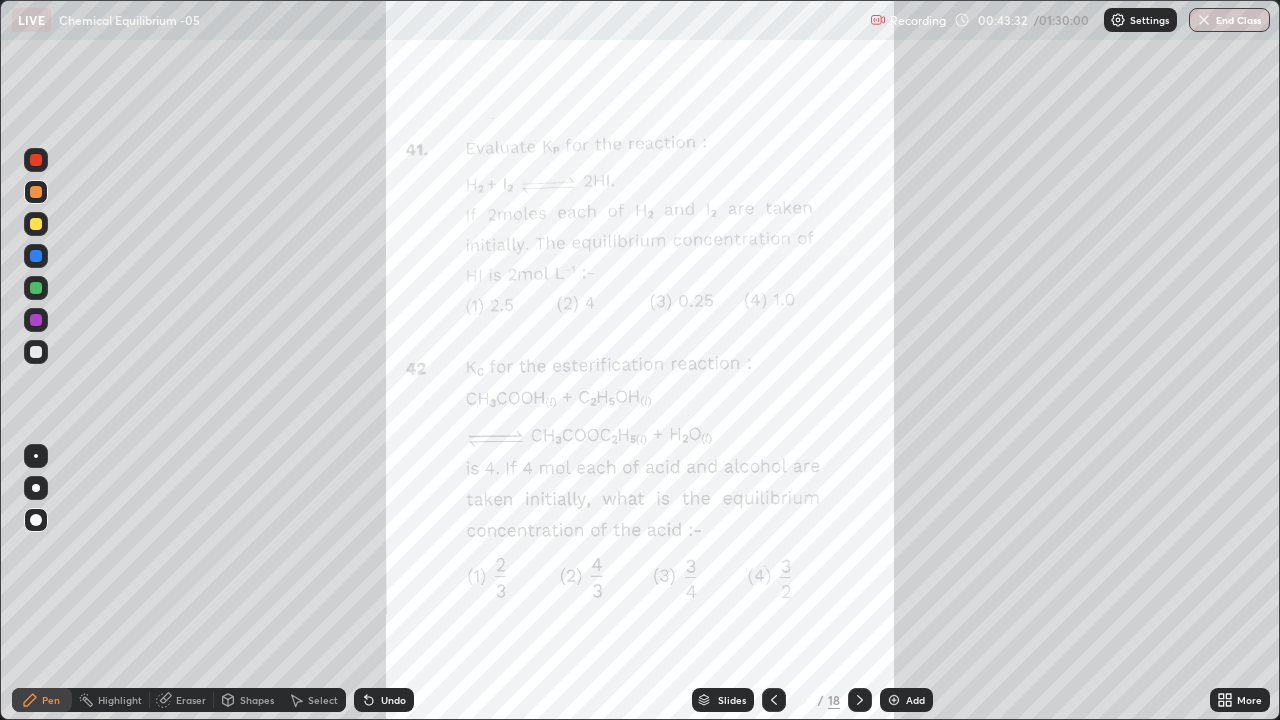 click on "Eraser" at bounding box center [191, 700] 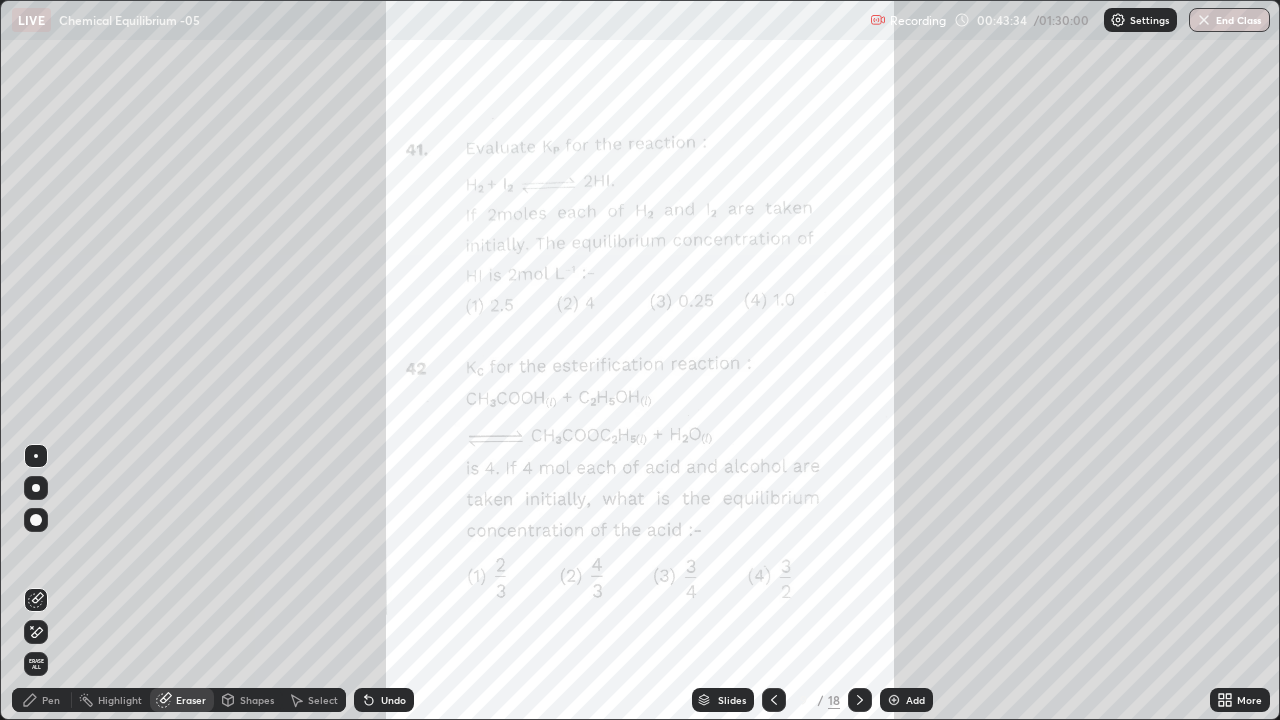 click on "Pen" at bounding box center [51, 700] 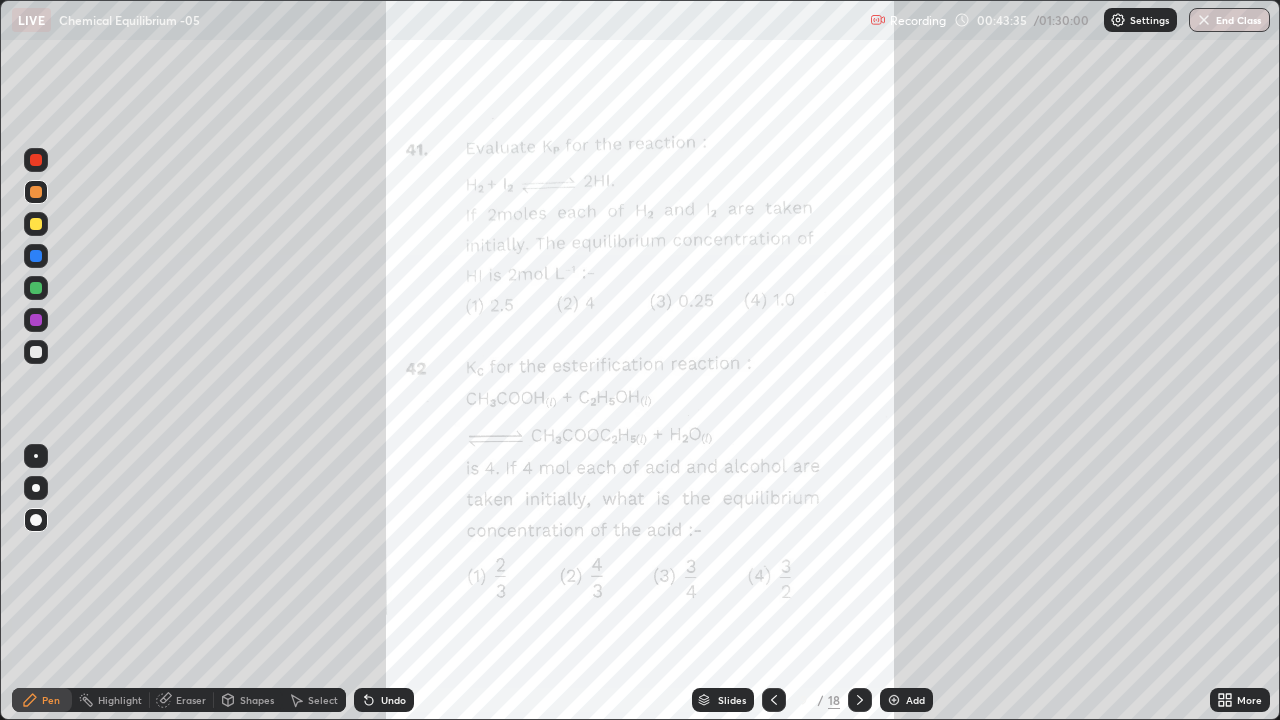 click at bounding box center [36, 224] 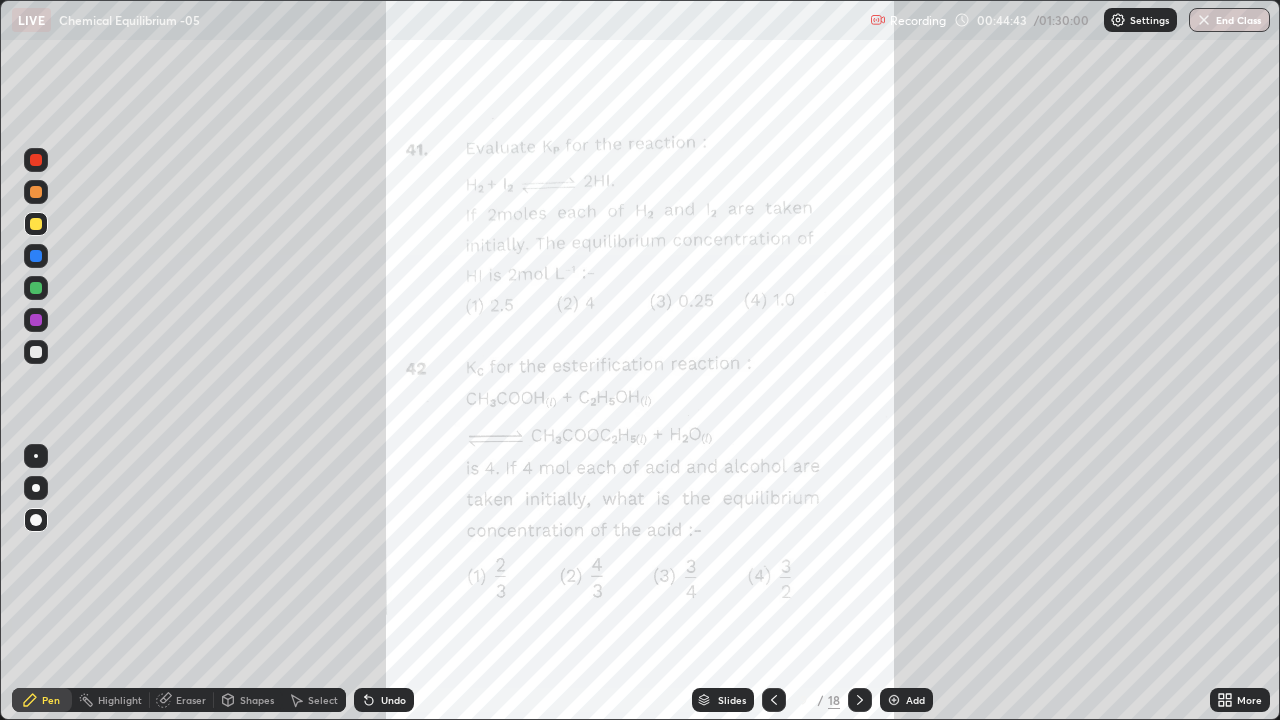 click on "Eraser" at bounding box center [191, 700] 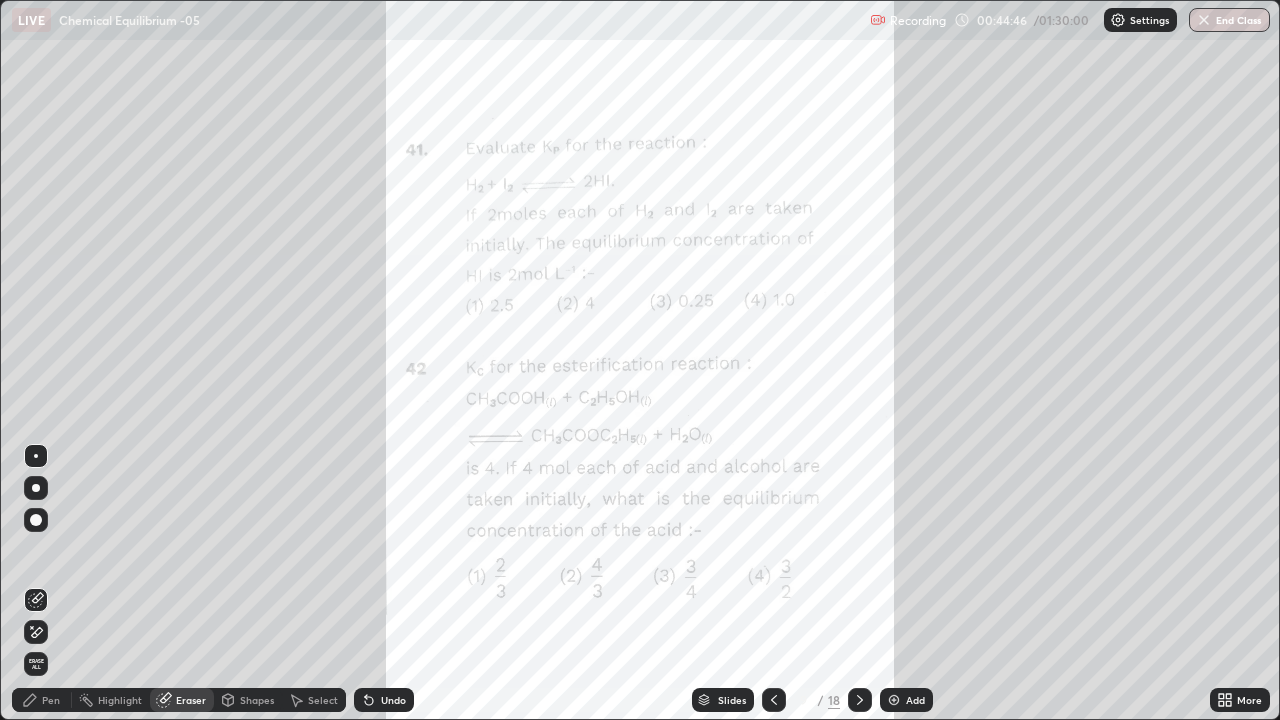 click on "Pen" at bounding box center [42, 700] 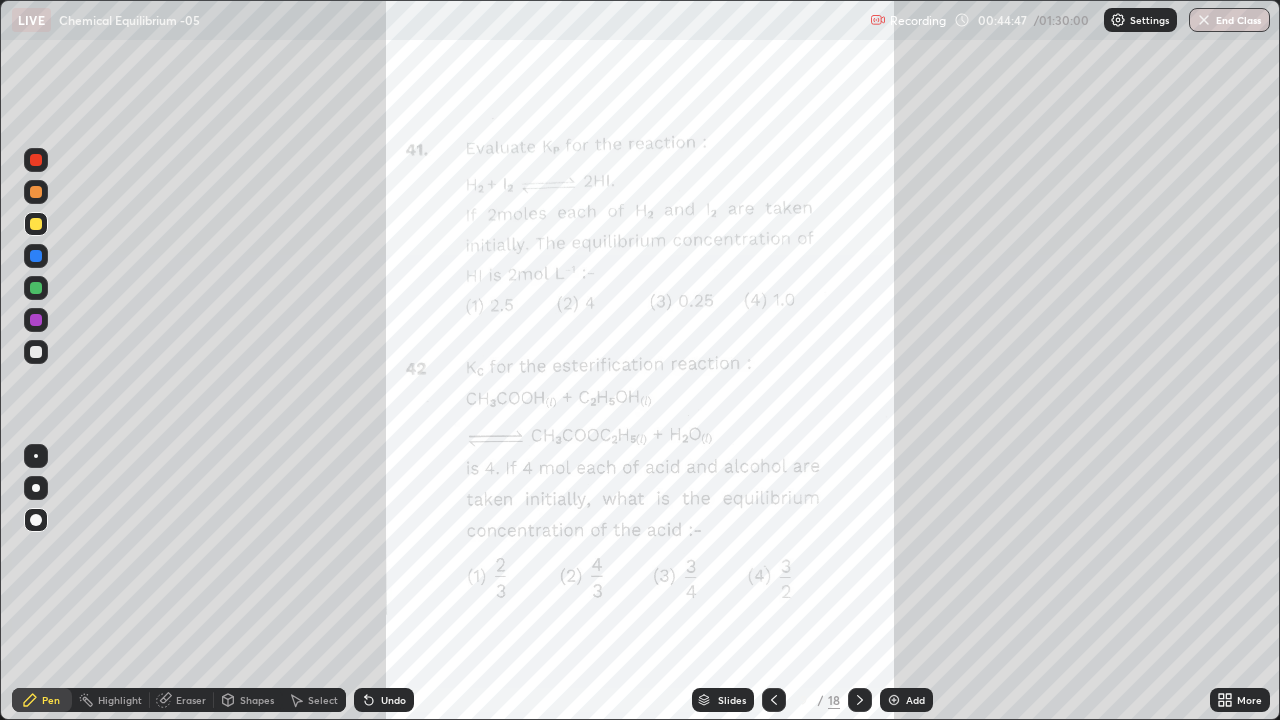 click at bounding box center [36, 192] 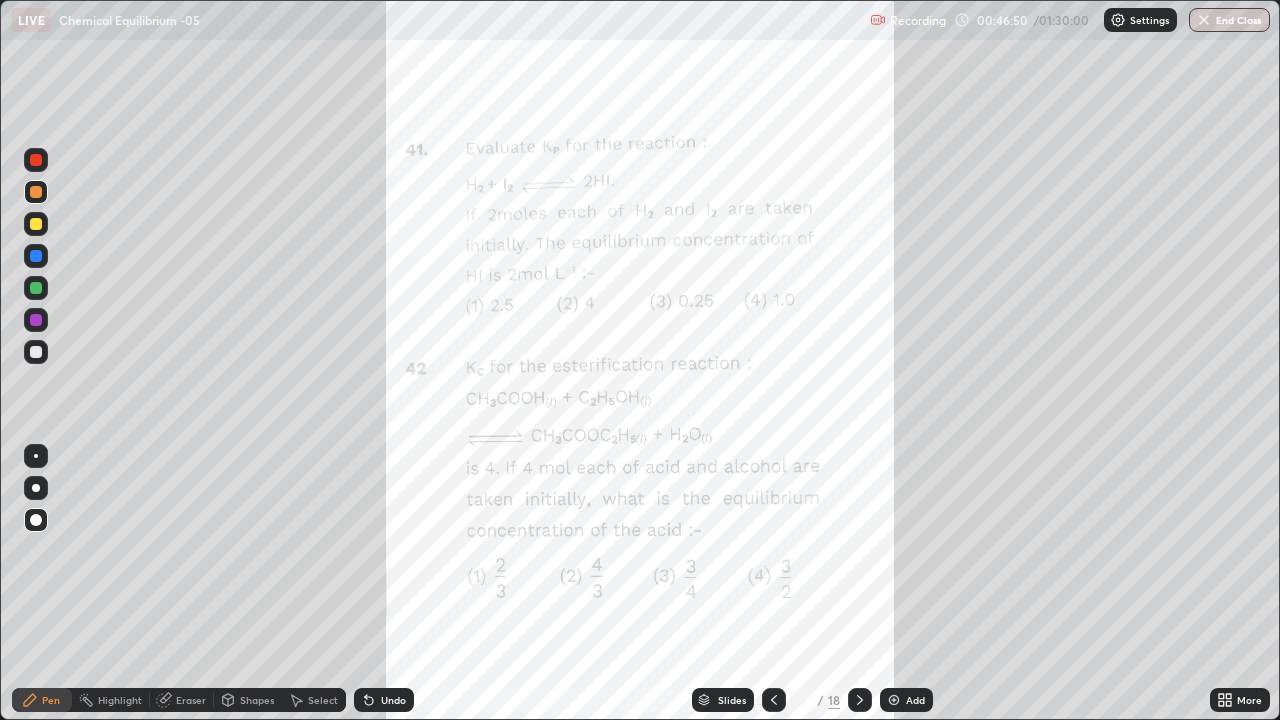 click on "Eraser" at bounding box center [191, 700] 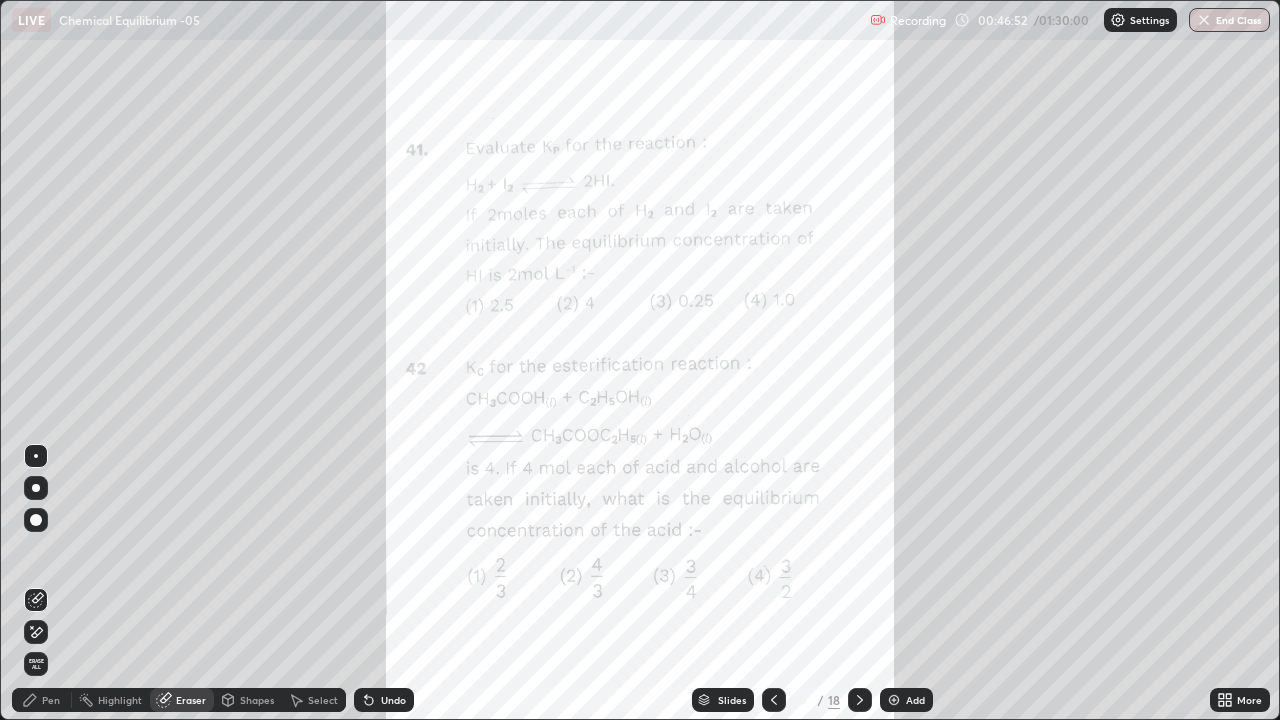 click on "Pen" at bounding box center (42, 700) 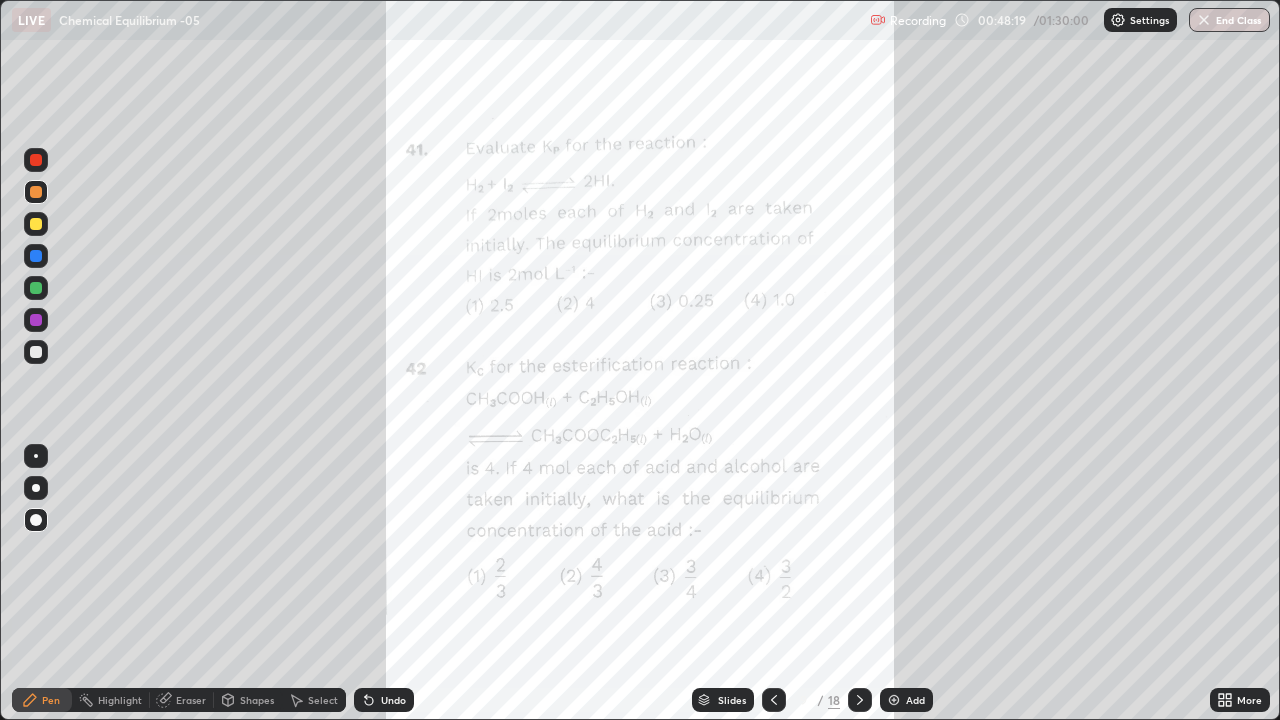click 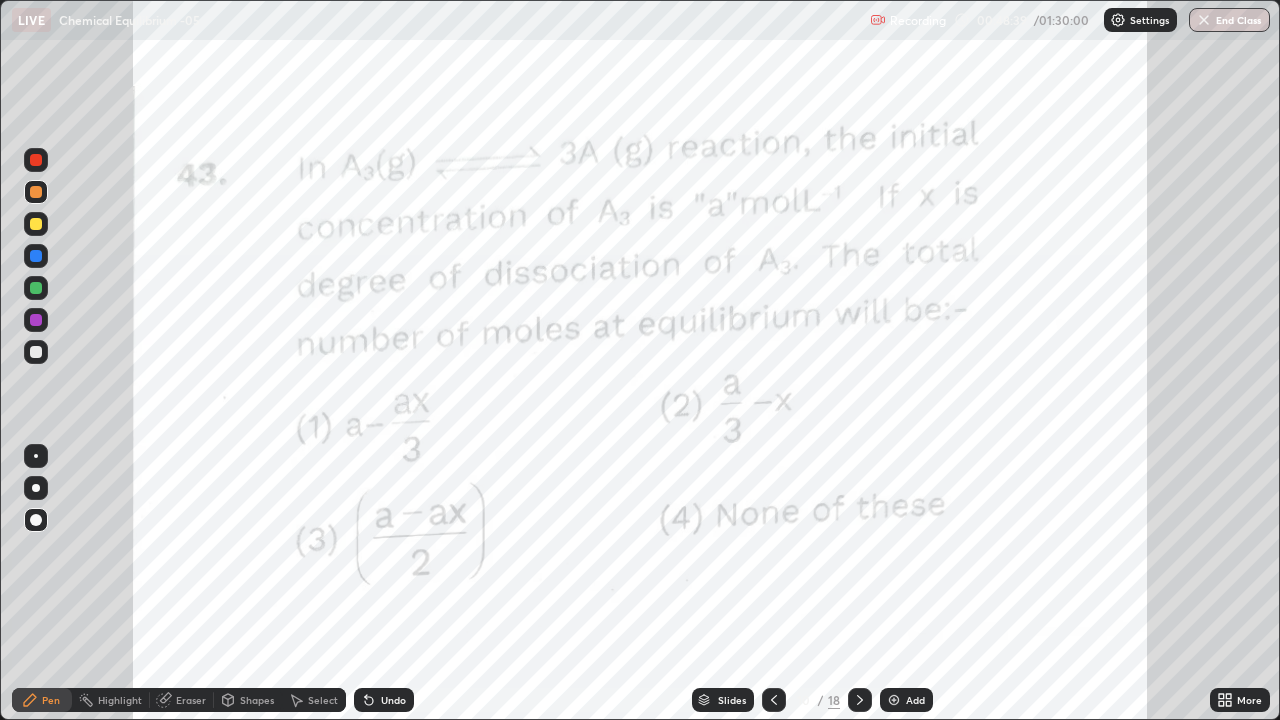 click at bounding box center [36, 224] 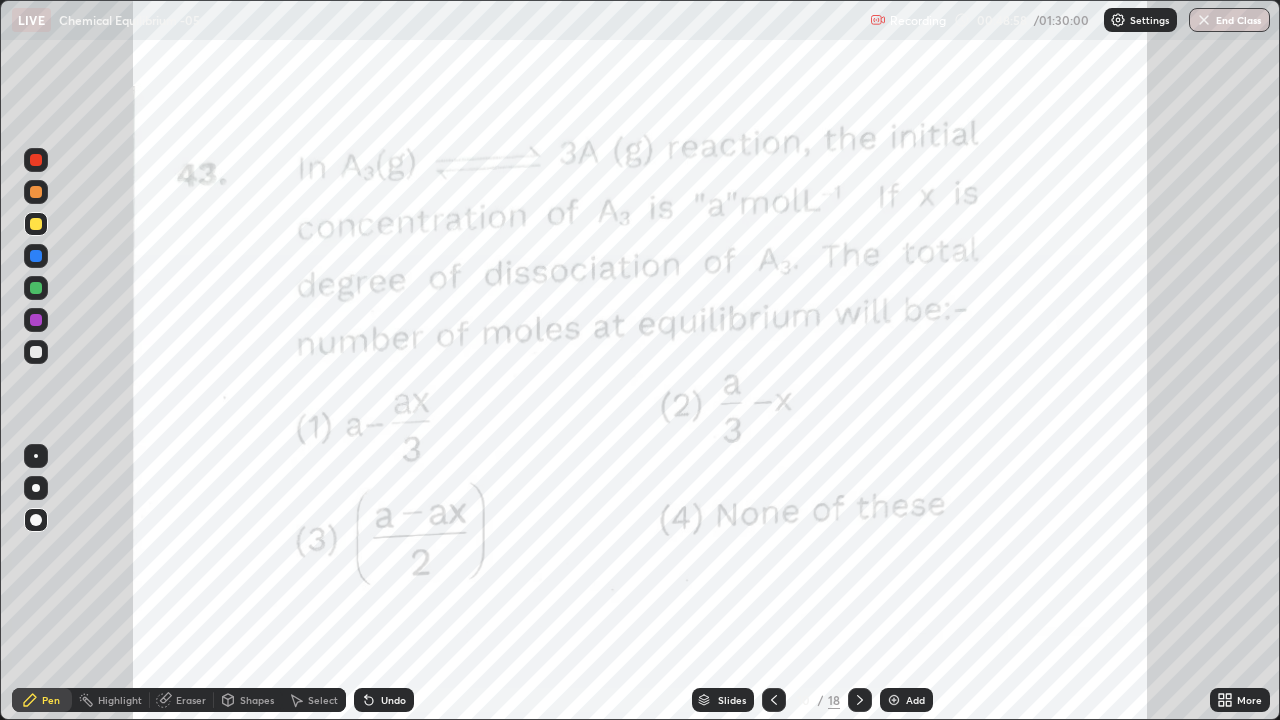 click at bounding box center [36, 160] 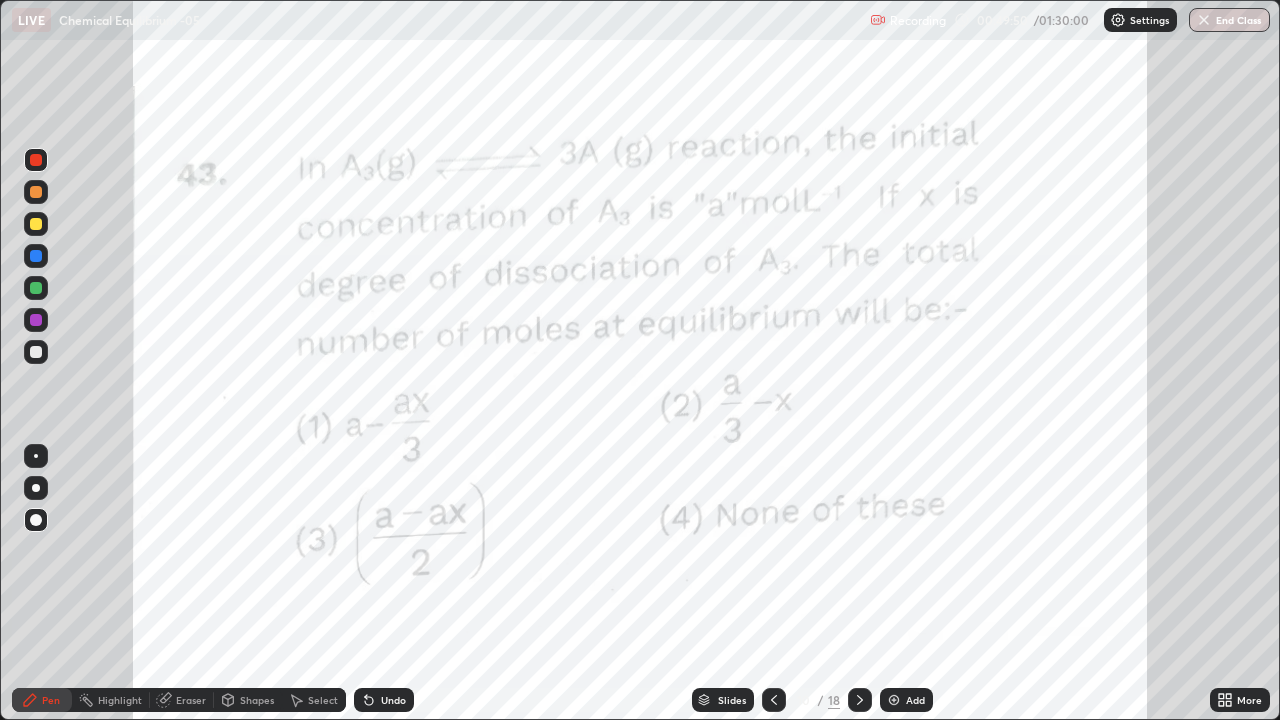 click 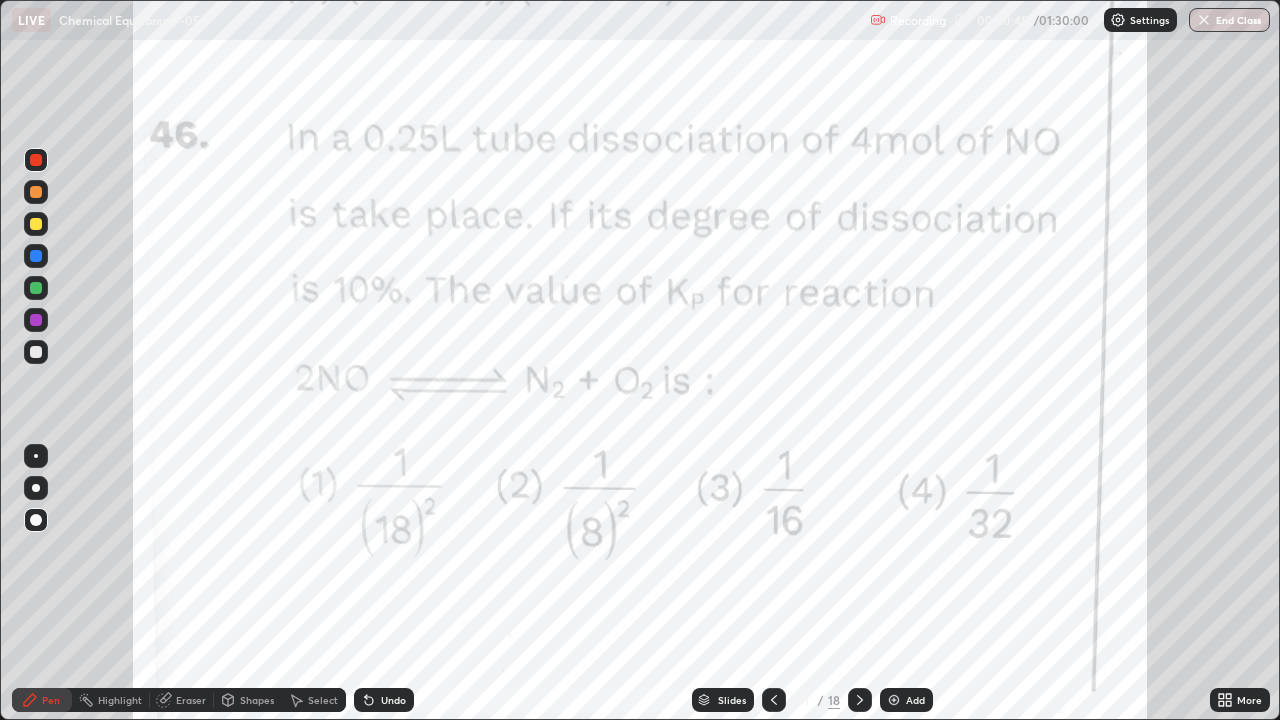 click at bounding box center [36, 224] 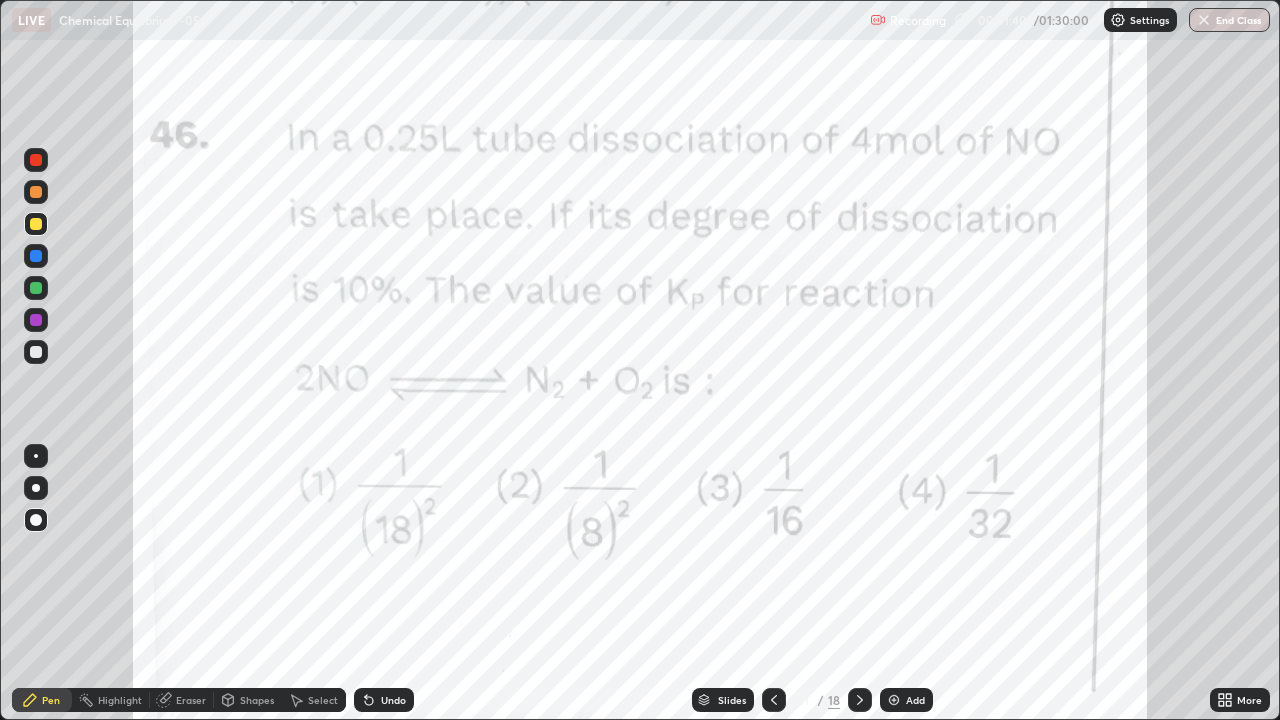 click 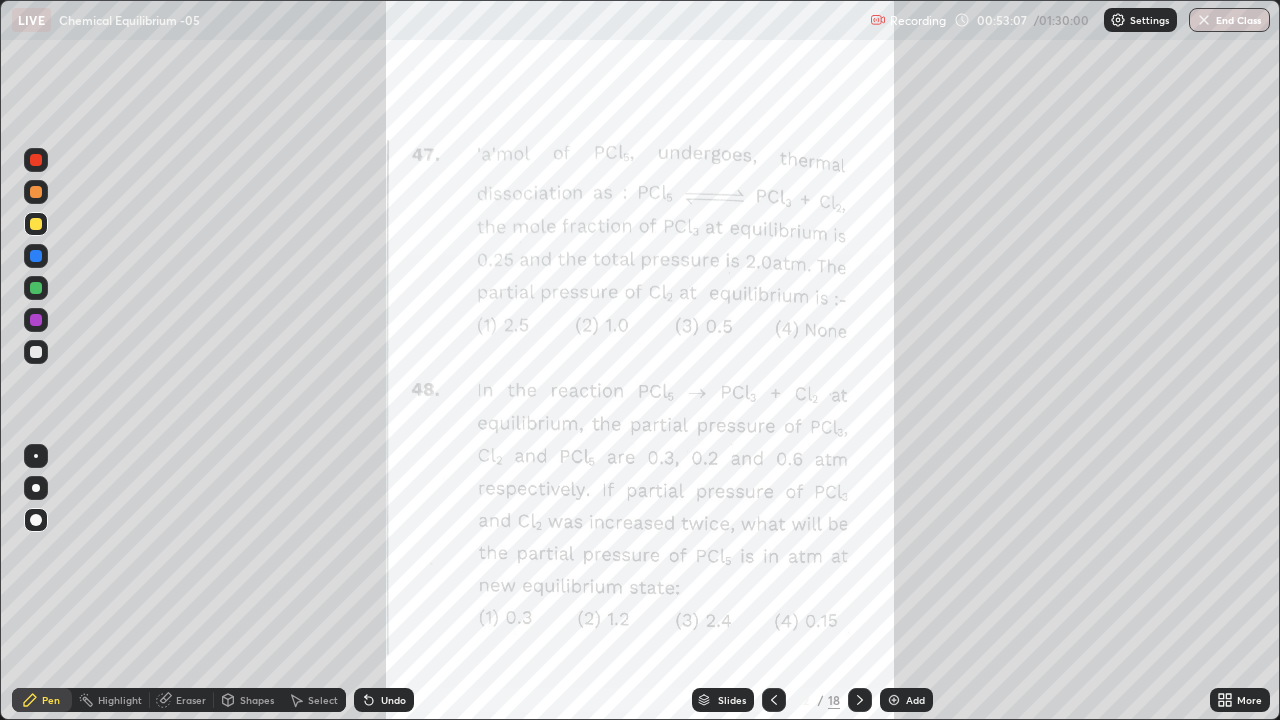 click at bounding box center [36, 192] 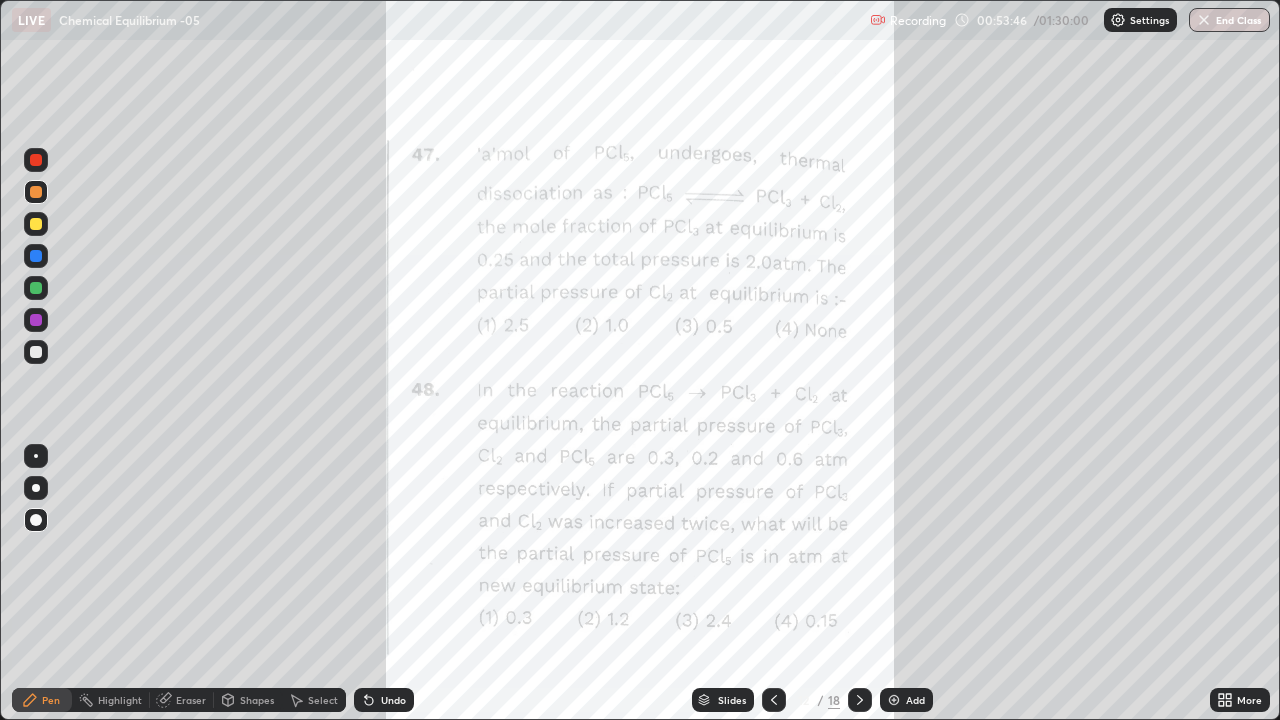 click at bounding box center [36, 224] 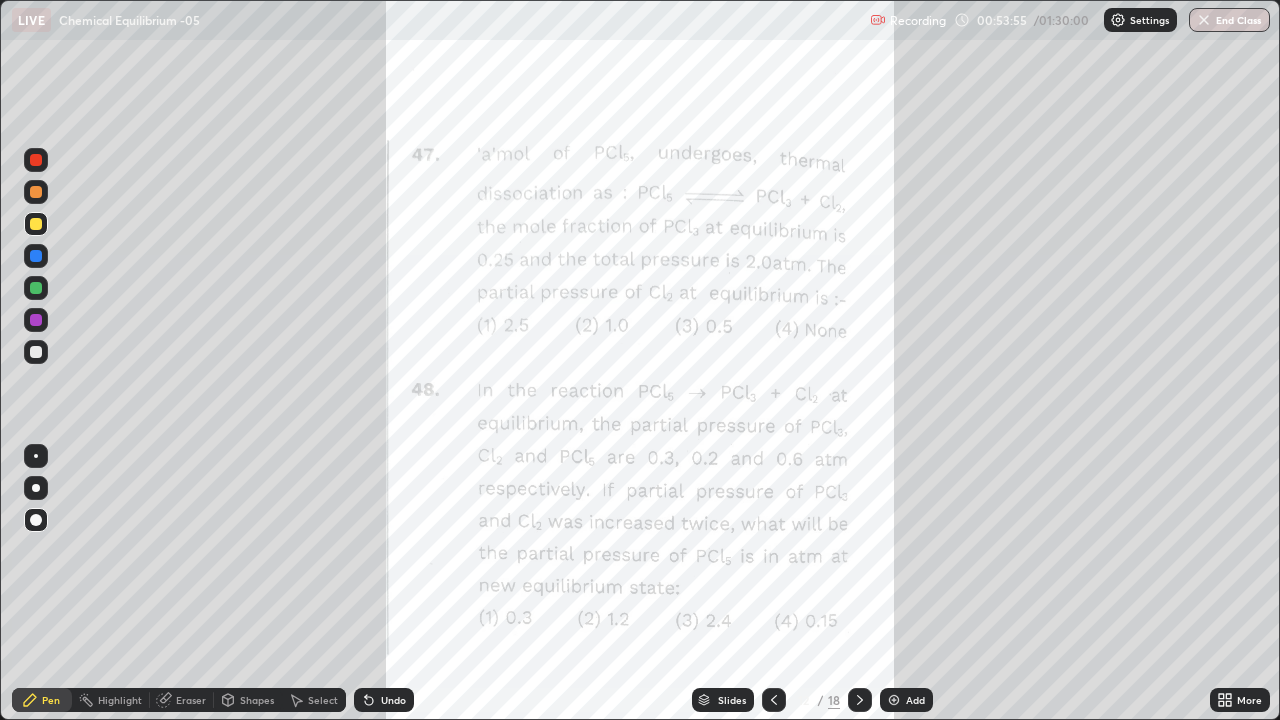 click at bounding box center [36, 192] 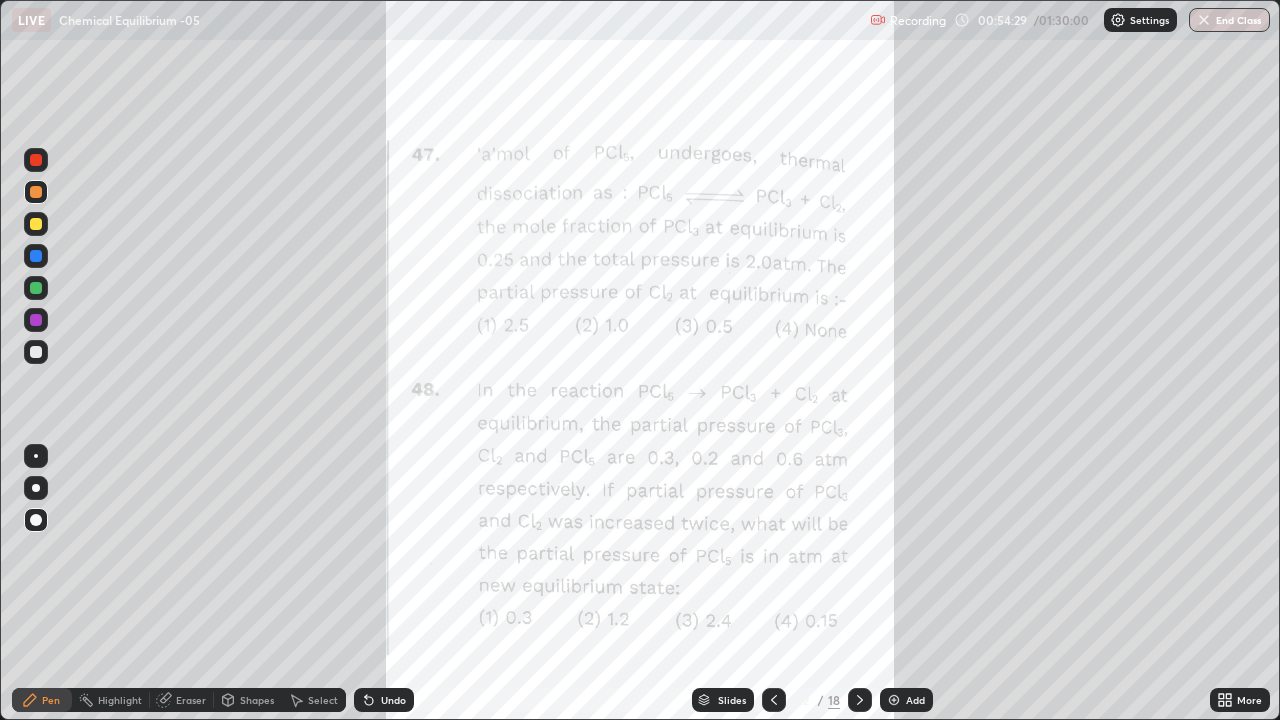 click 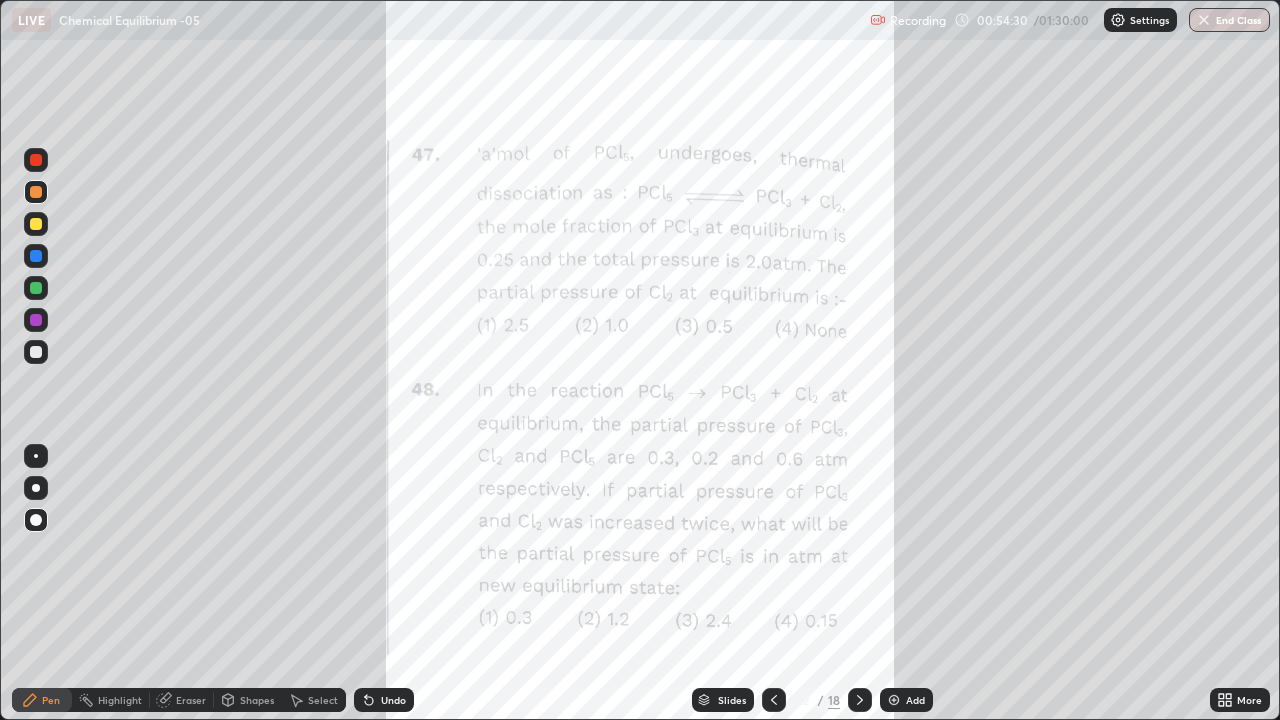 click 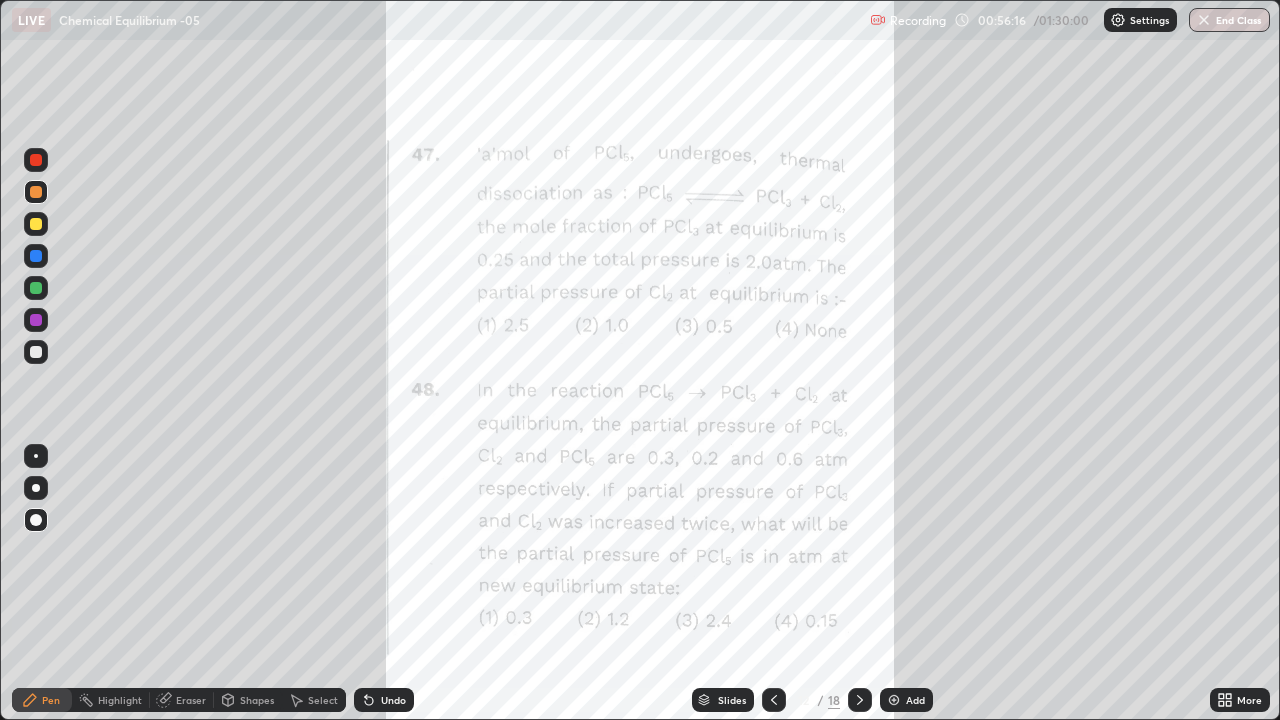 click at bounding box center [36, 224] 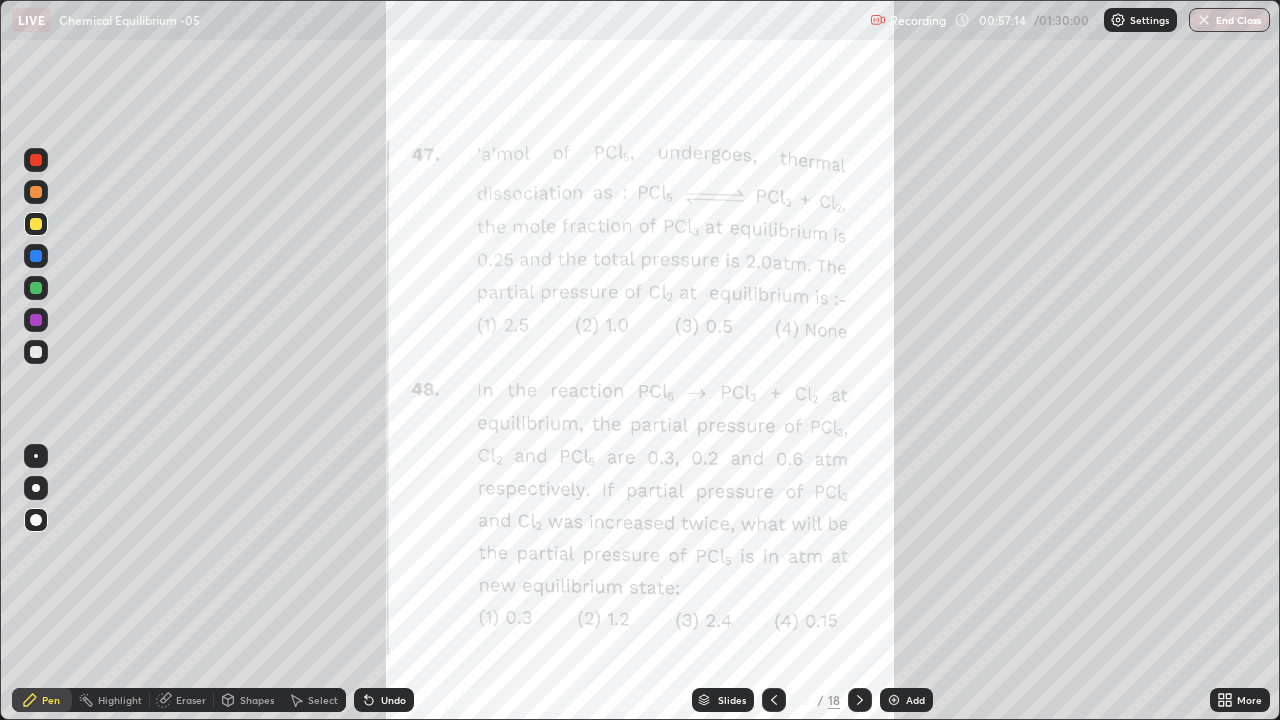click on "Undo" at bounding box center (384, 700) 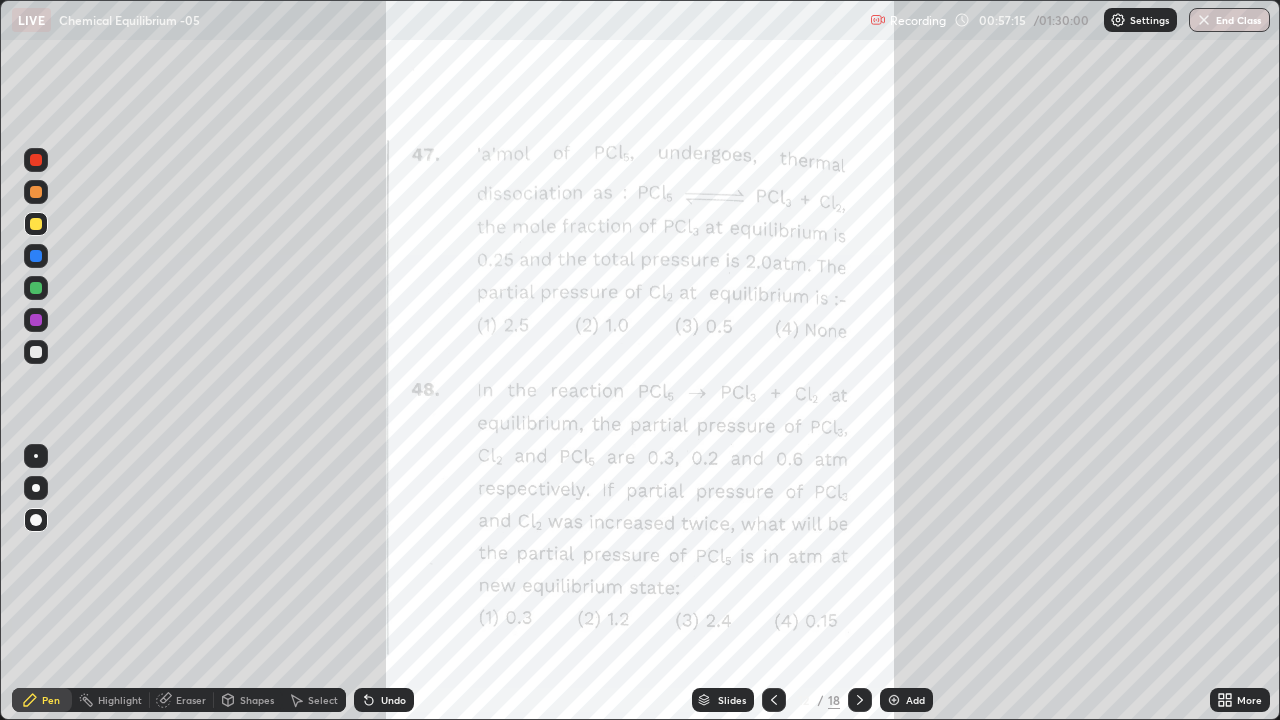 click on "Undo" at bounding box center (393, 700) 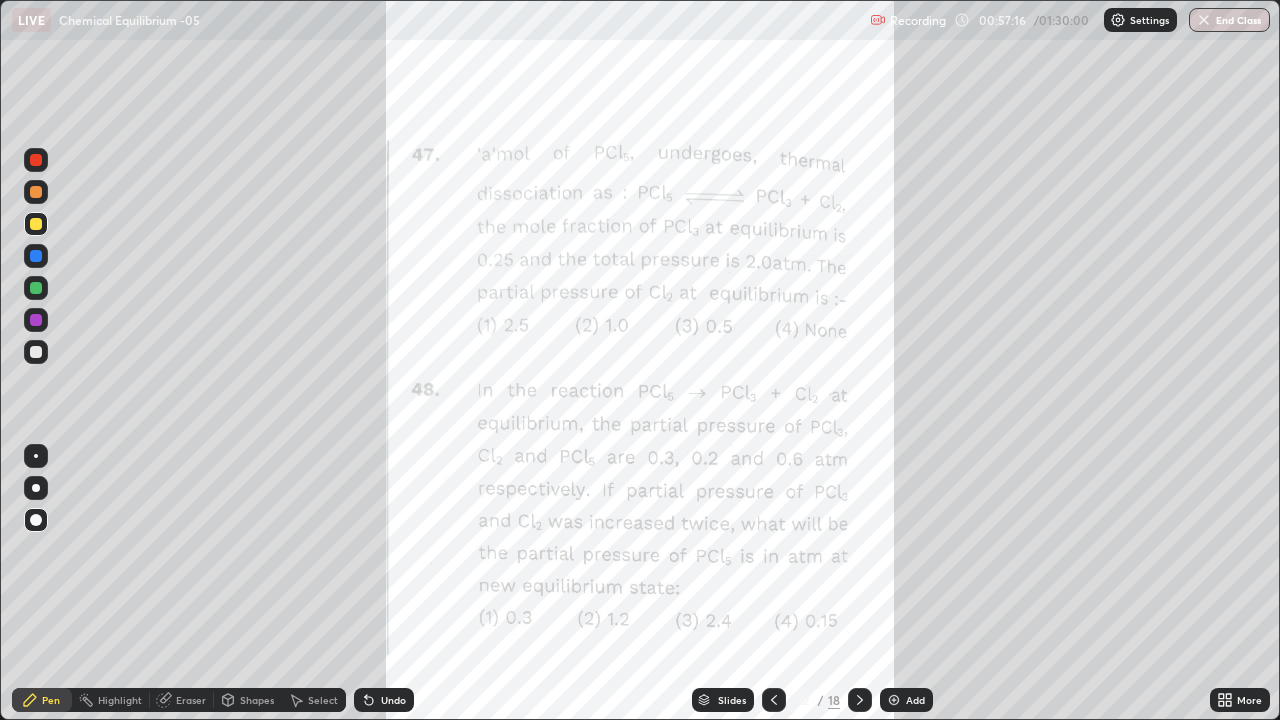 click on "Undo" at bounding box center (393, 700) 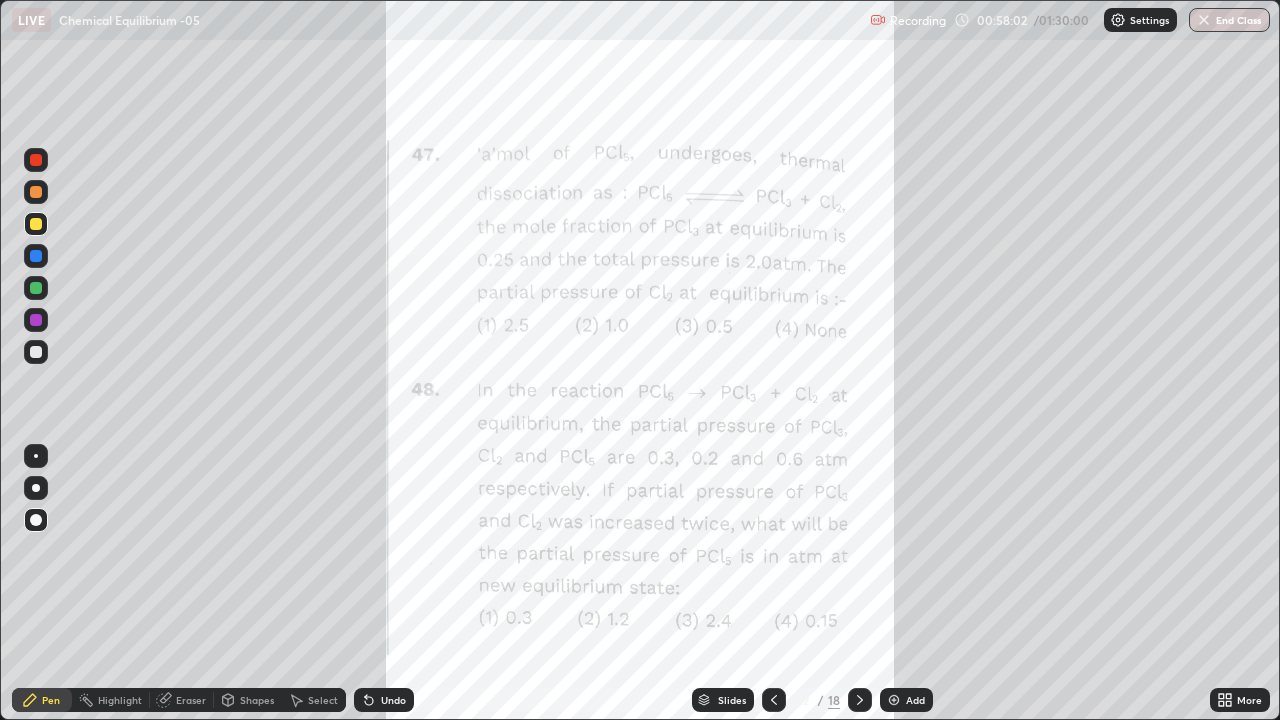 click 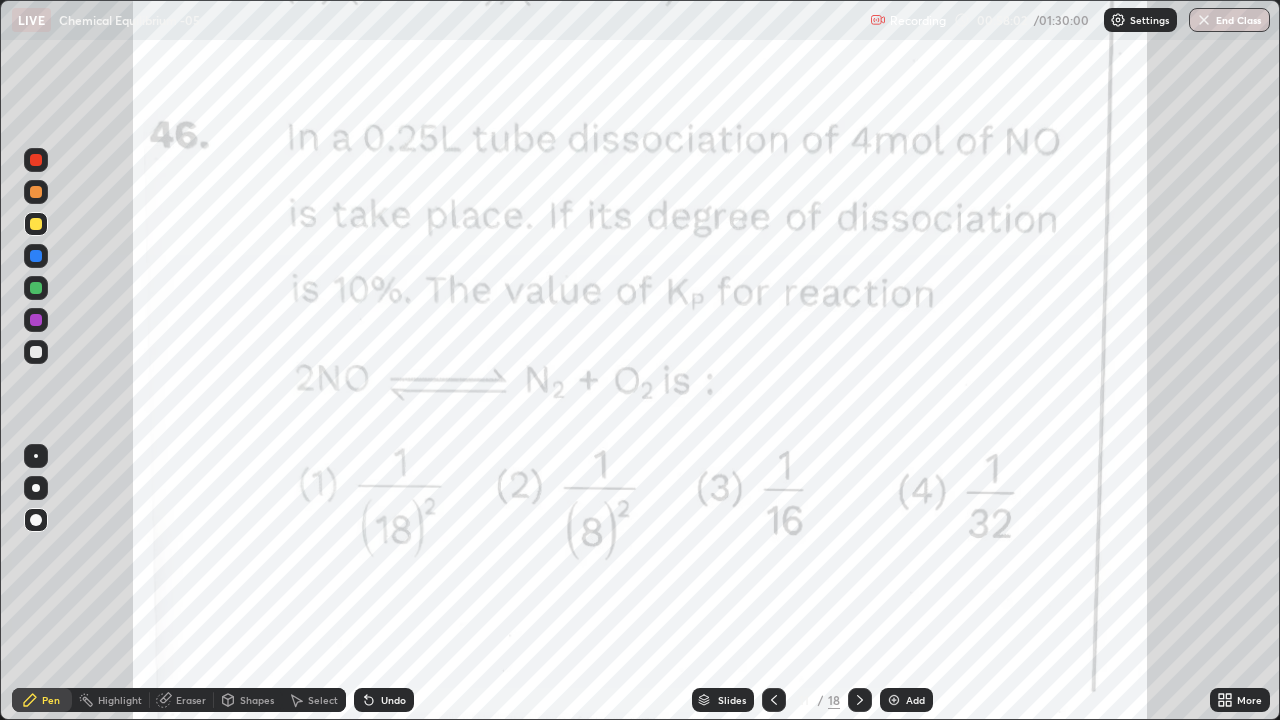 click 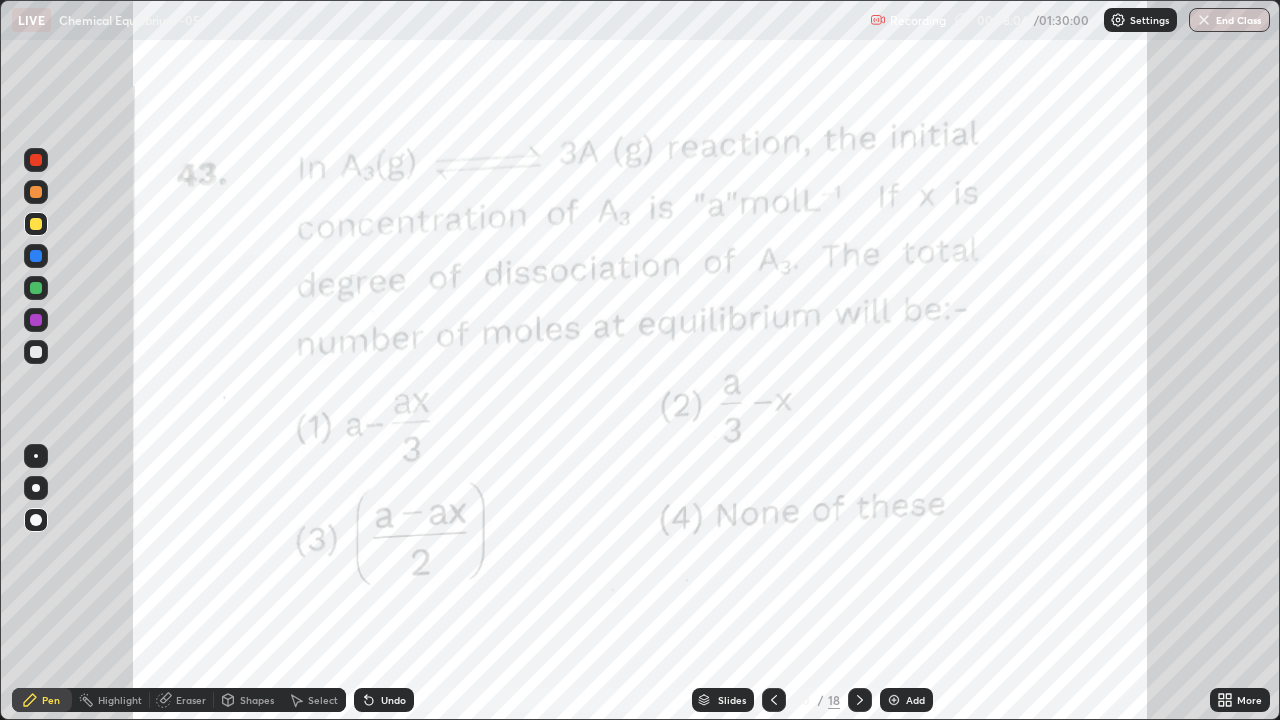 click at bounding box center (860, 700) 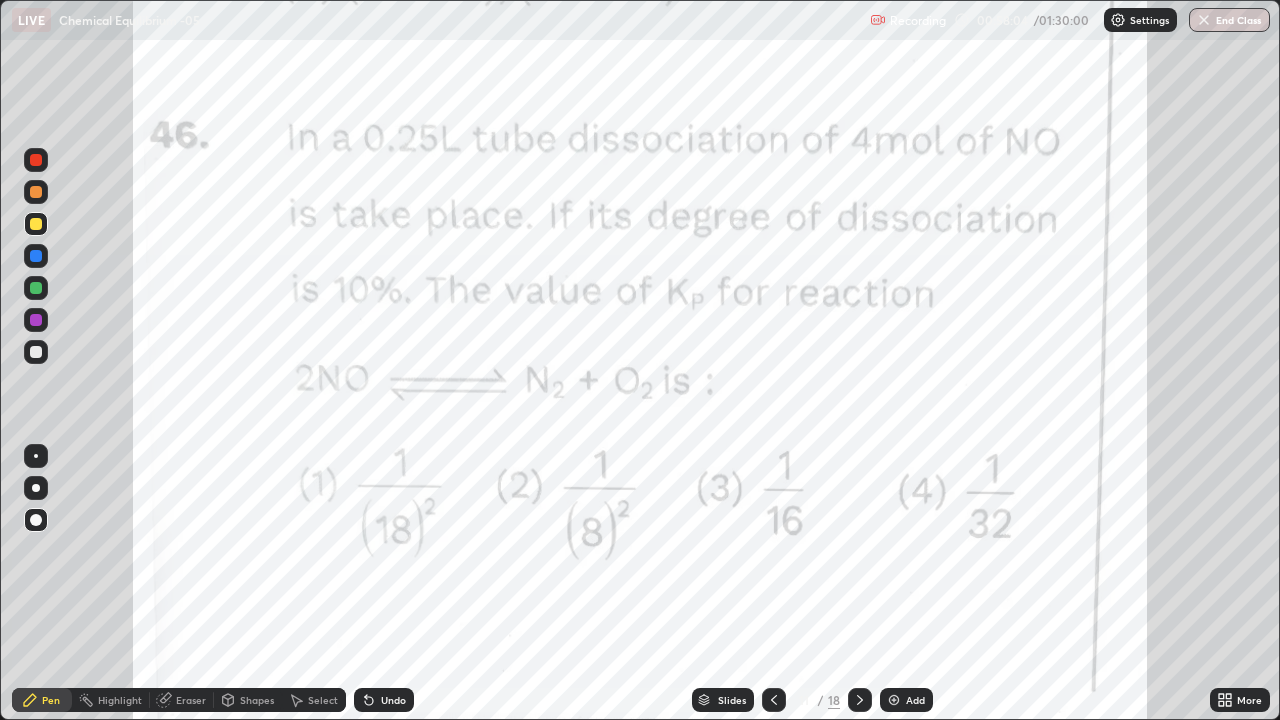 click 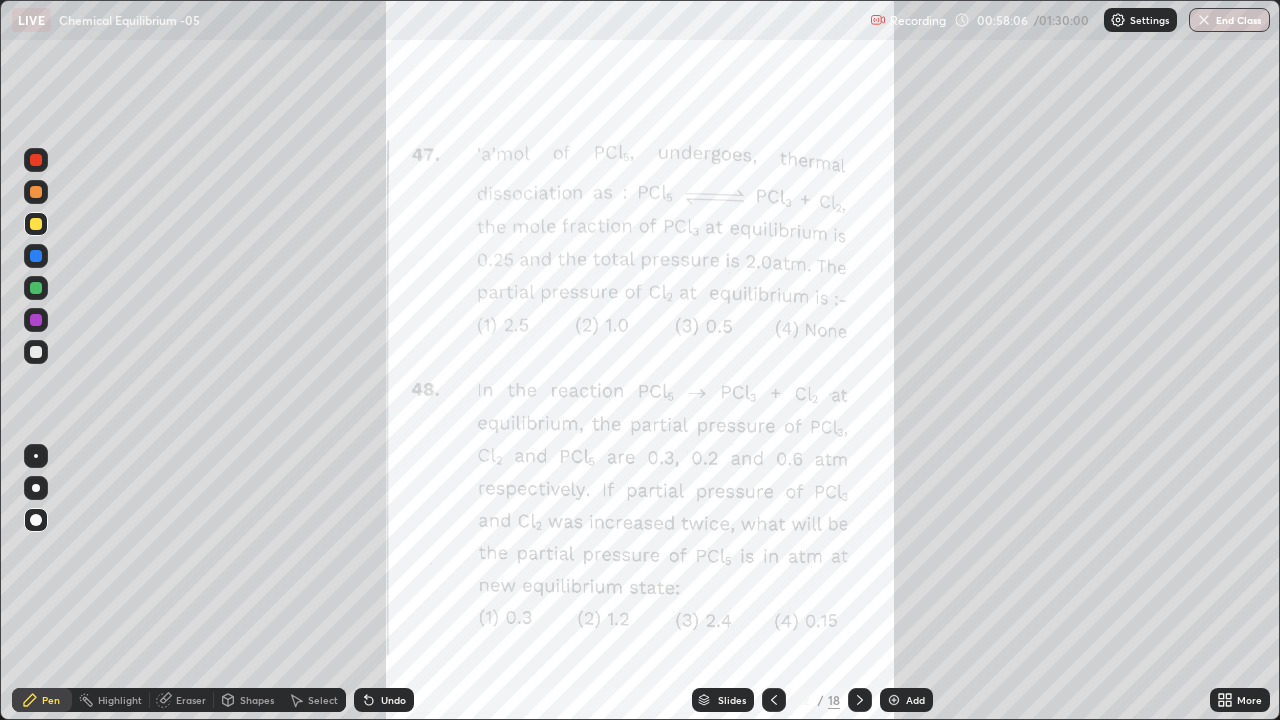 click on "Undo" at bounding box center [393, 700] 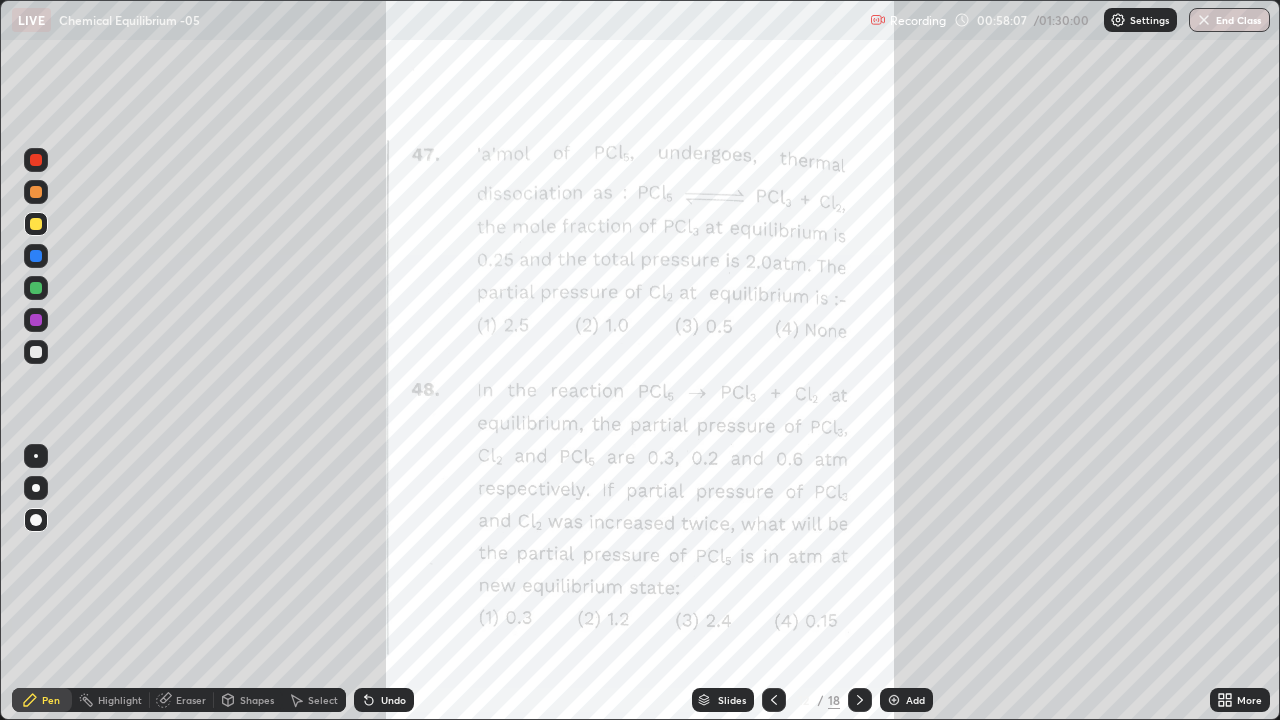 click on "Undo" at bounding box center [384, 700] 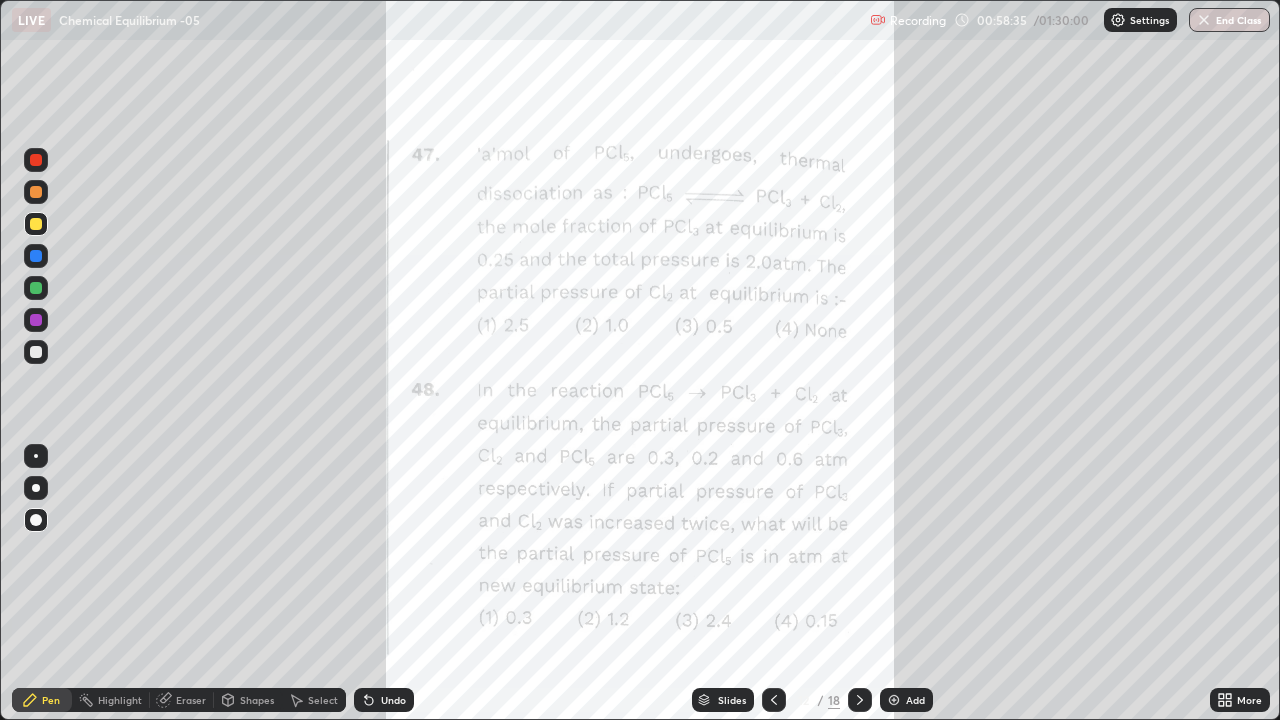 click on "Eraser" at bounding box center [191, 700] 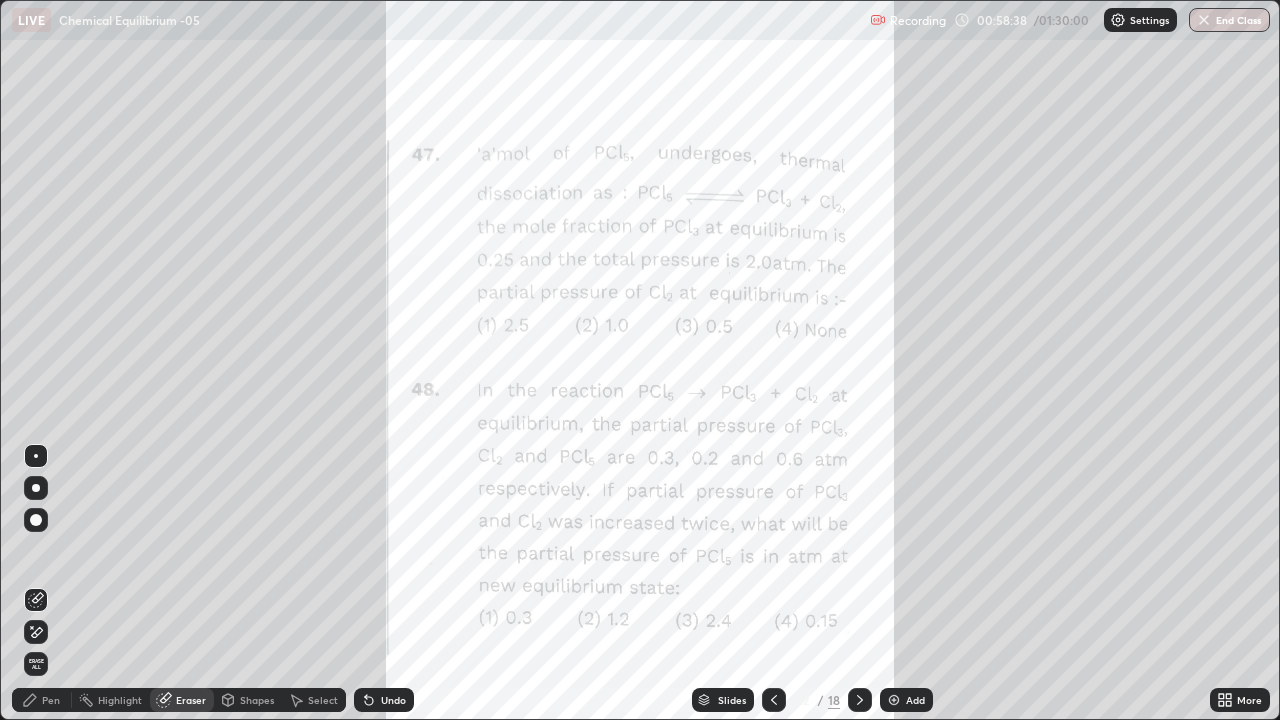 click on "Pen" at bounding box center [51, 700] 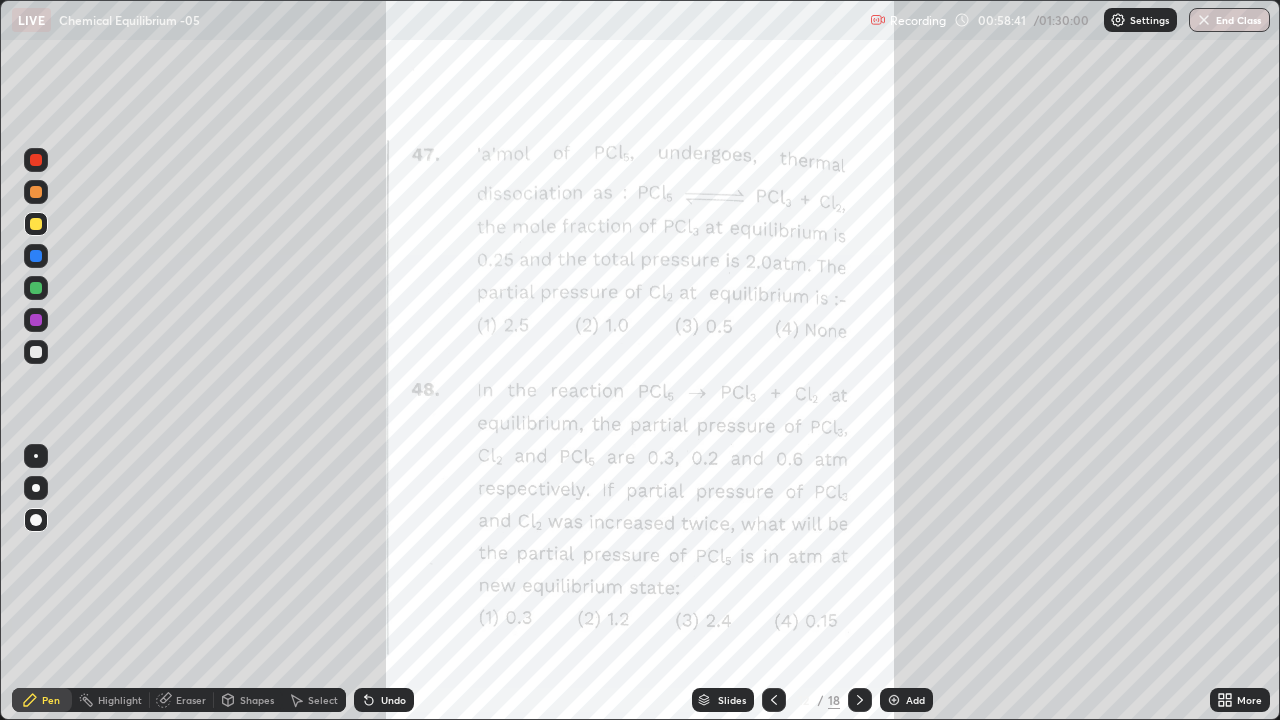 click on "Eraser" at bounding box center [191, 700] 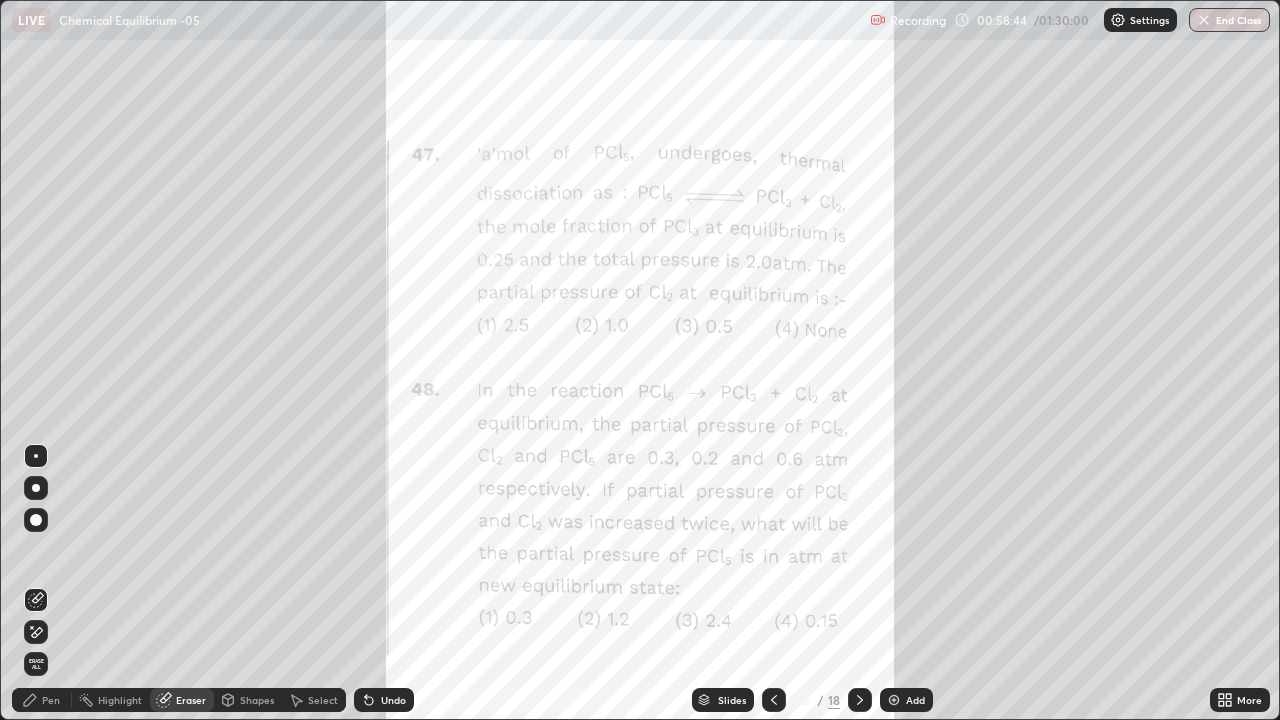 click on "Pen" at bounding box center [42, 700] 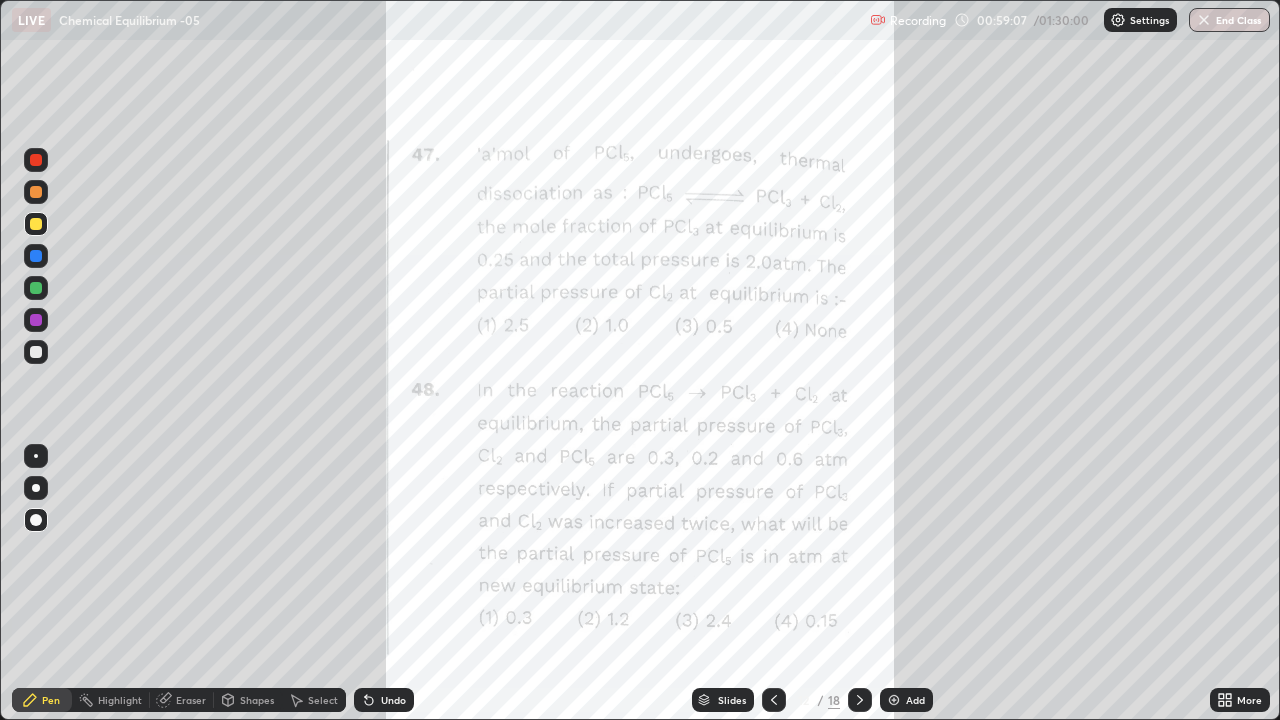 click 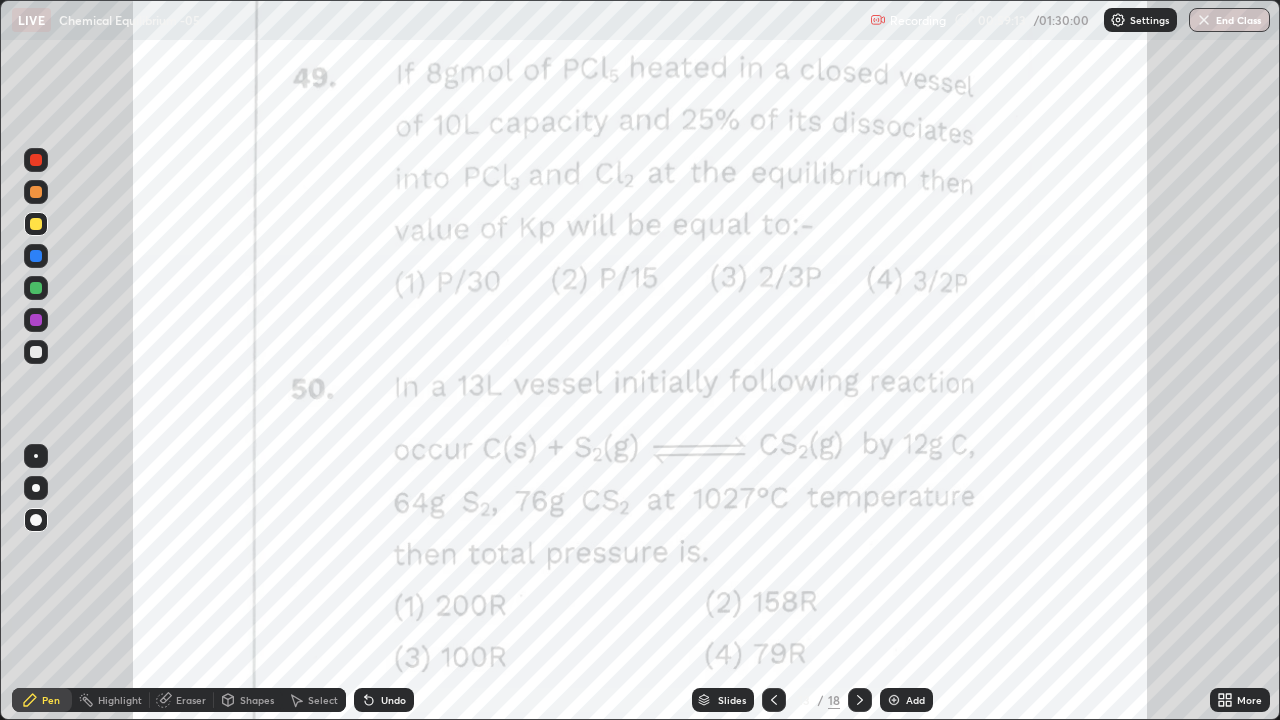 click at bounding box center [36, 192] 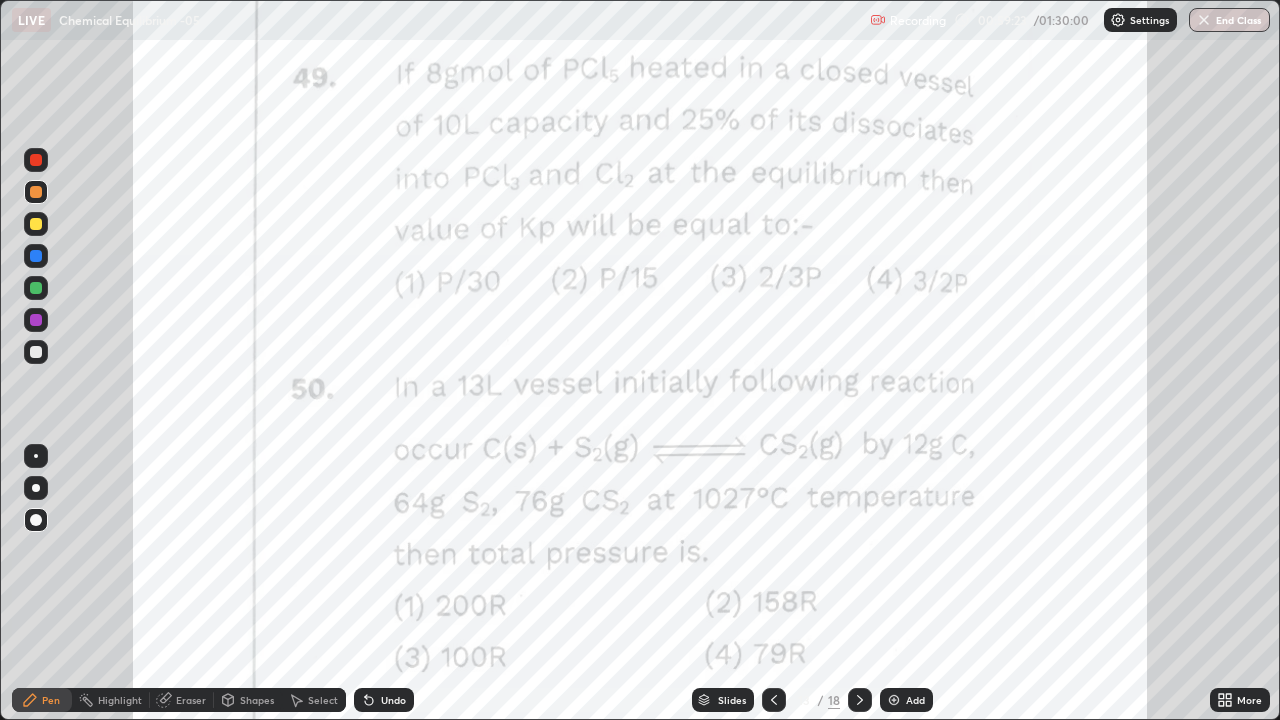 click on "LIVE Chemical Equilibrium -05" at bounding box center (437, 20) 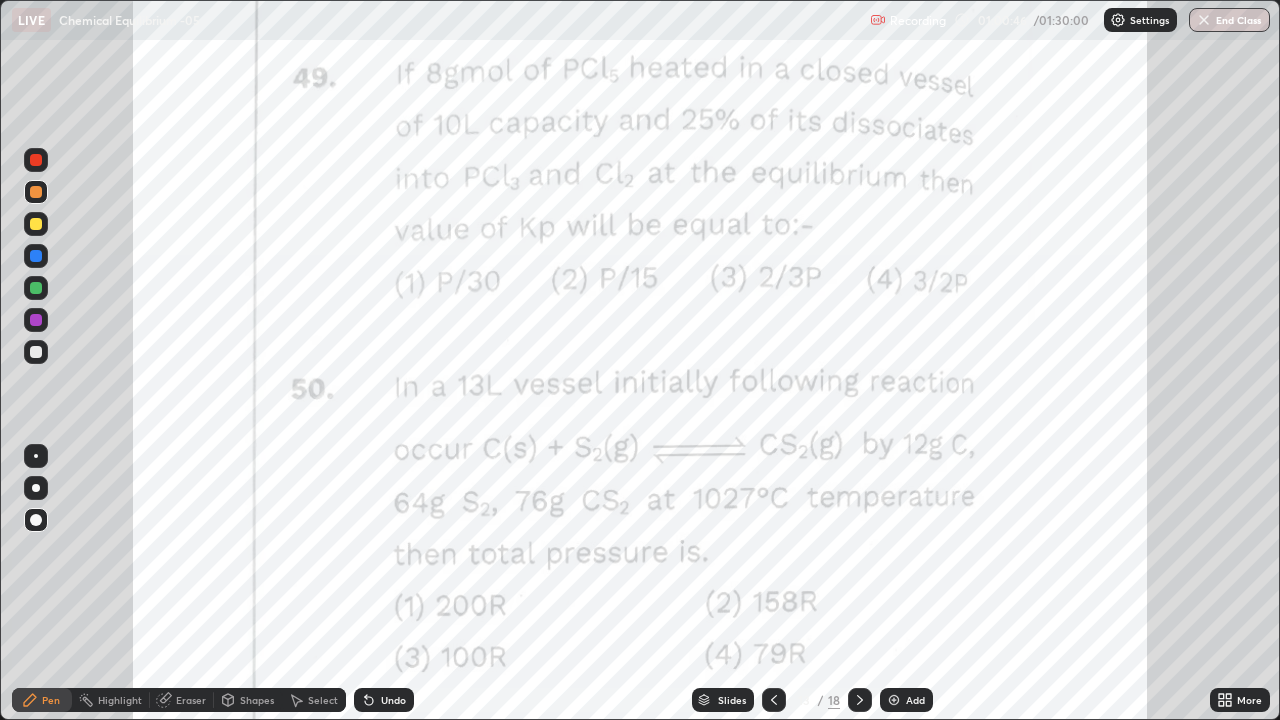 click at bounding box center [36, 224] 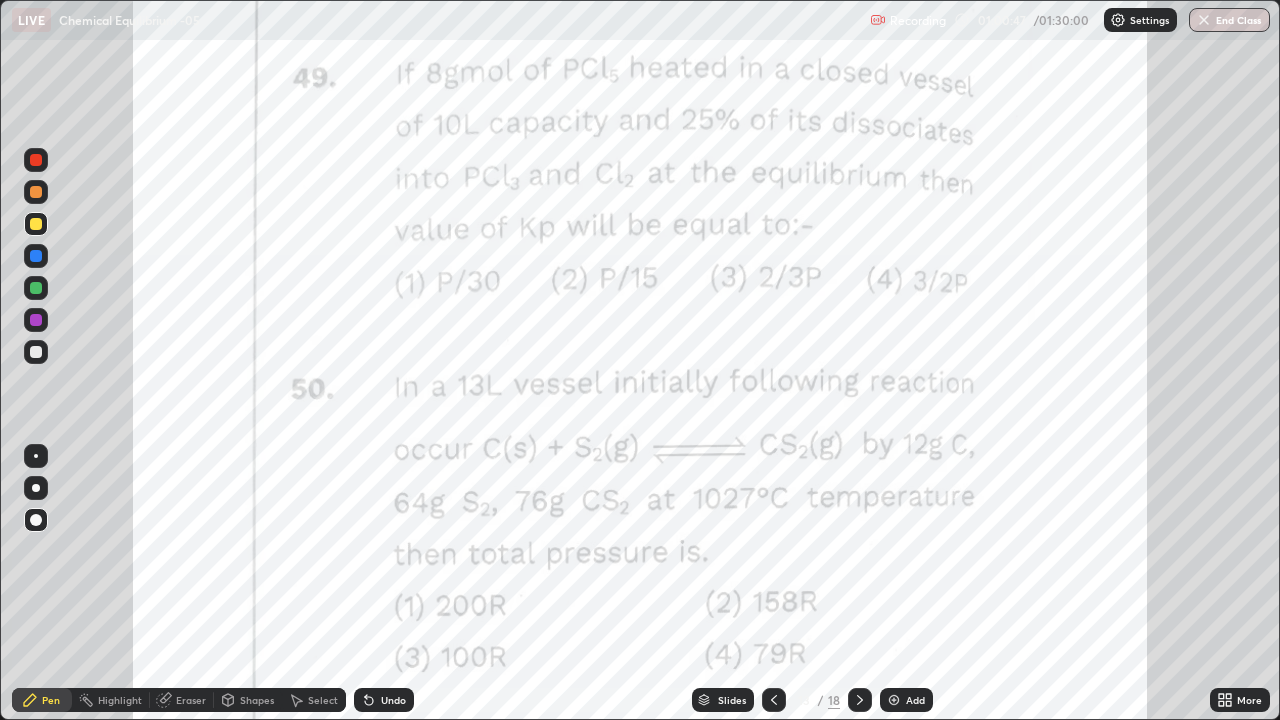 click at bounding box center (36, 160) 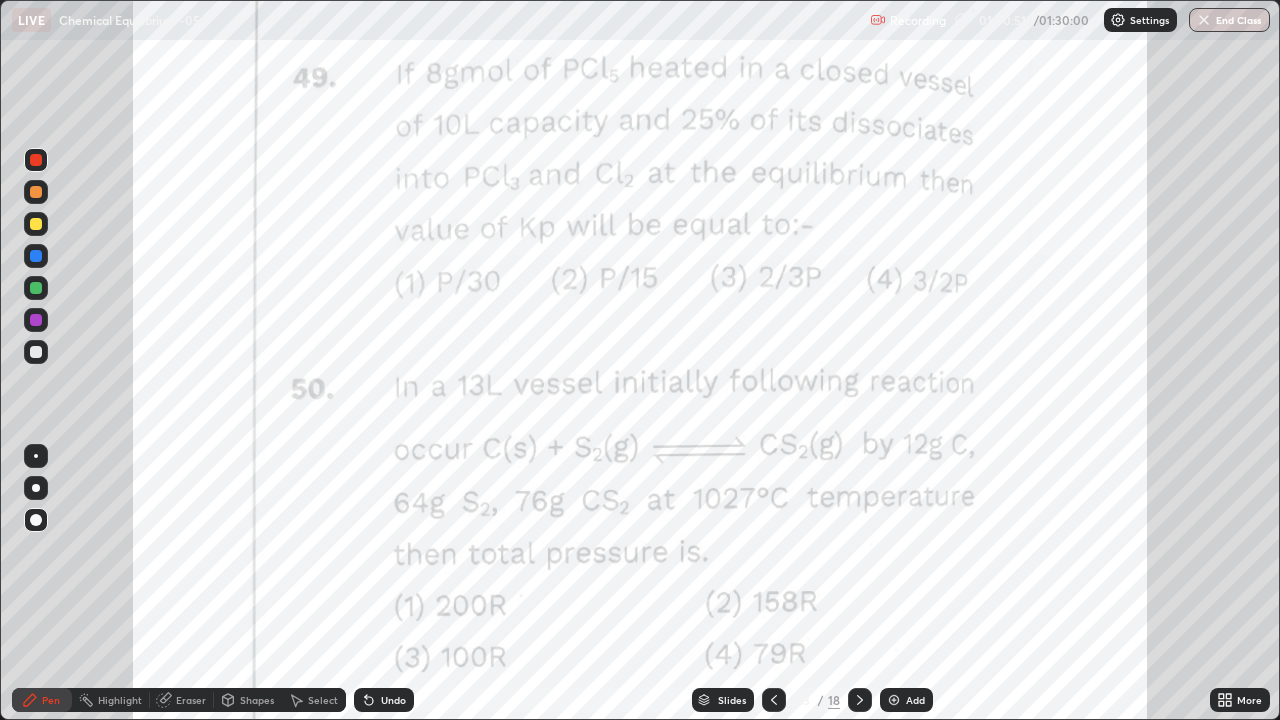 click 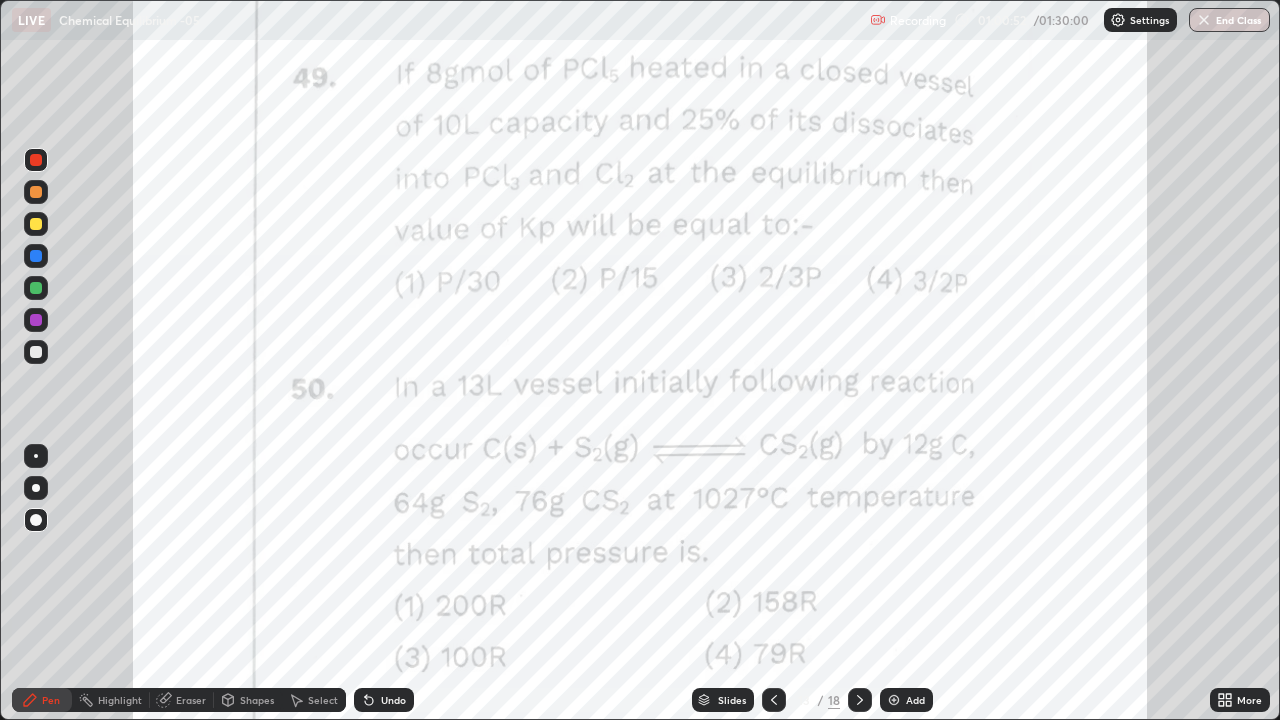 click 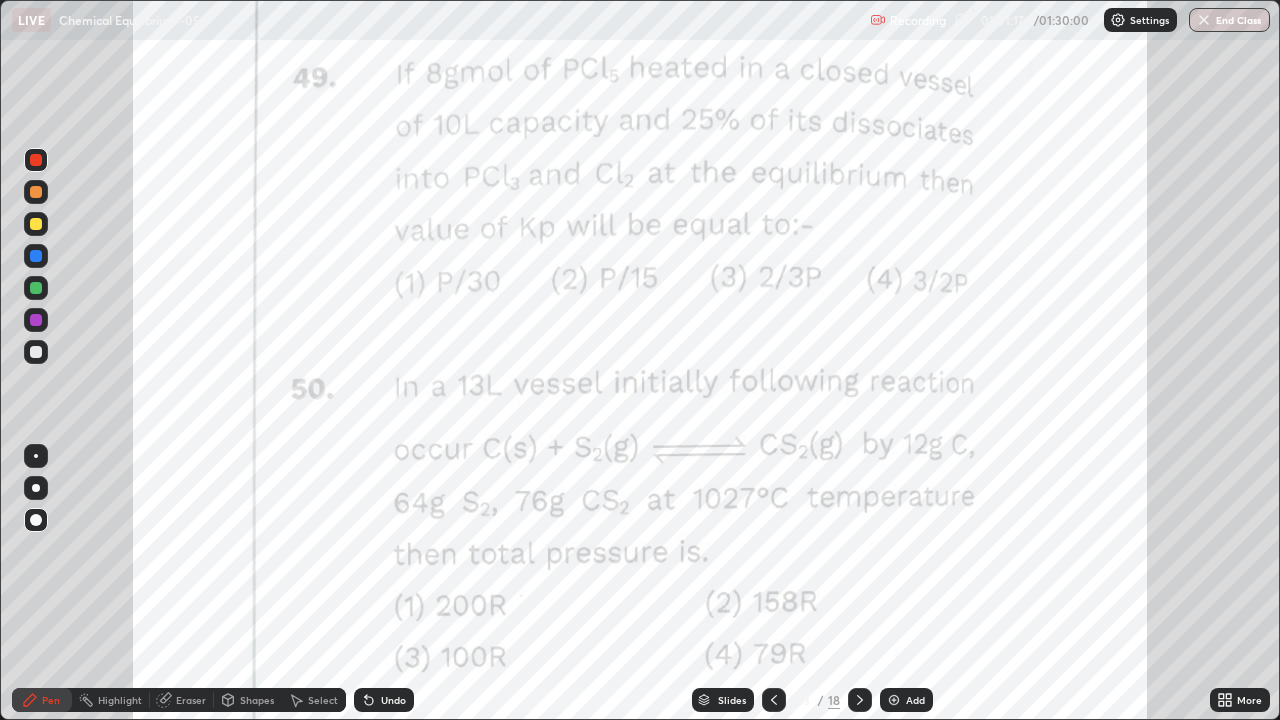 click 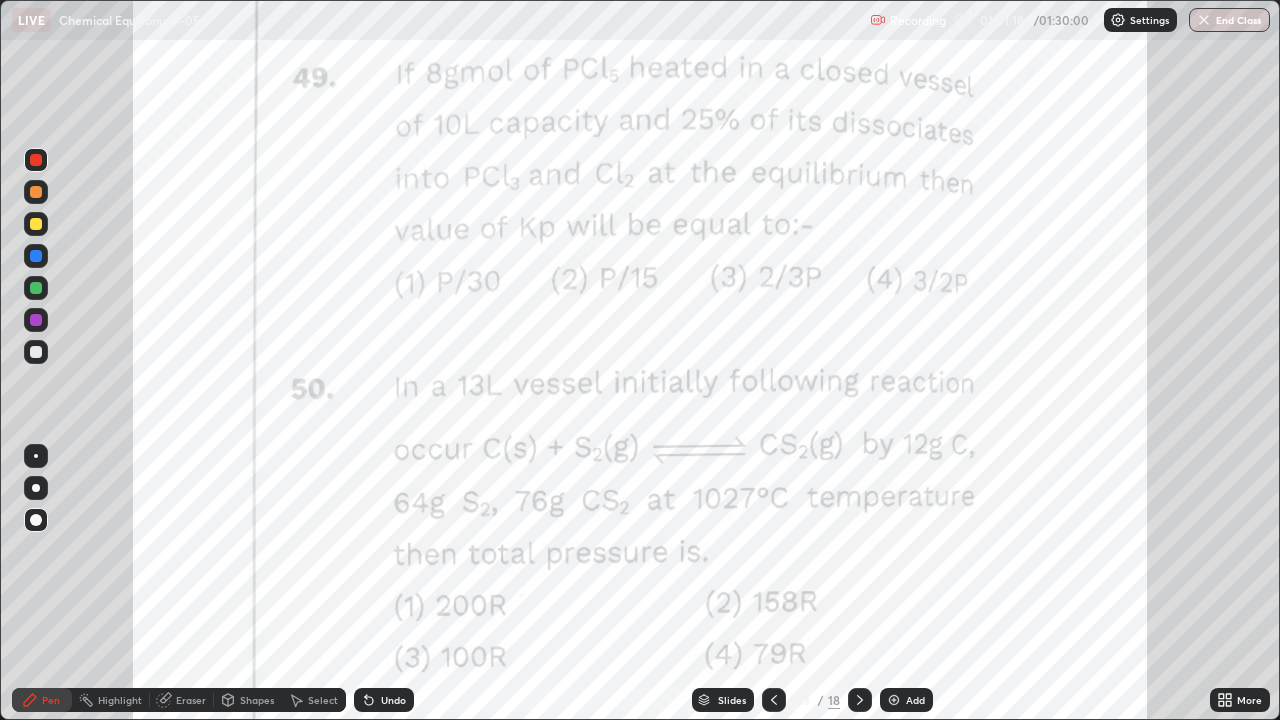 click 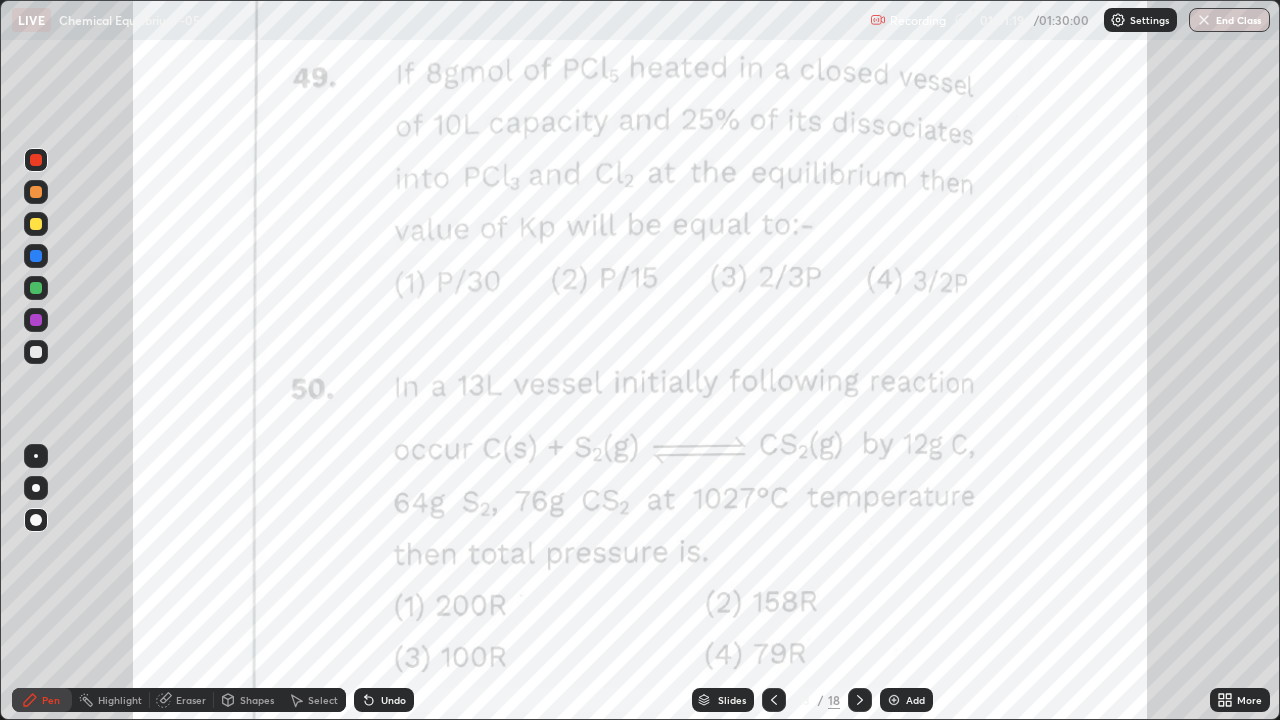 click 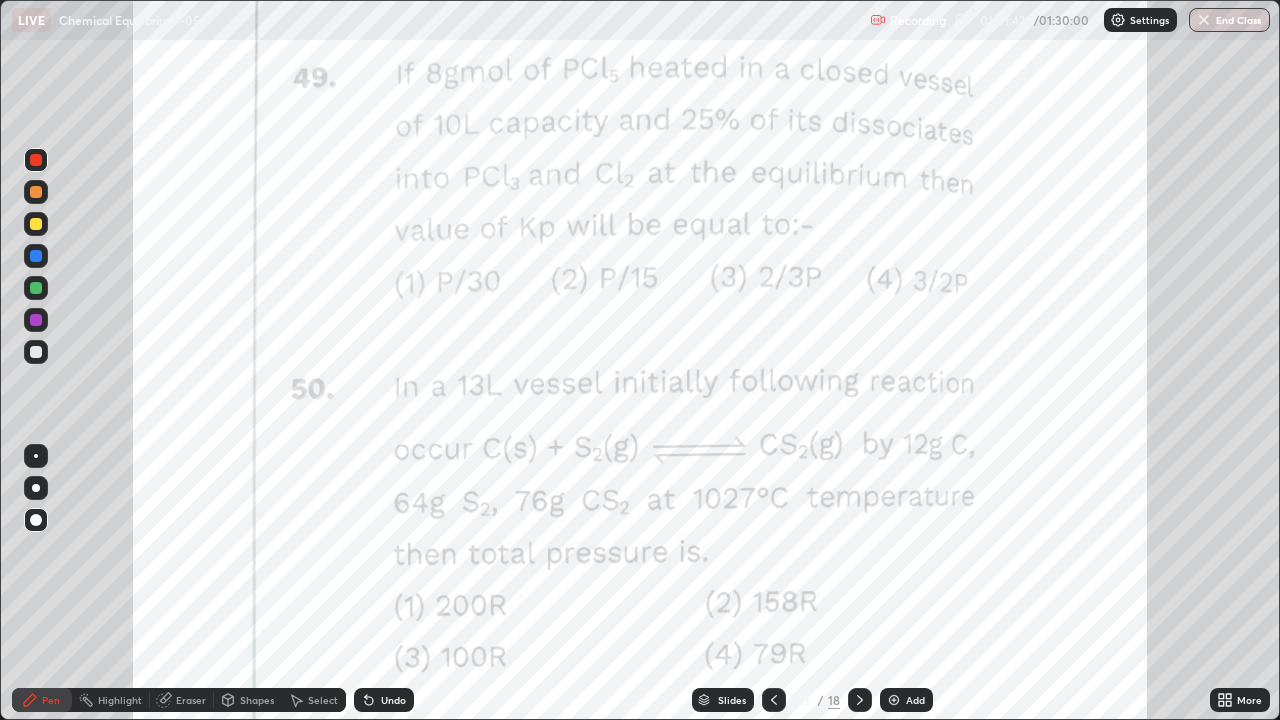 click at bounding box center [36, 288] 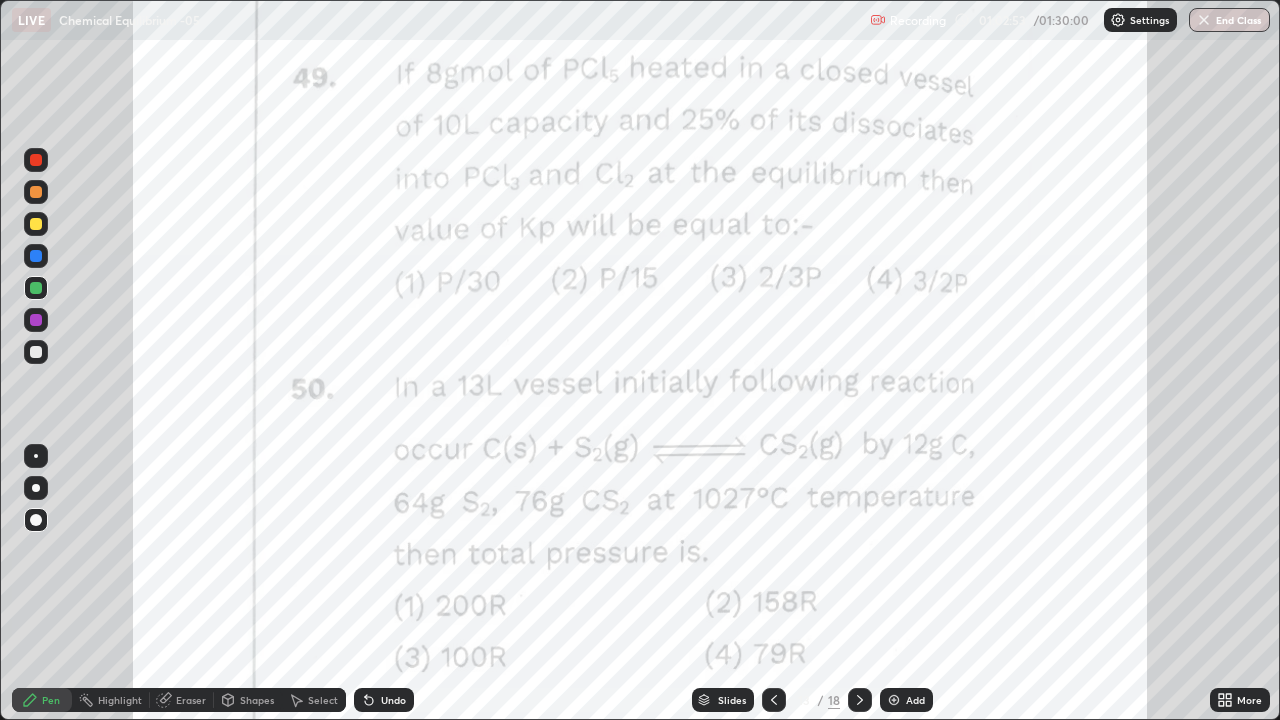 click 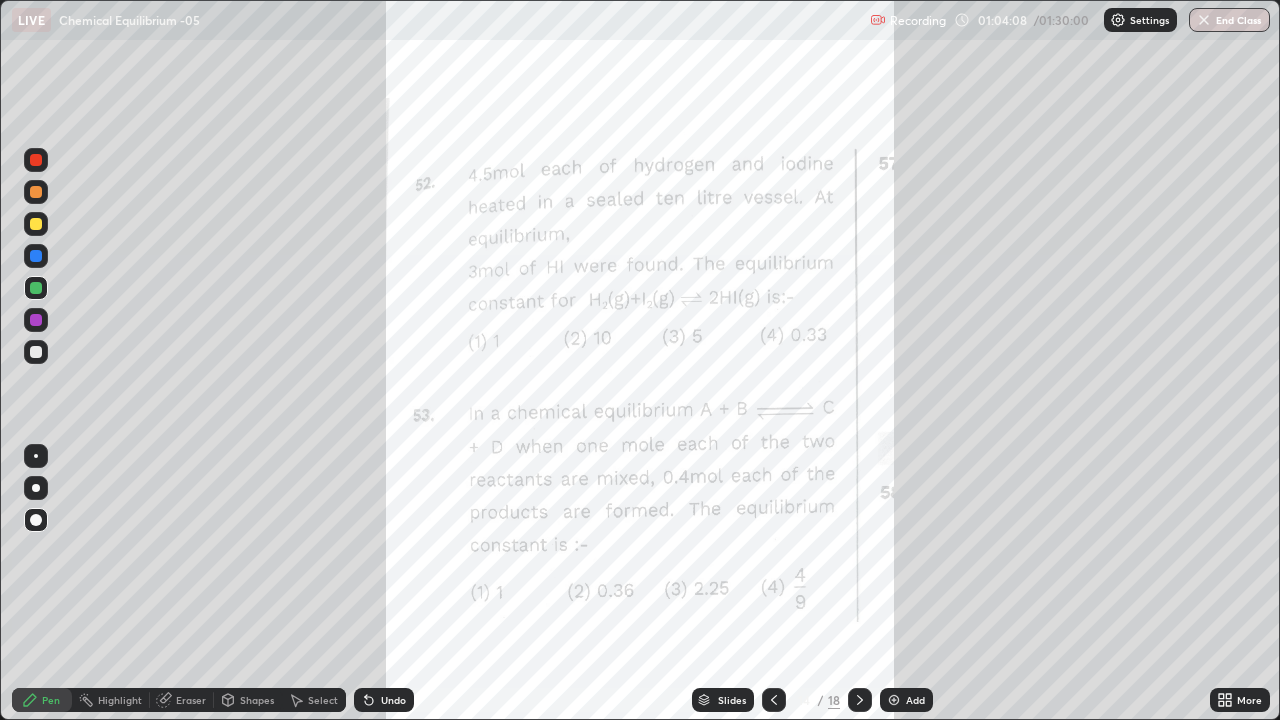 click at bounding box center (36, 352) 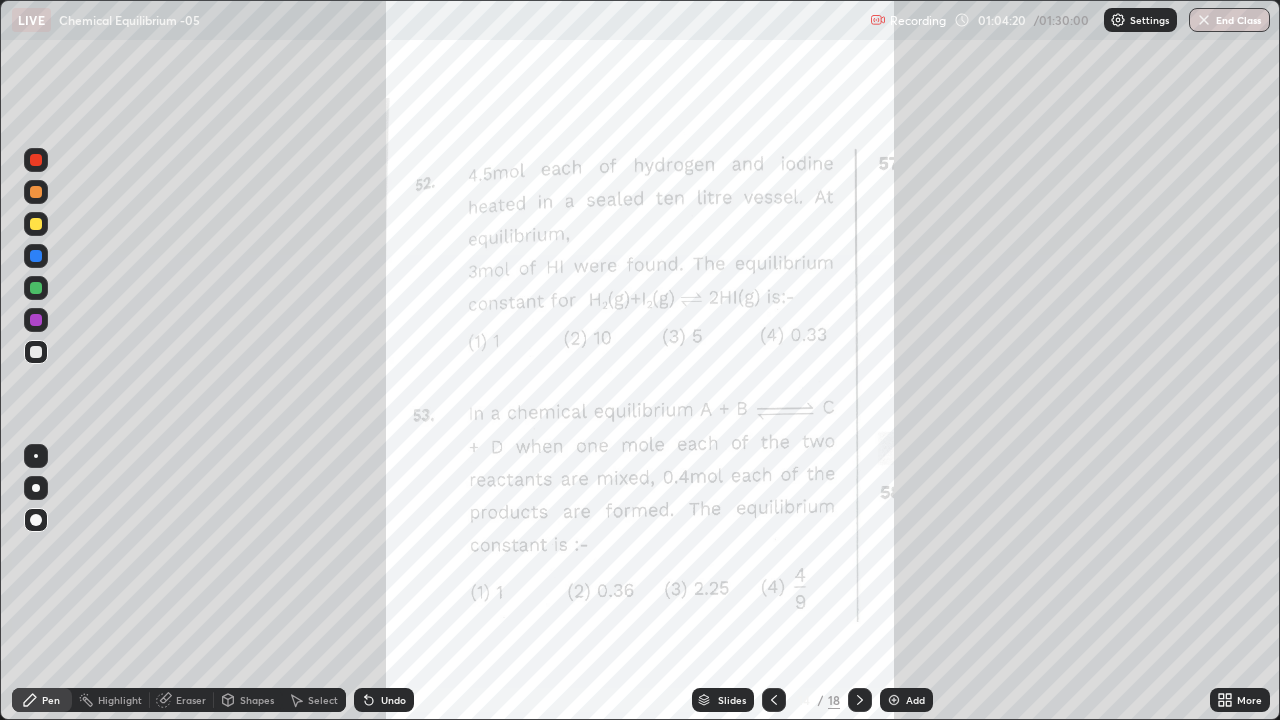 click at bounding box center (36, 224) 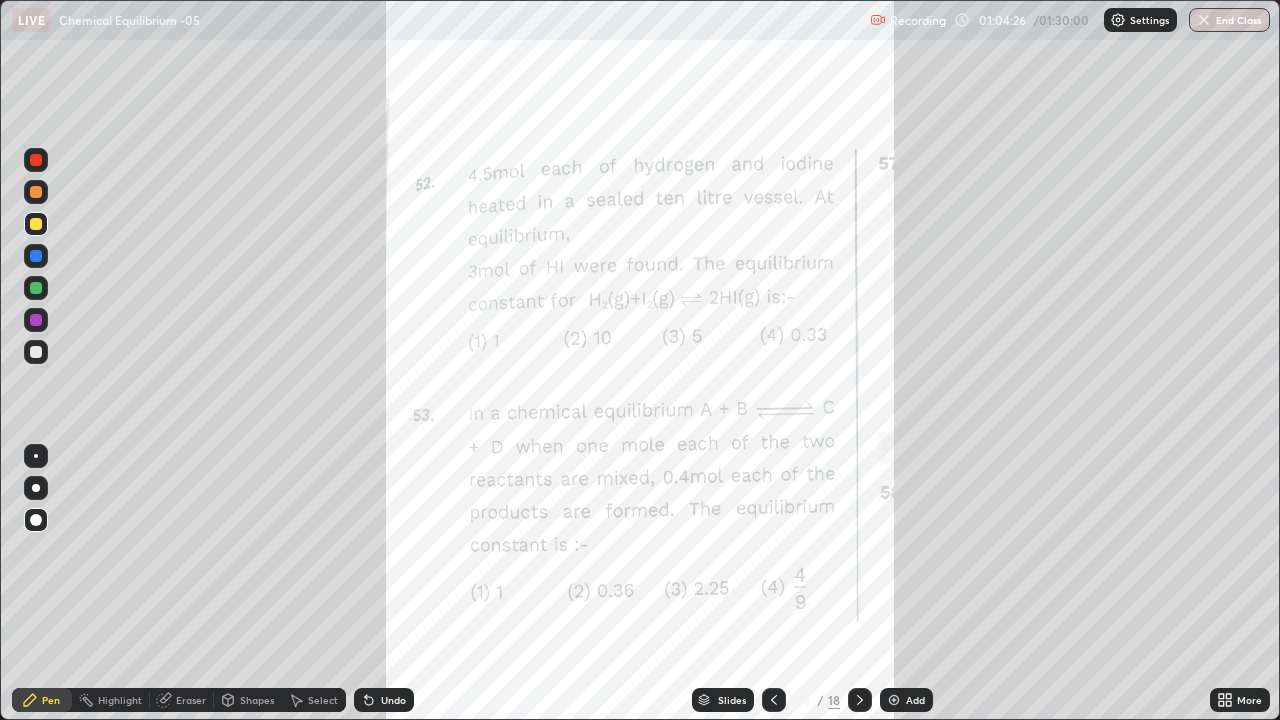 click at bounding box center [36, 192] 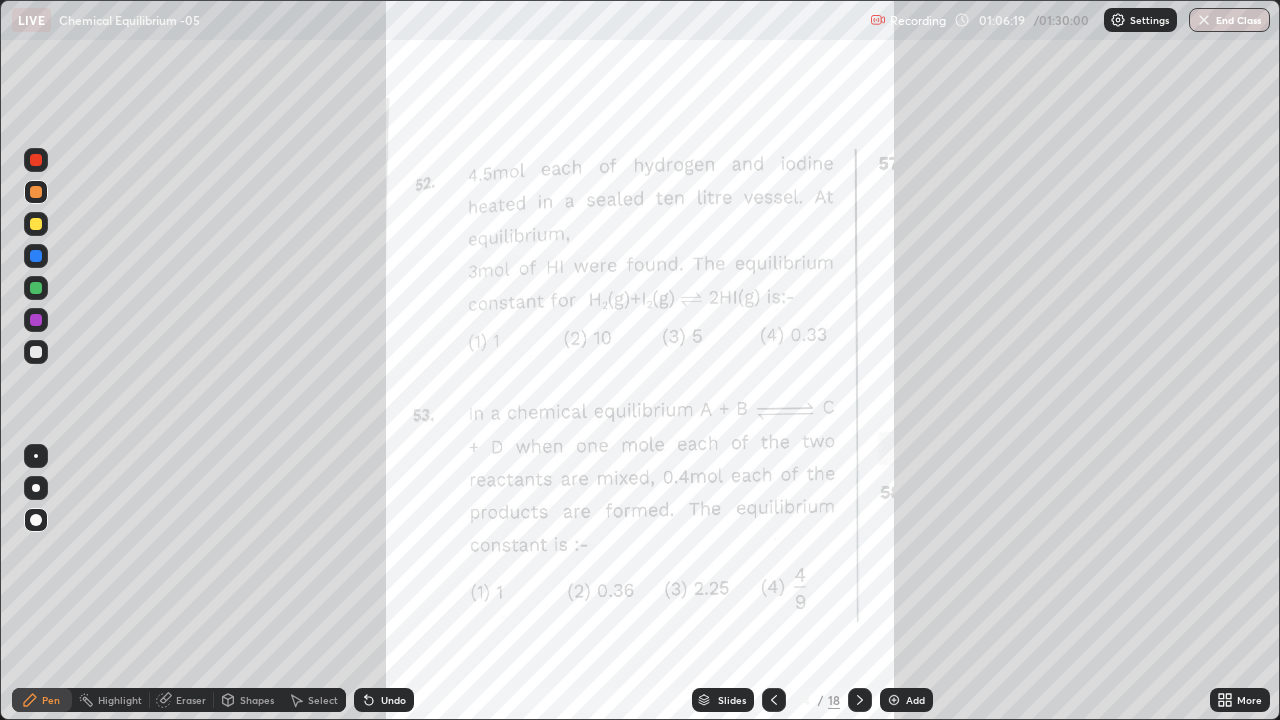 click 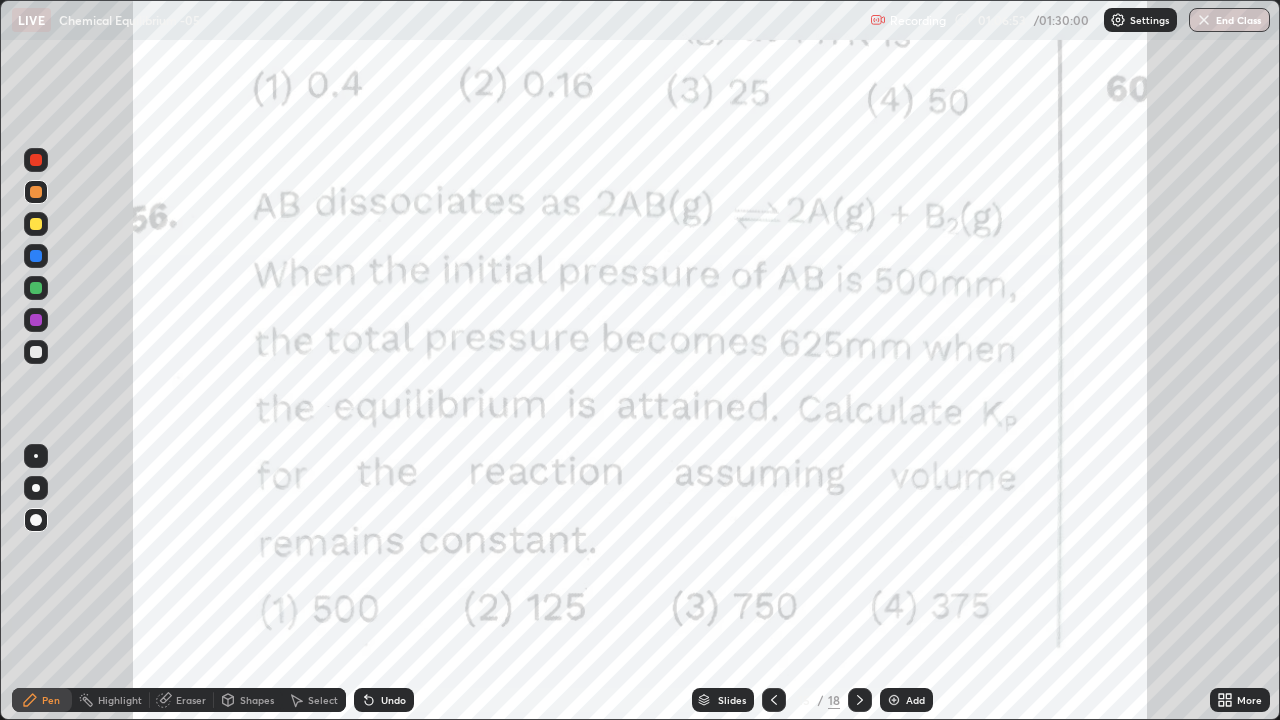 click at bounding box center (894, 700) 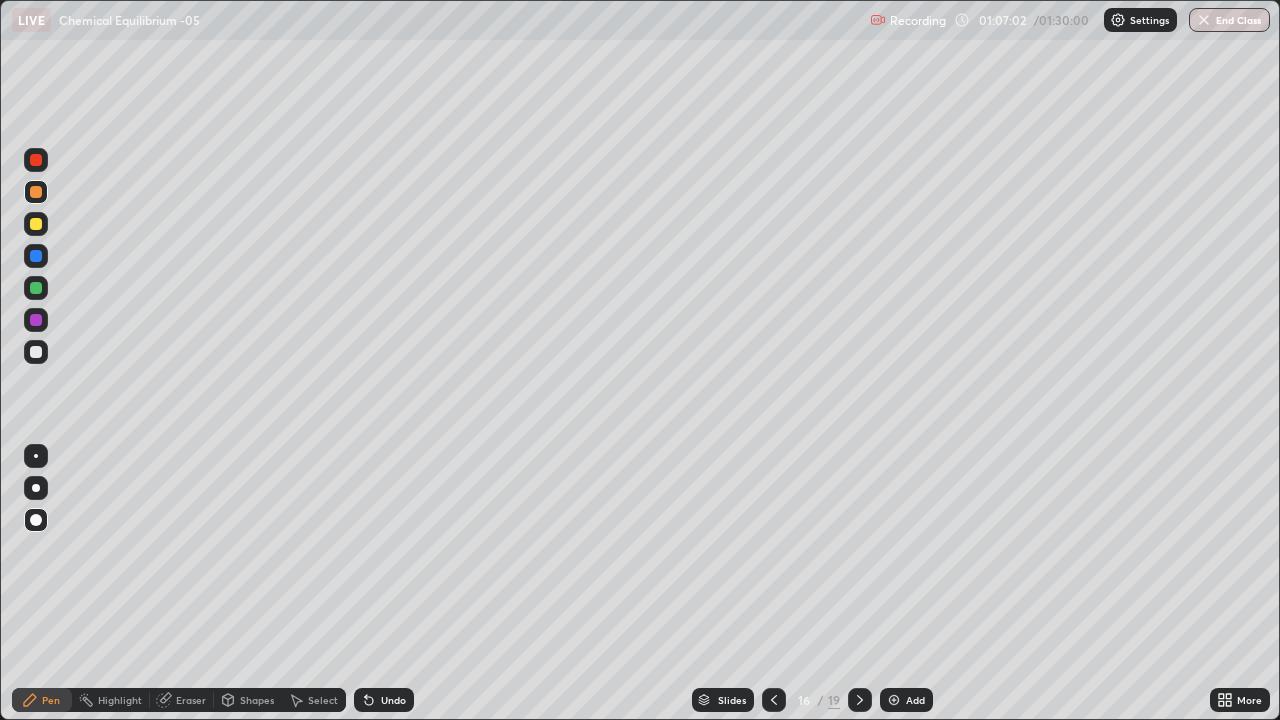 click on "Undo" at bounding box center (384, 700) 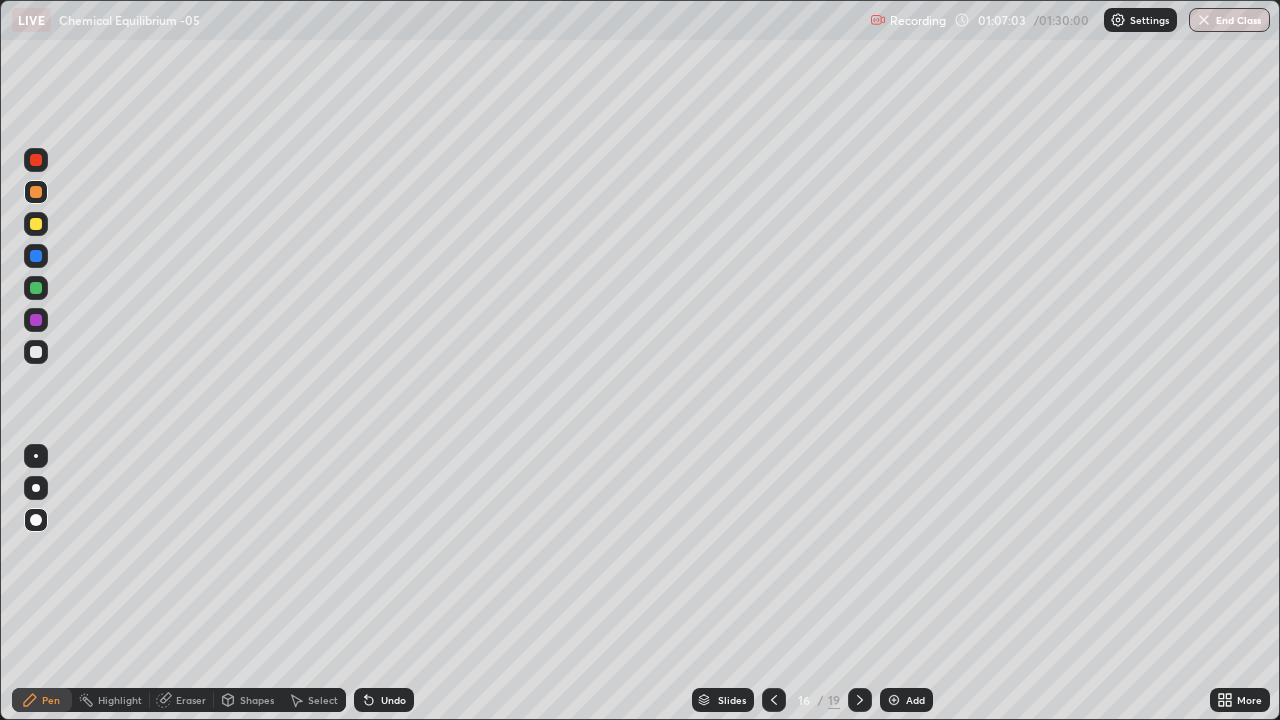click 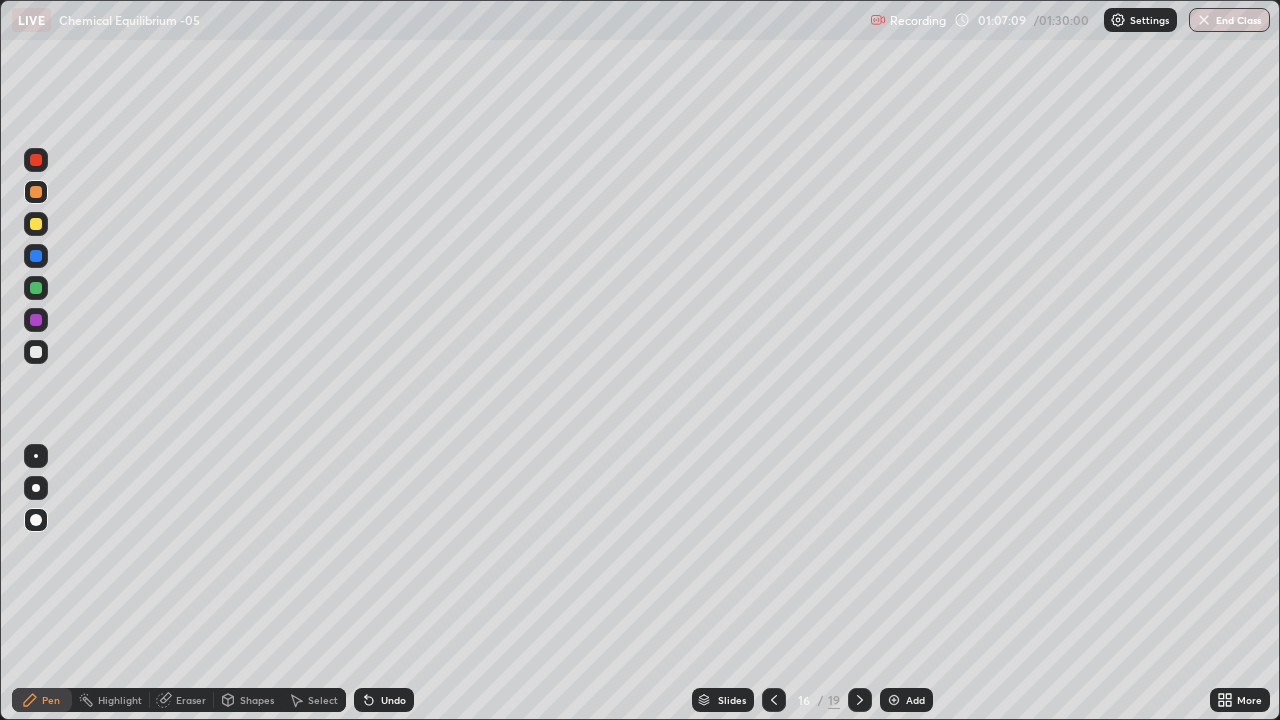 click at bounding box center [36, 224] 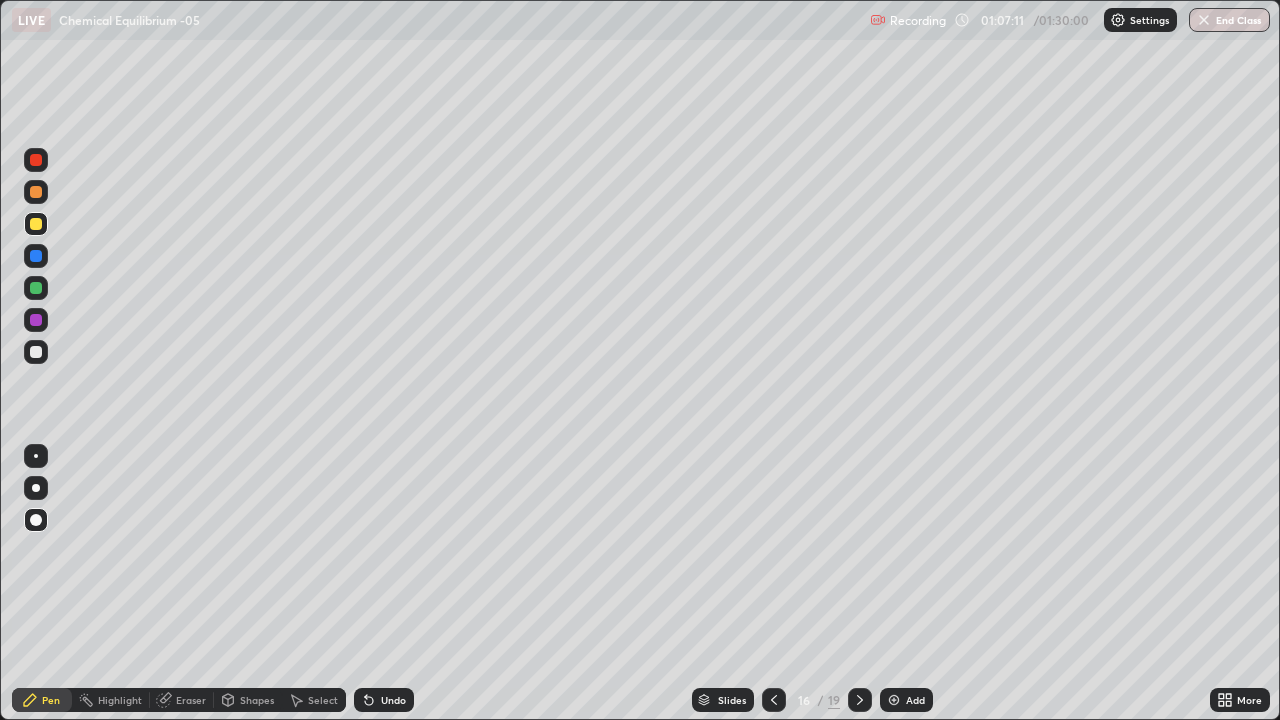 click on "Undo" at bounding box center [384, 700] 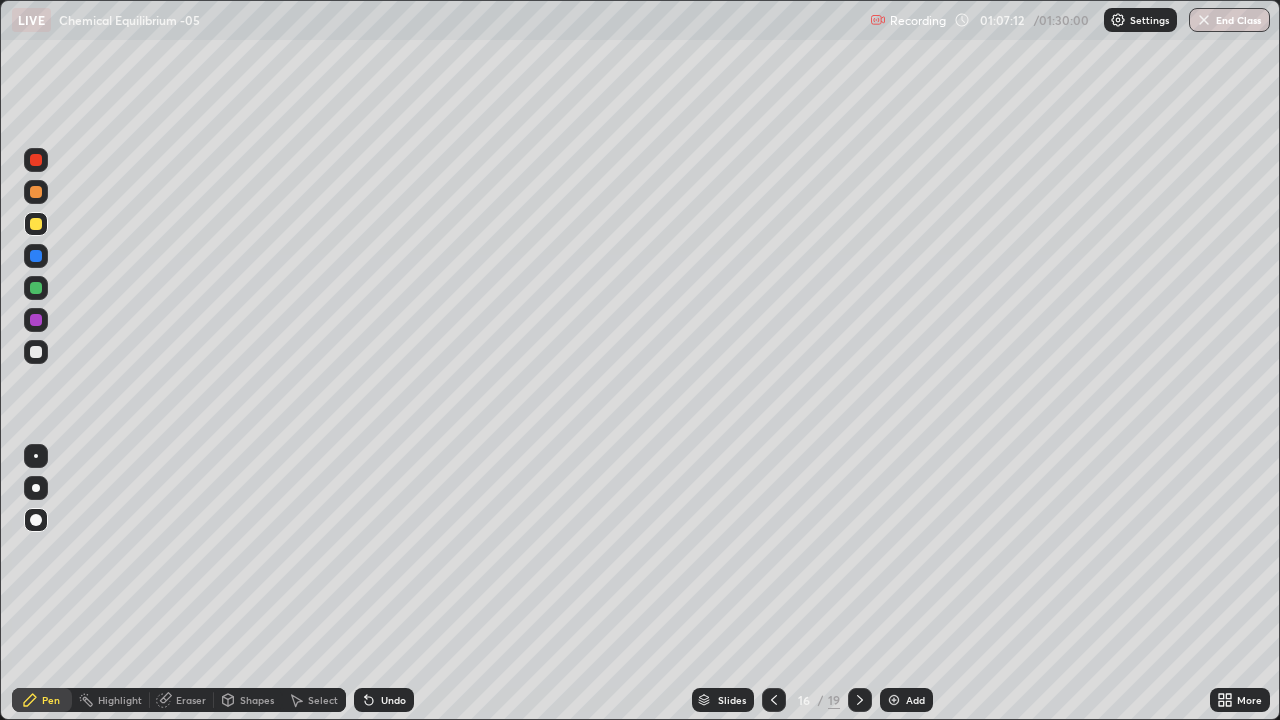 click 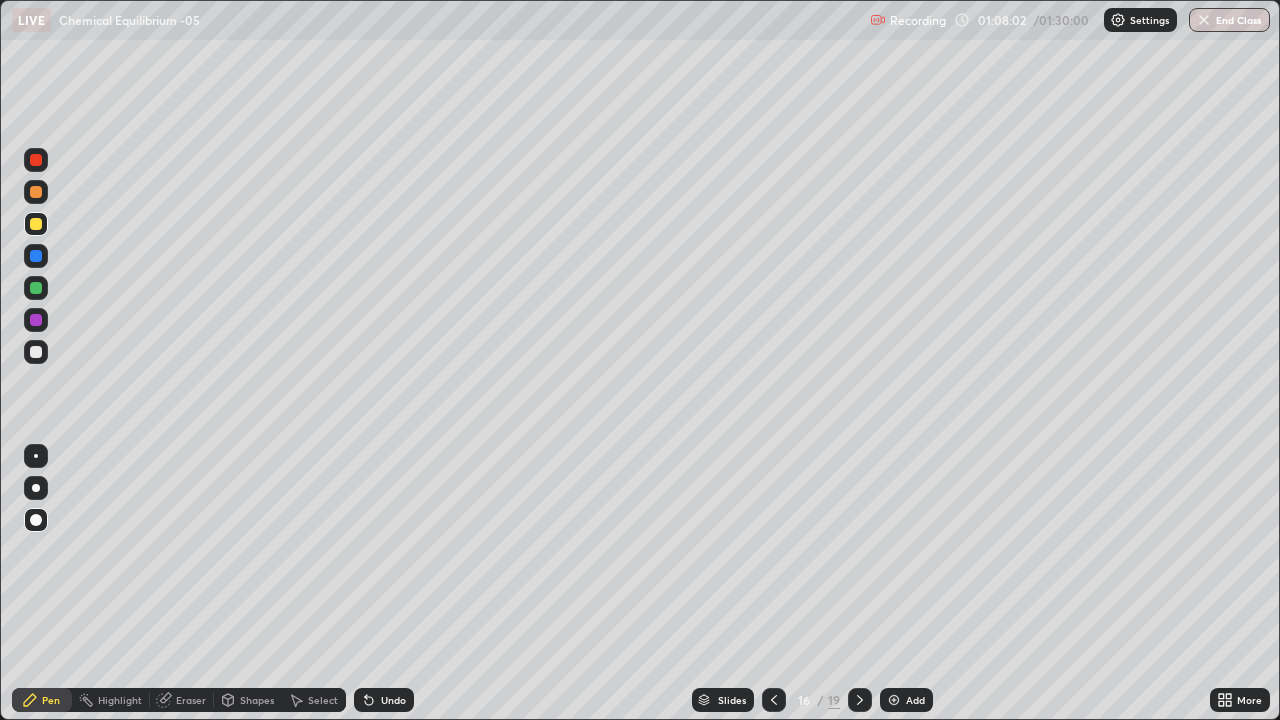 click 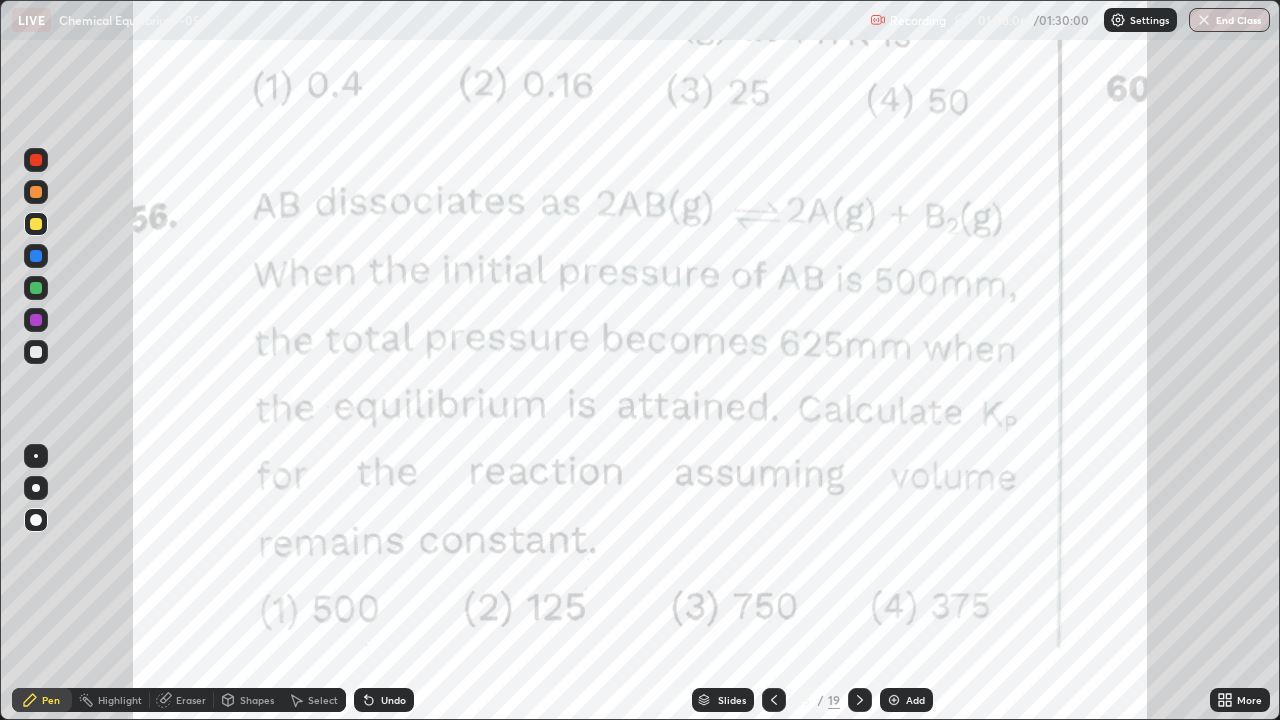 click 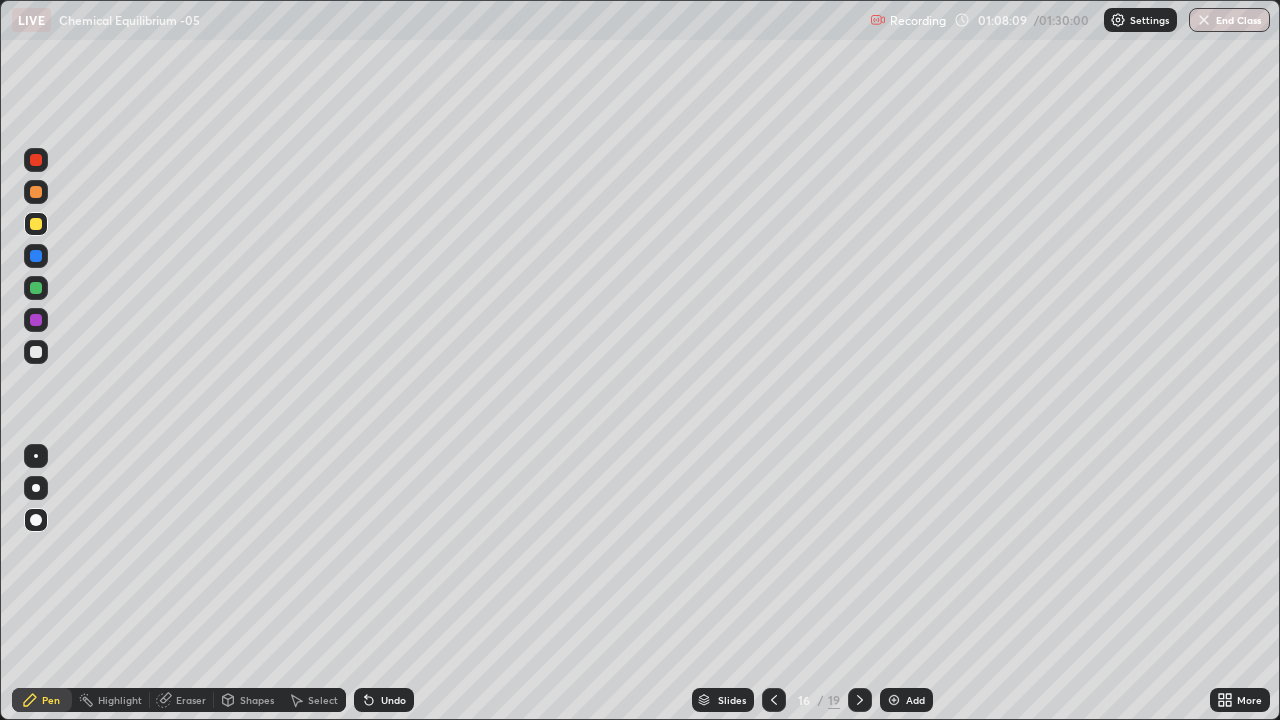 click at bounding box center (36, 192) 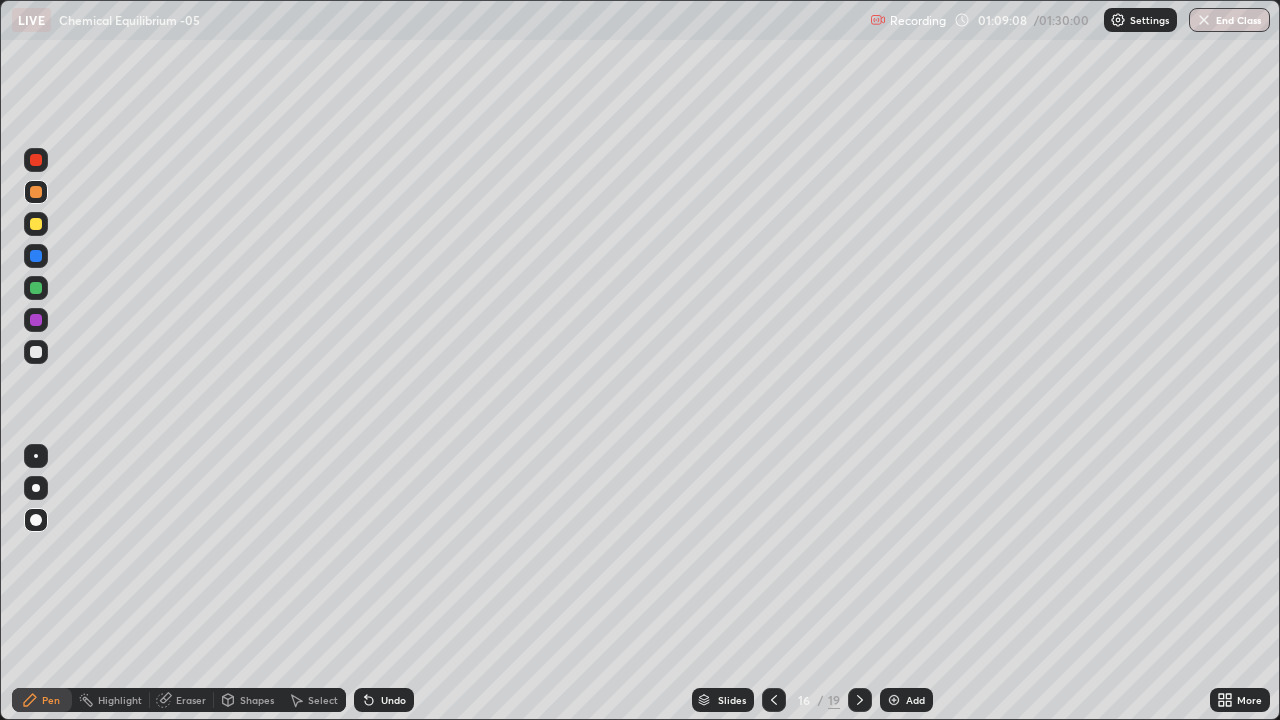 click 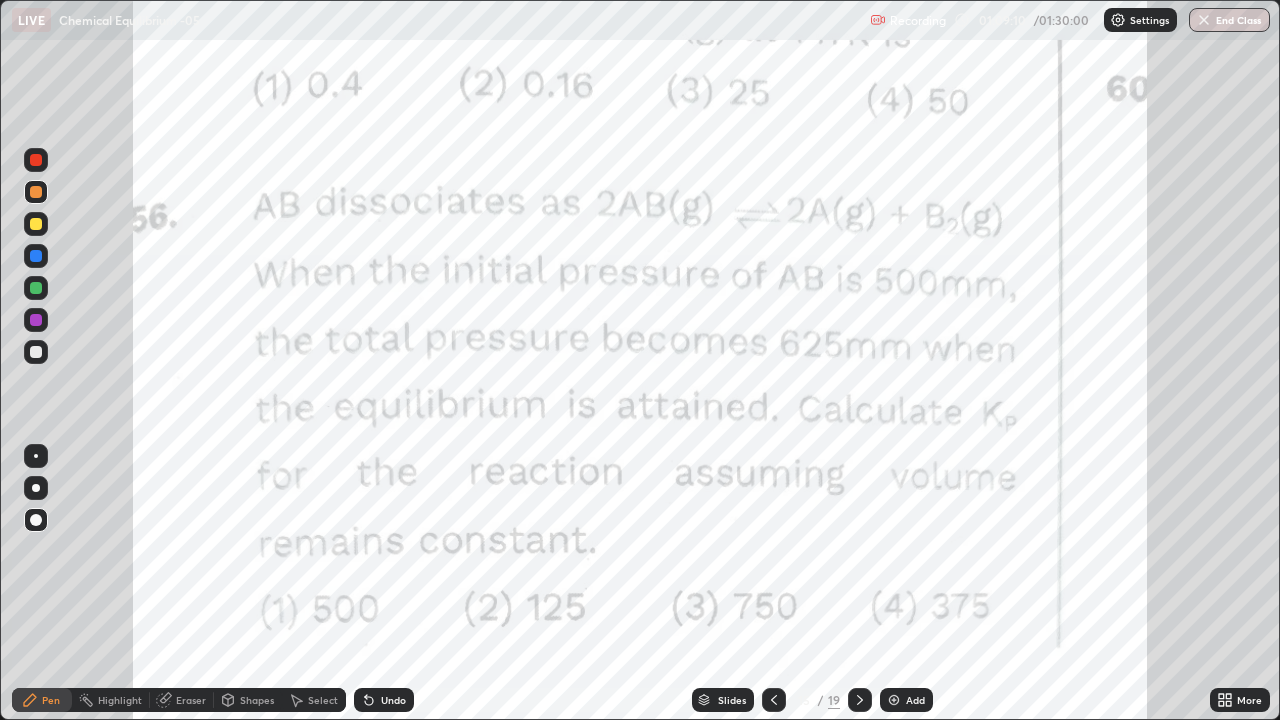 click 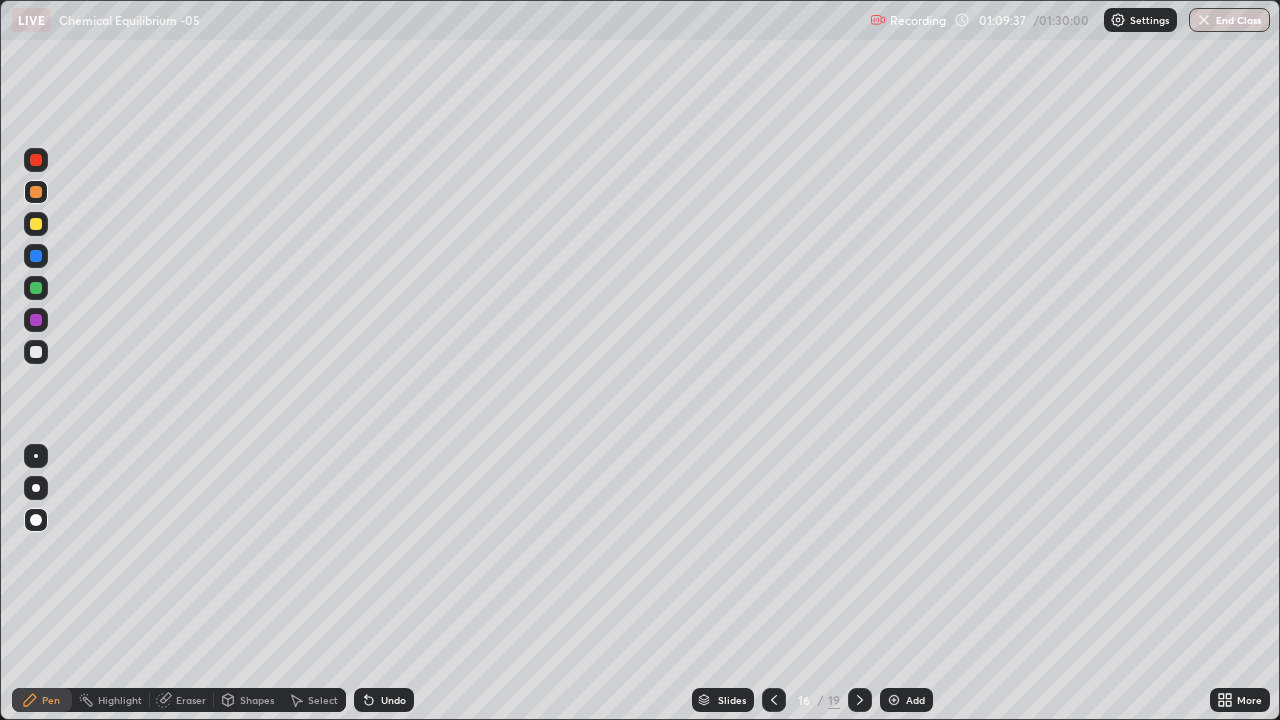 click 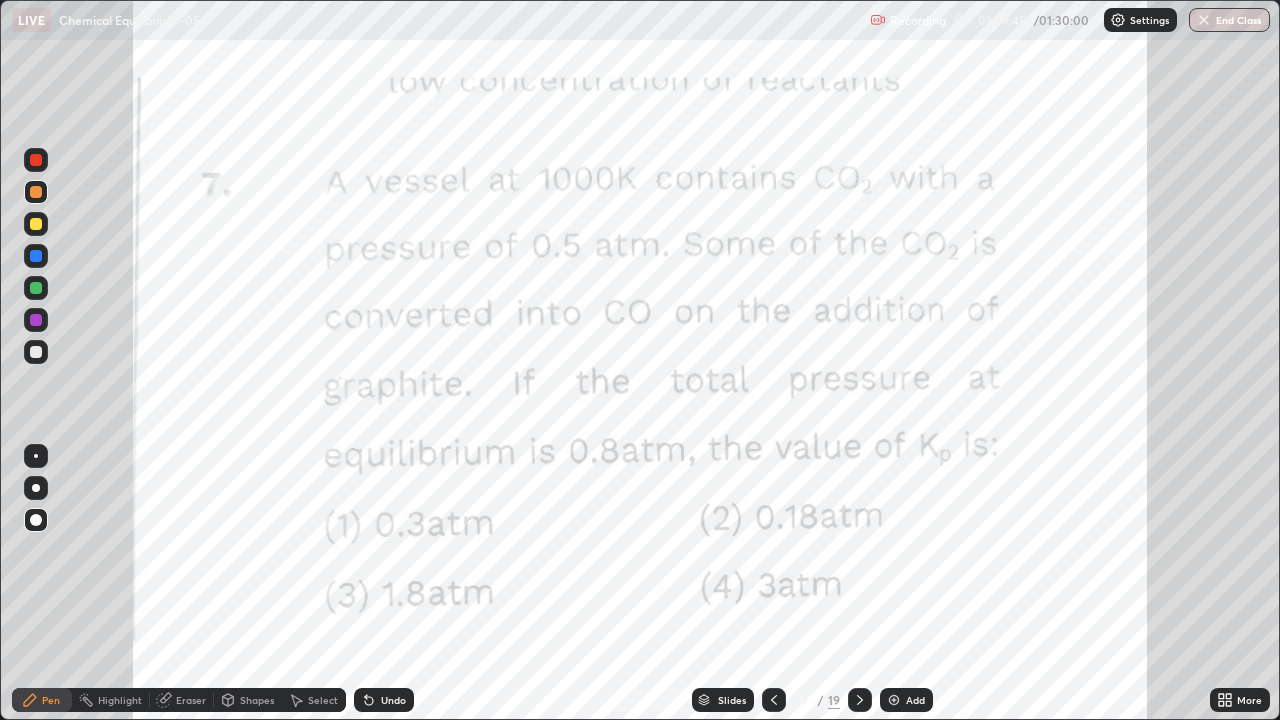 click at bounding box center [36, 160] 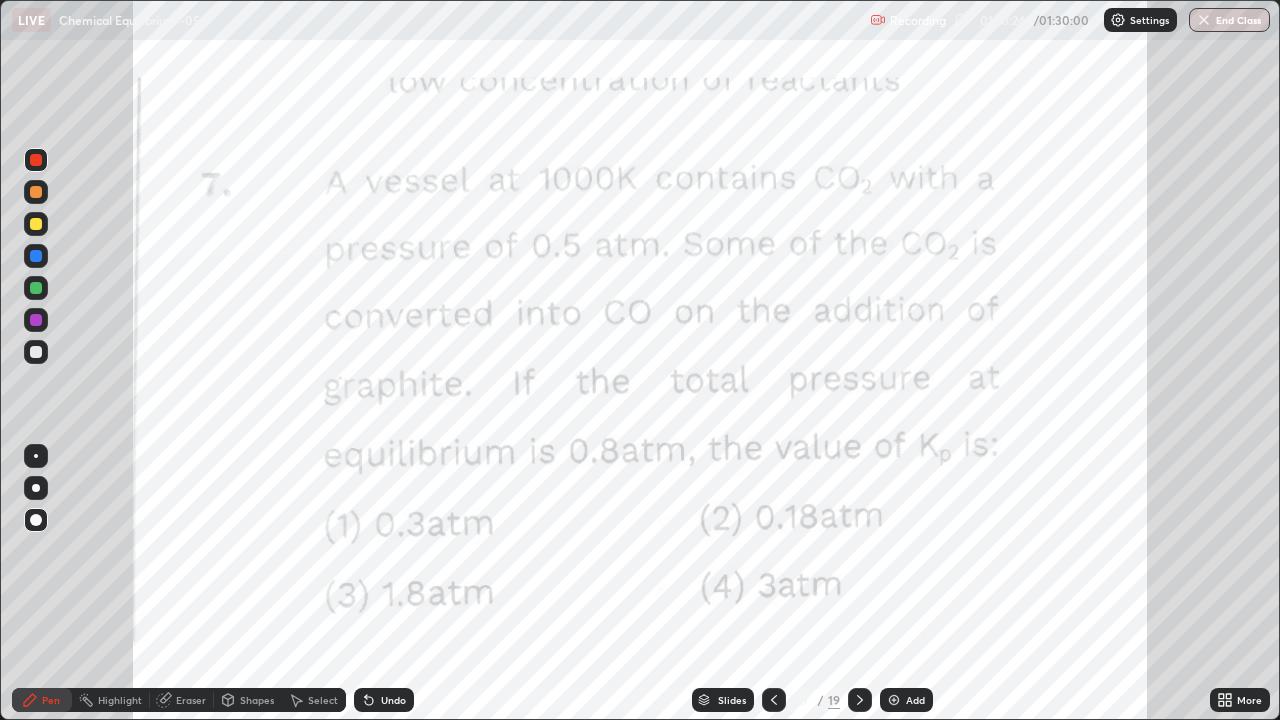 click 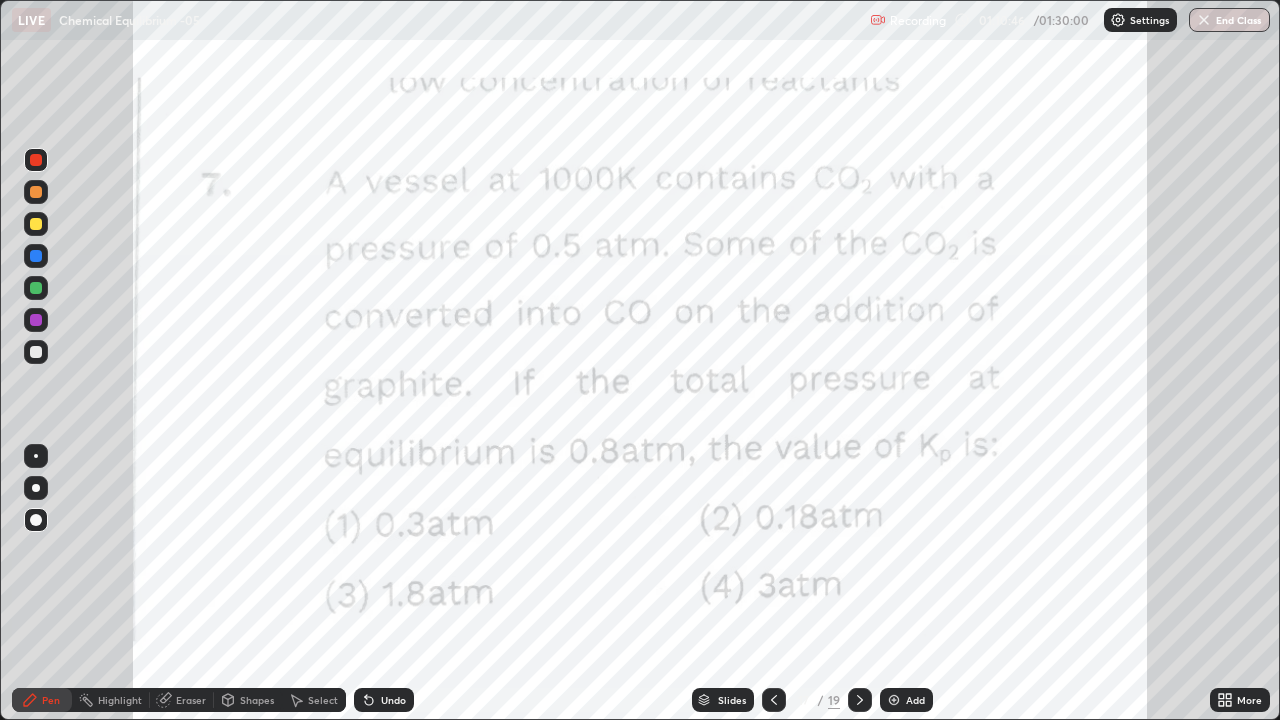 click at bounding box center (36, 224) 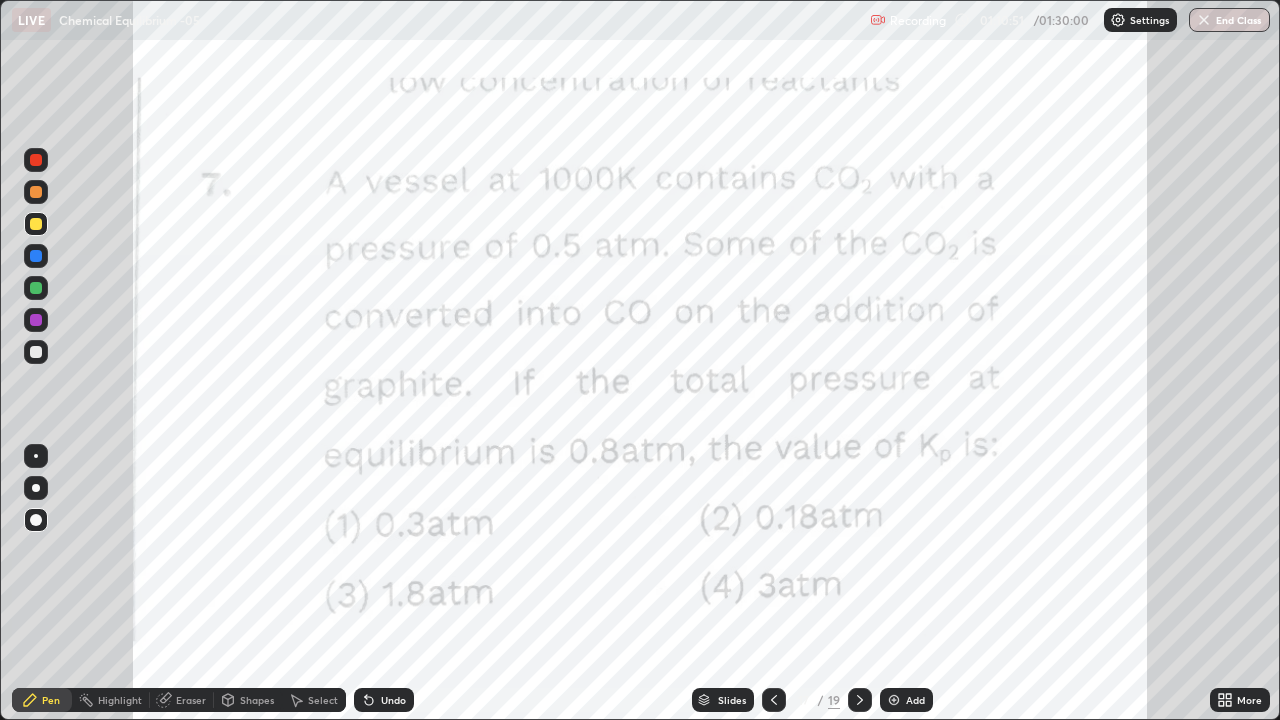click 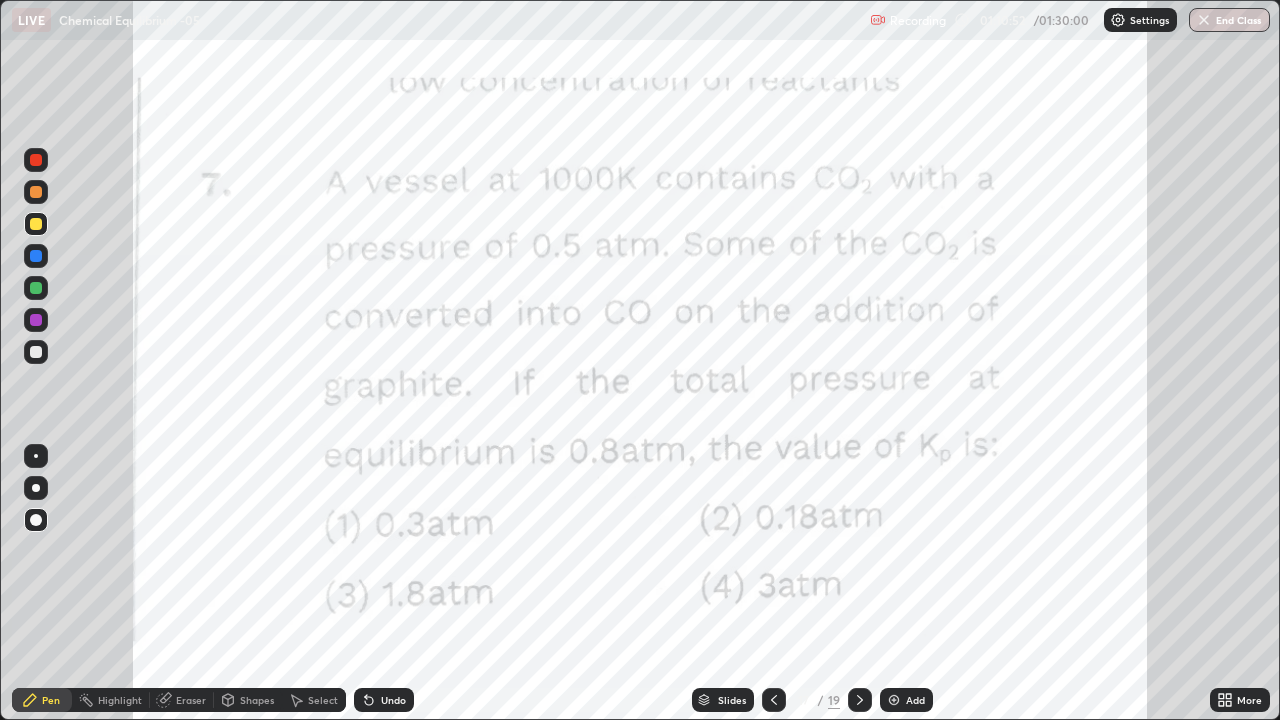 click 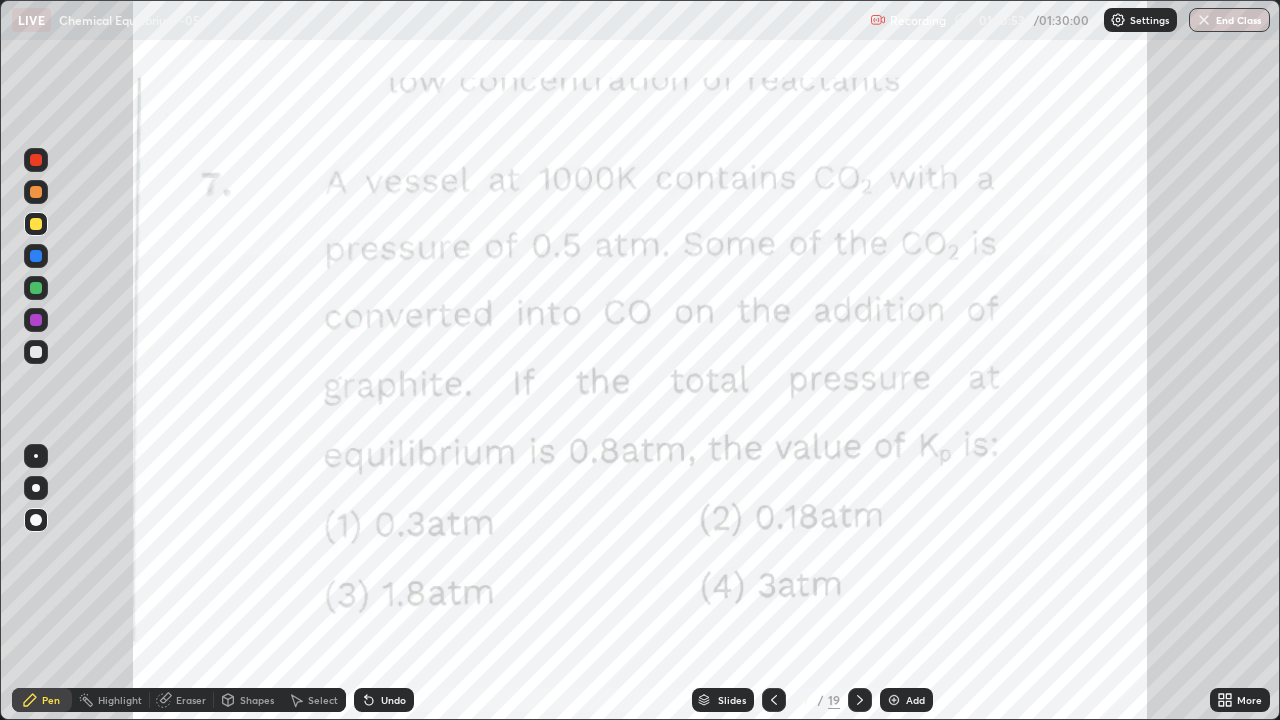click 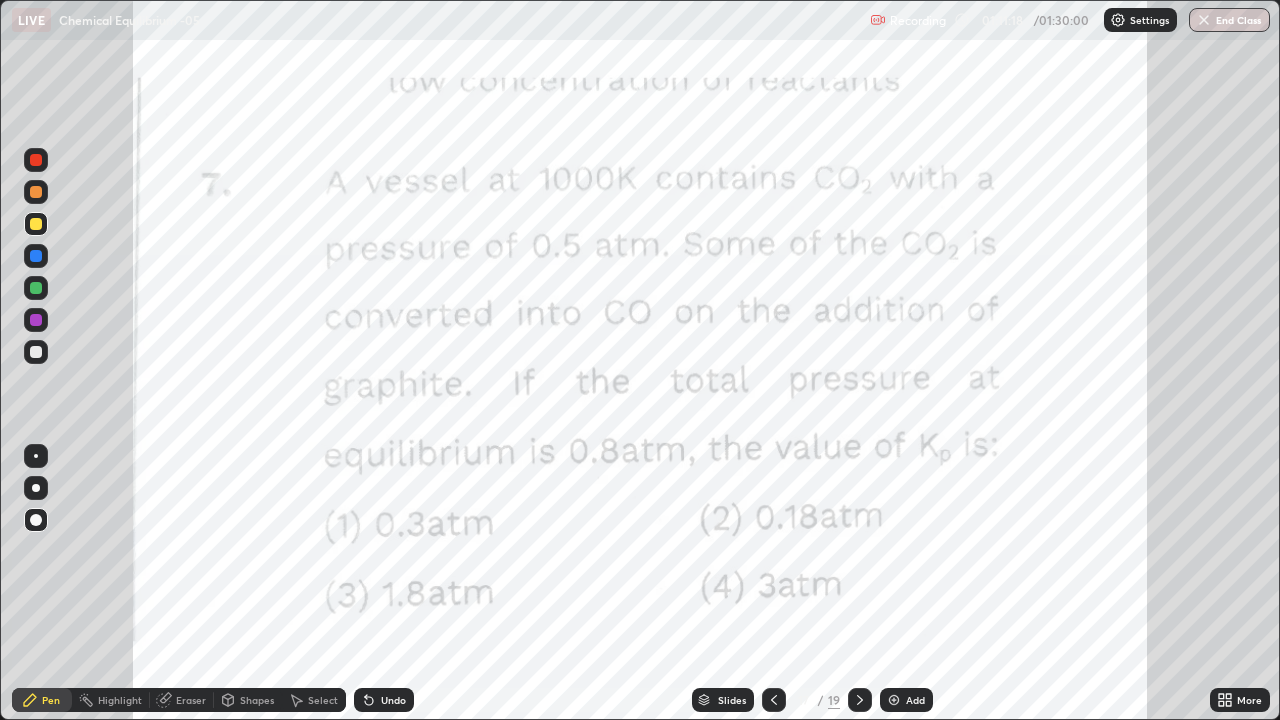 click at bounding box center [36, 160] 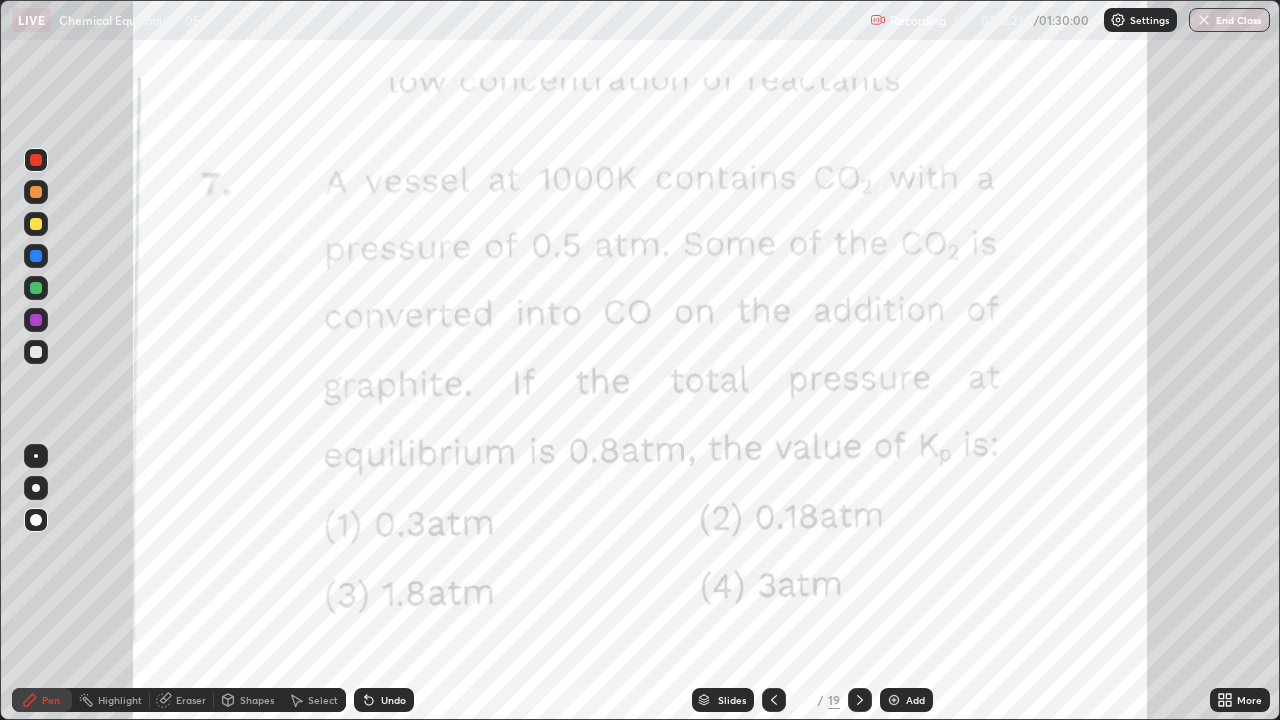 click on "Eraser" at bounding box center (191, 700) 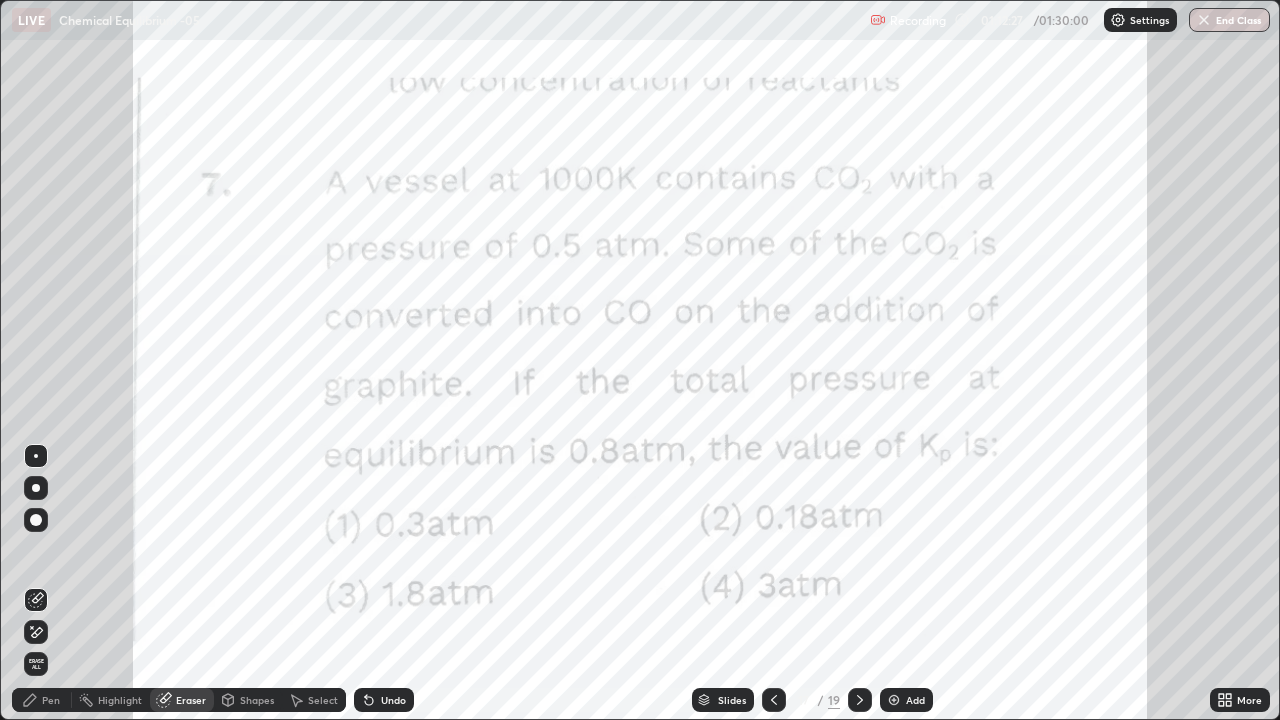 click on "Pen" at bounding box center (51, 700) 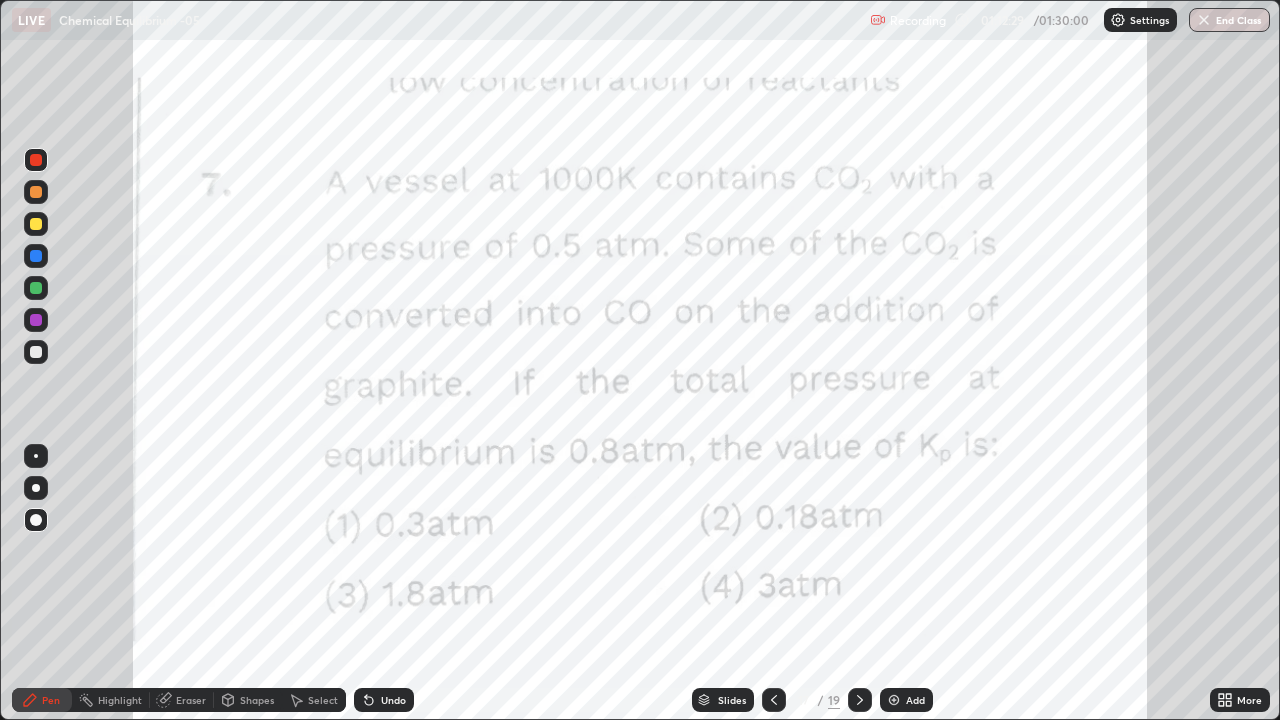 click at bounding box center [36, 160] 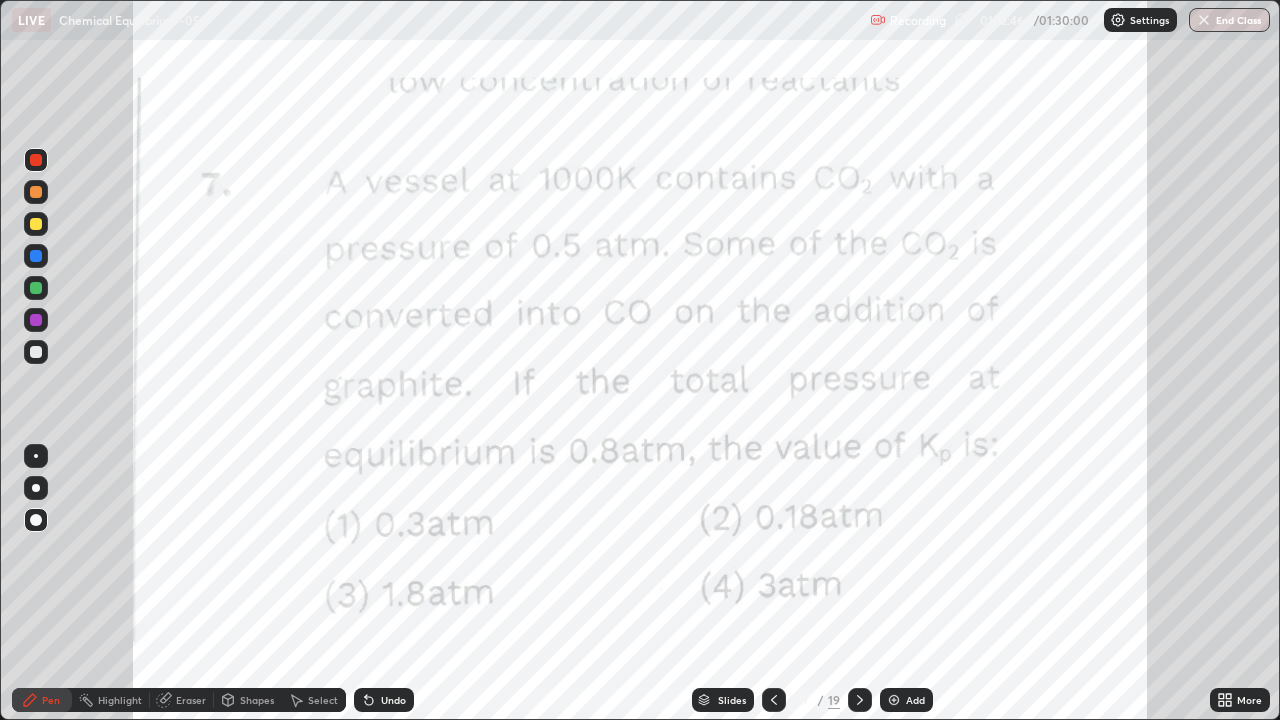 click 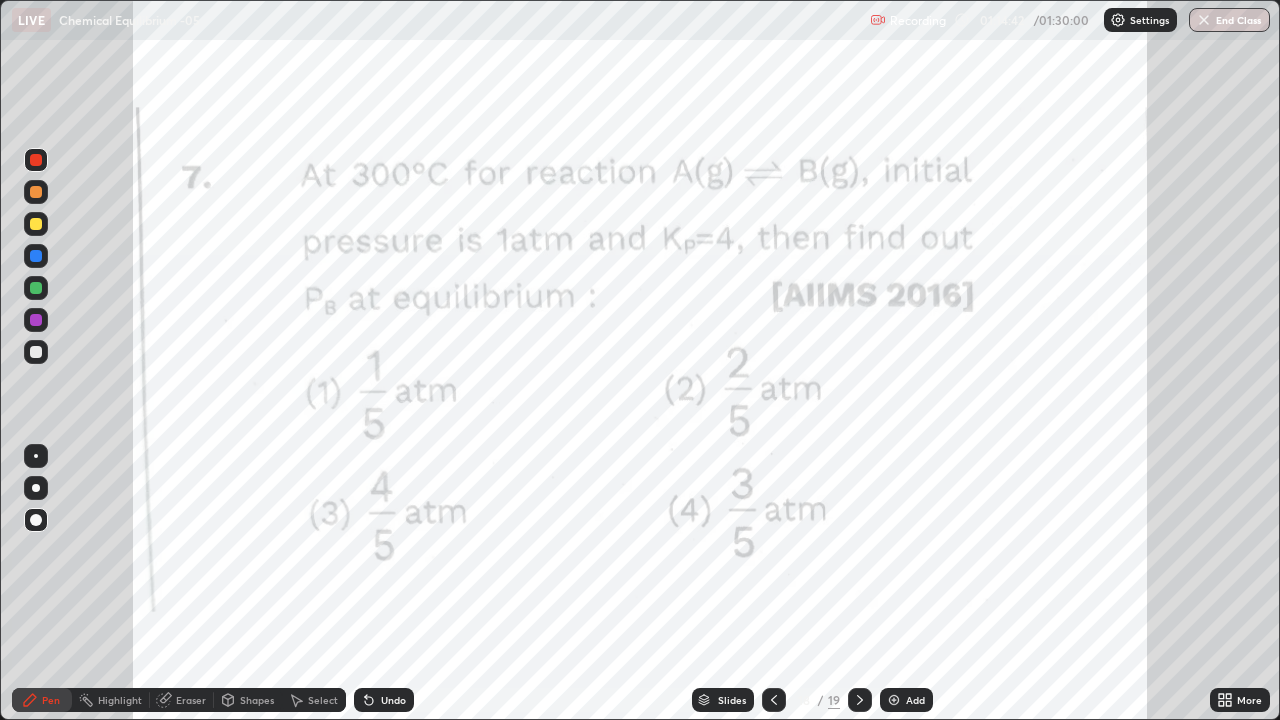 click 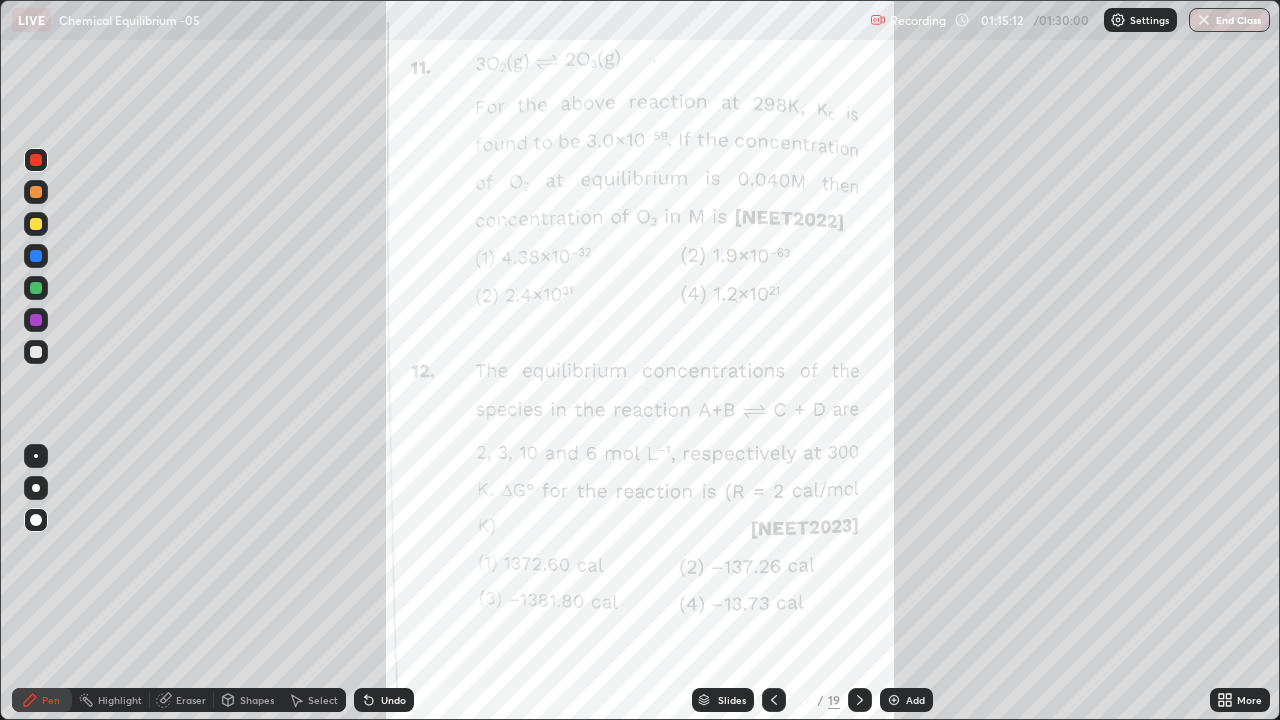 click 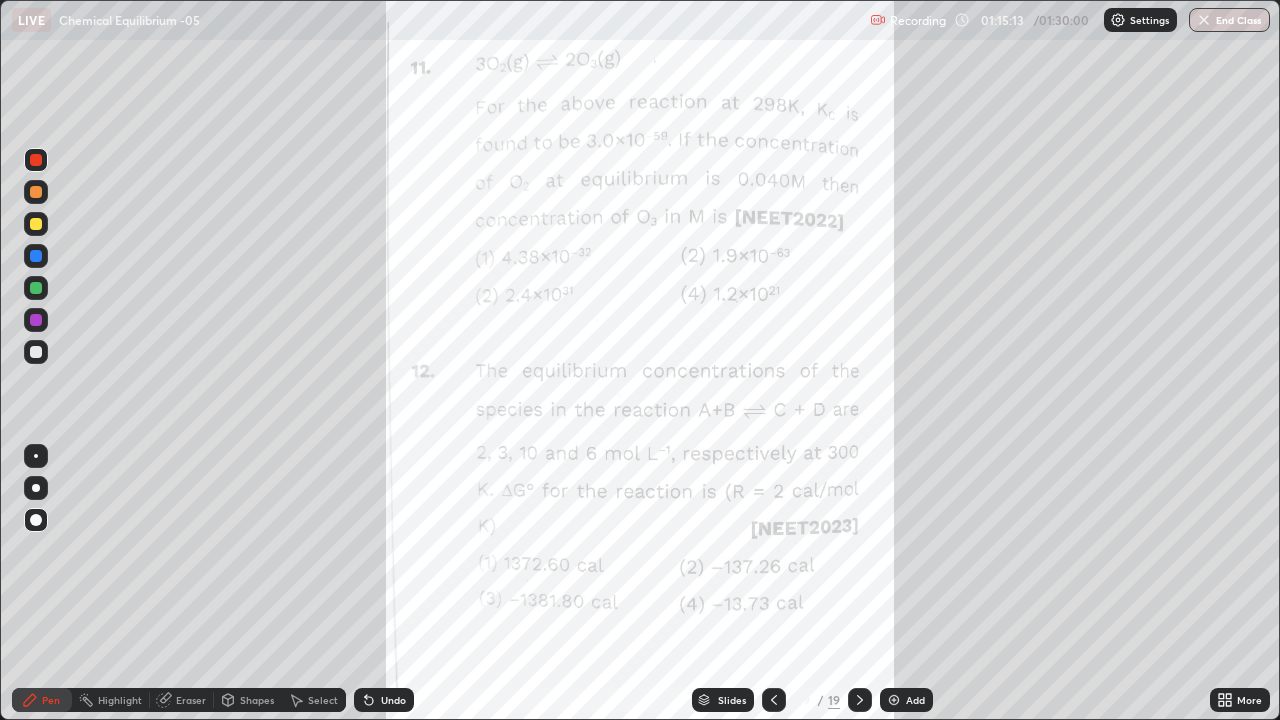 click 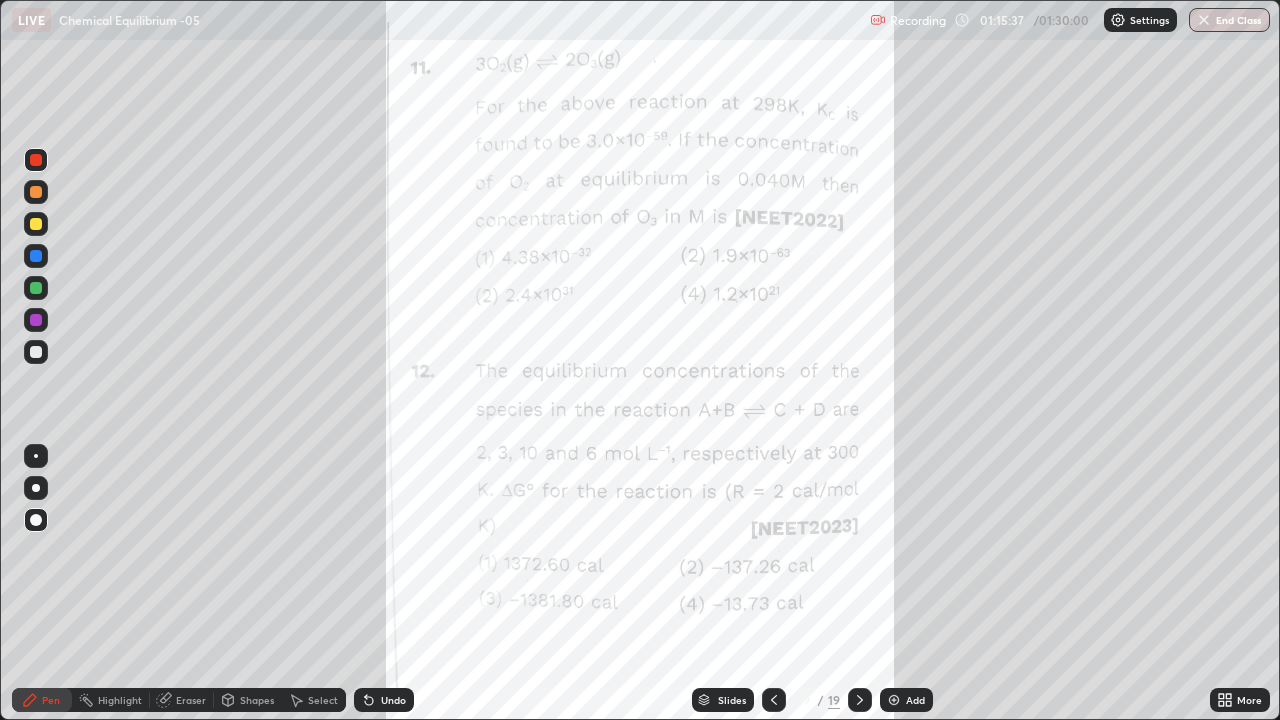 click at bounding box center [36, 192] 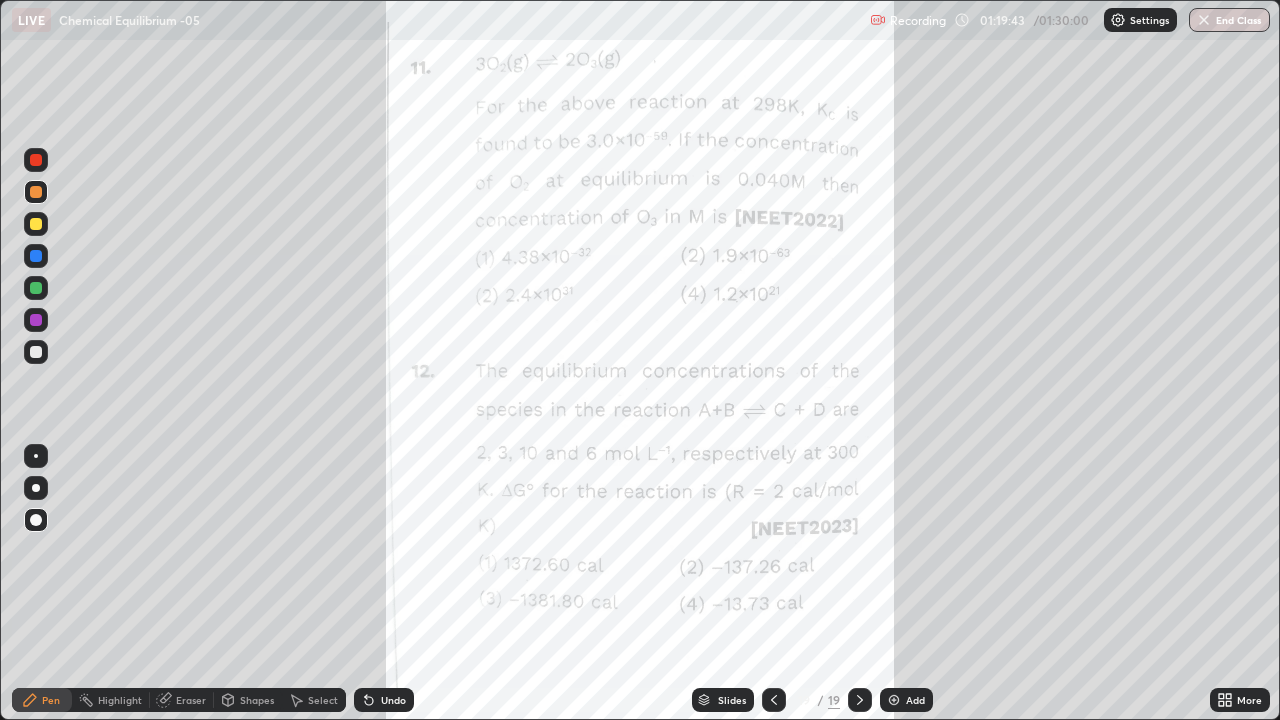 click on "End Class" at bounding box center [1229, 20] 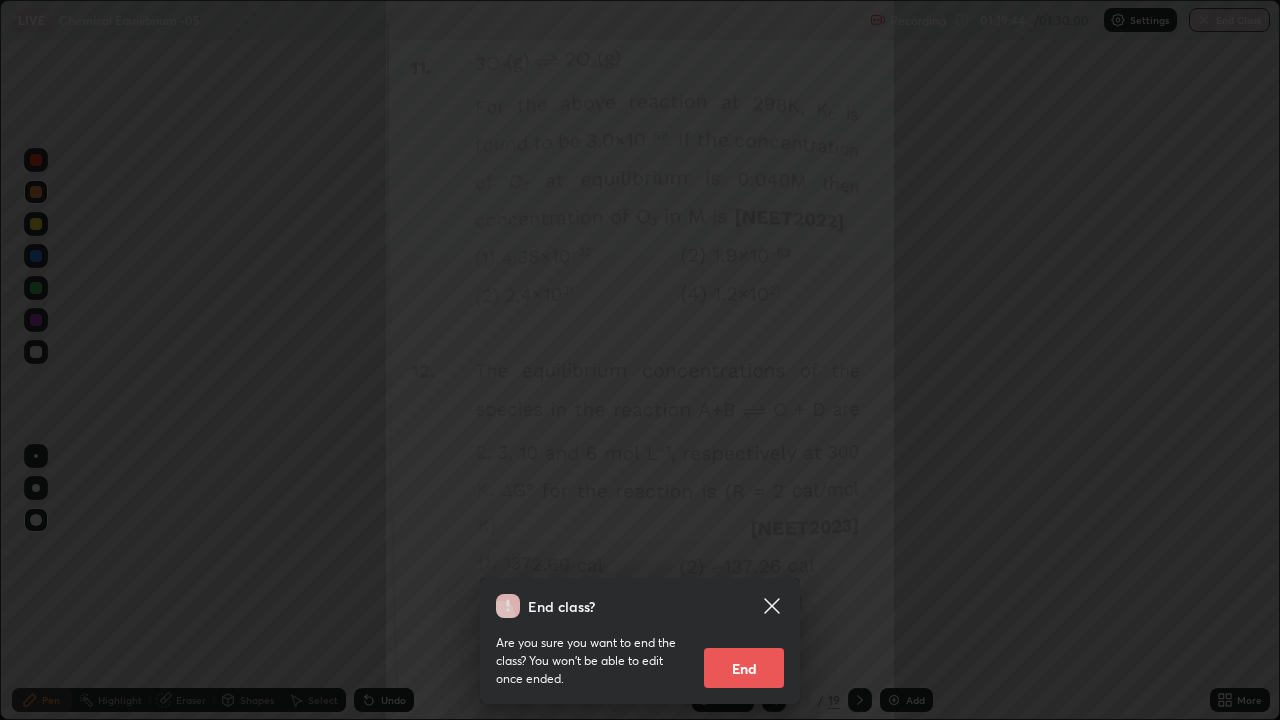 click on "End" at bounding box center [744, 668] 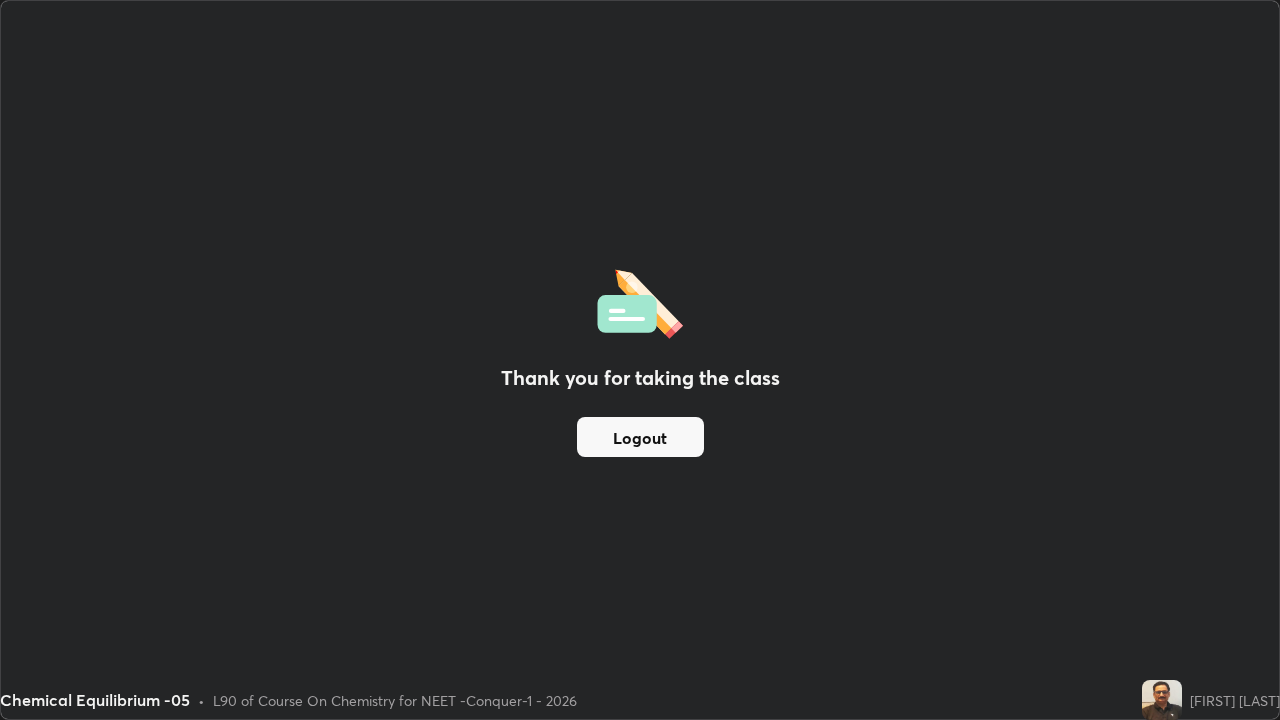 click on "Logout" at bounding box center [640, 437] 